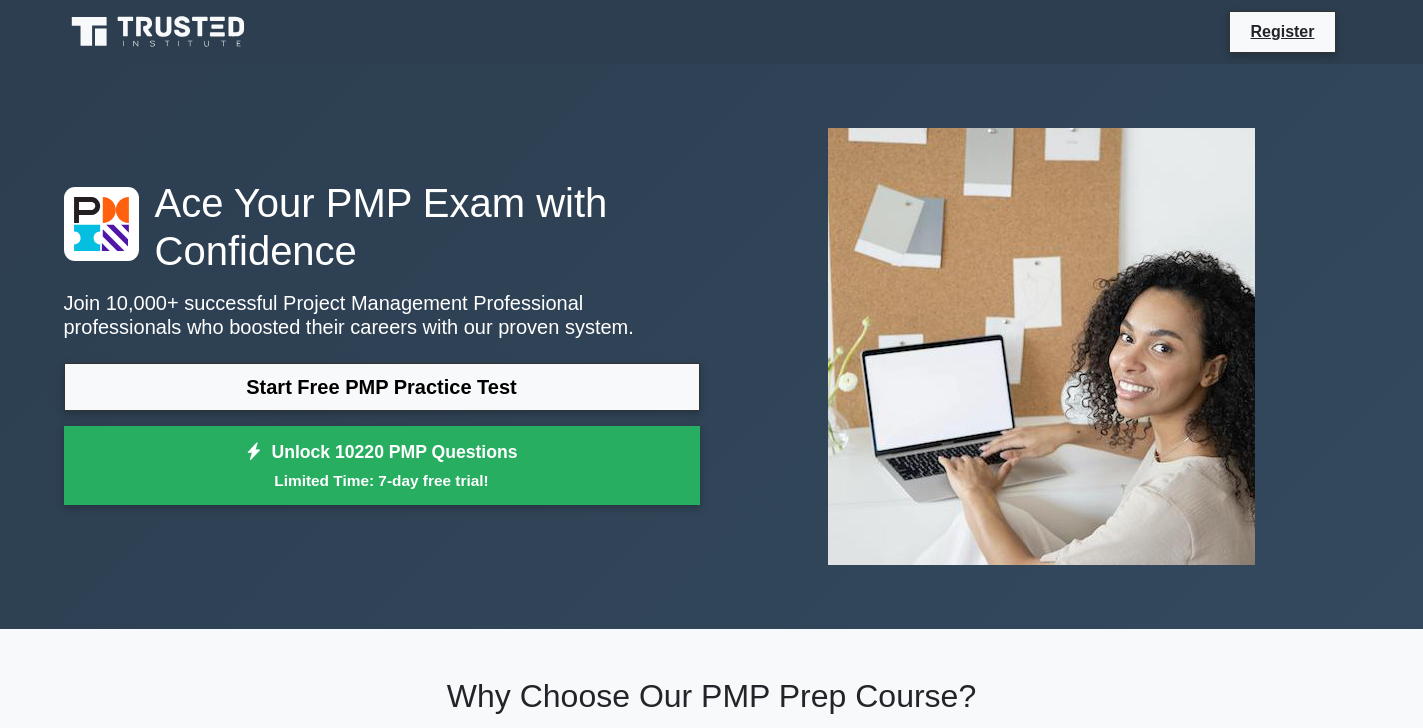 scroll, scrollTop: 0, scrollLeft: 0, axis: both 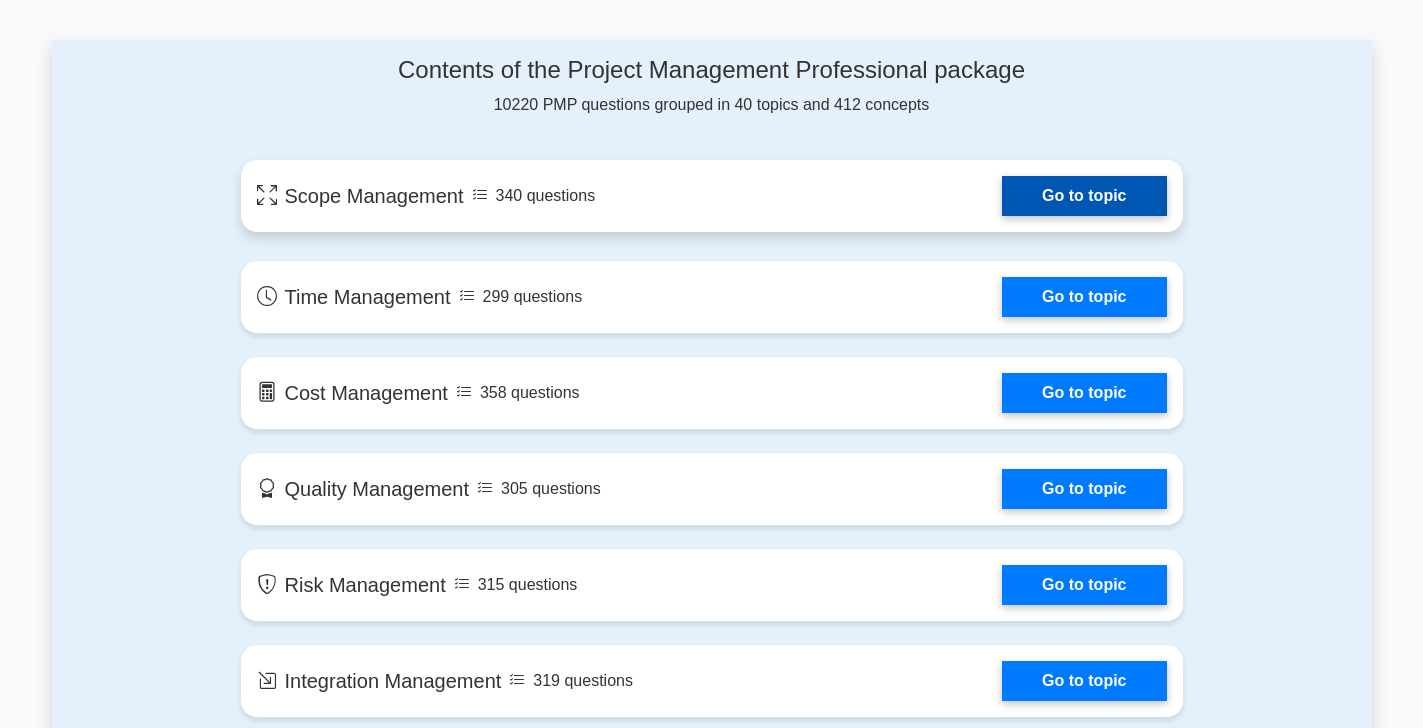click on "Go to topic" 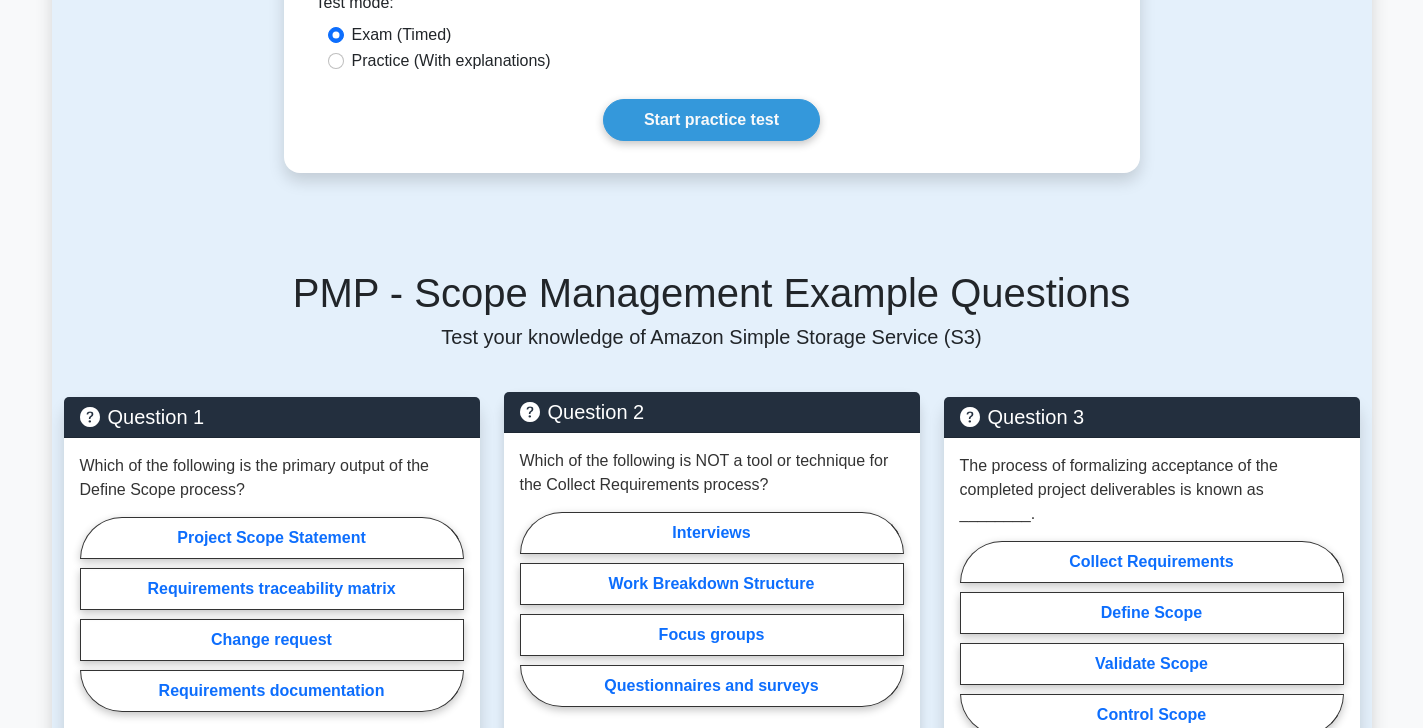 scroll, scrollTop: 918, scrollLeft: 0, axis: vertical 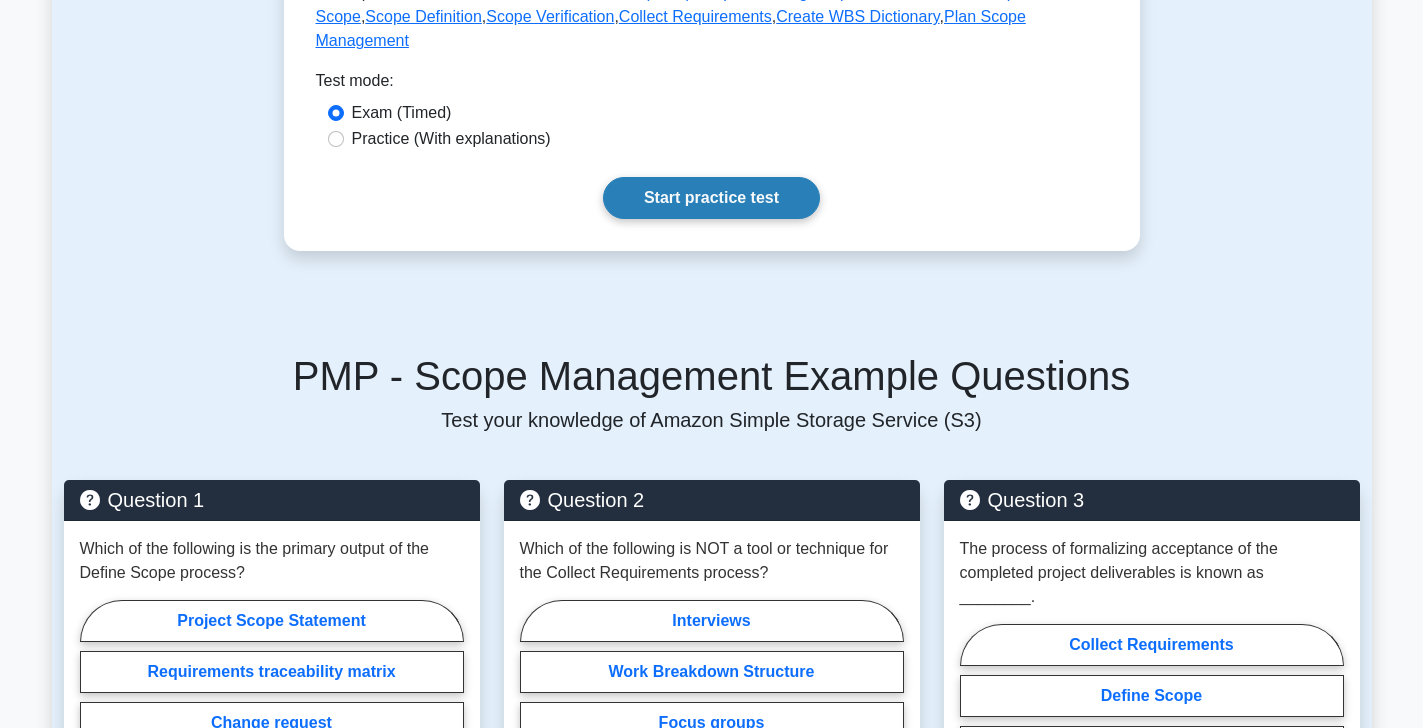 click on "Start practice test" at bounding box center [711, 198] 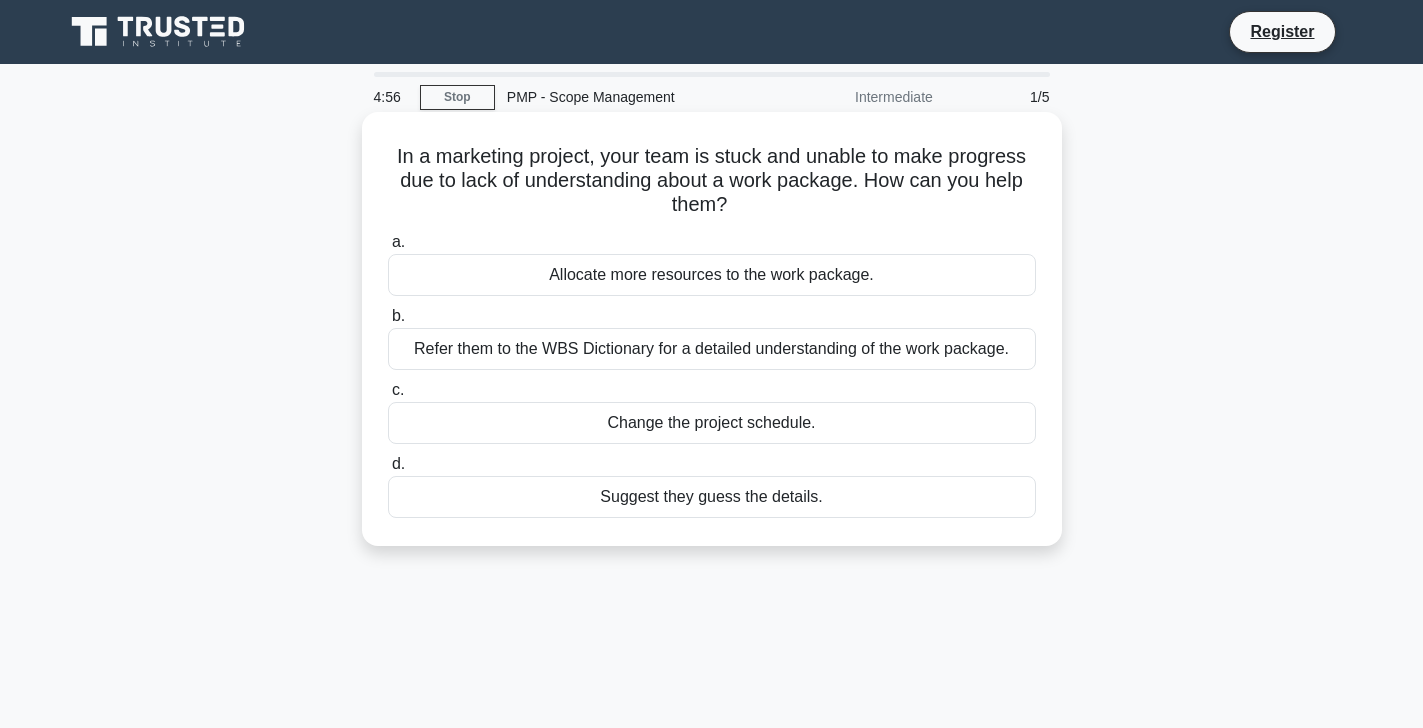 scroll, scrollTop: 0, scrollLeft: 0, axis: both 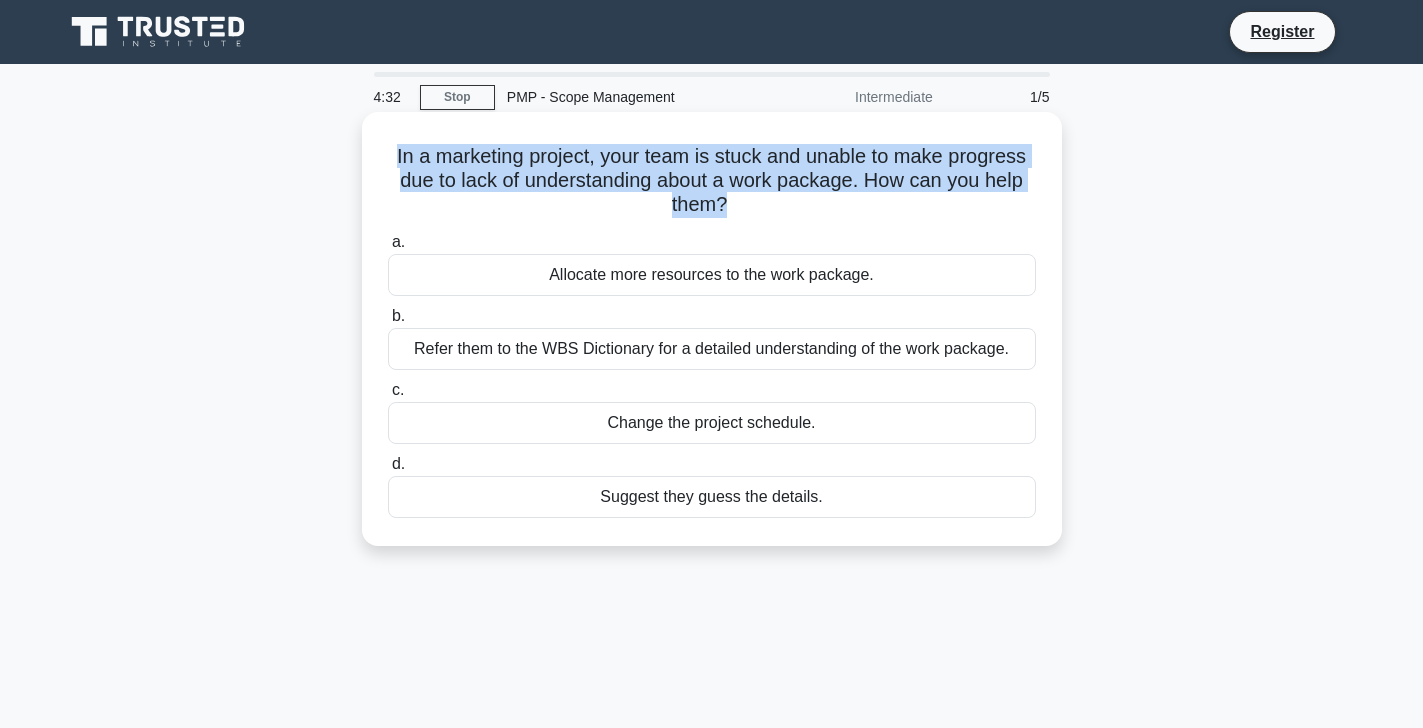 click on "Refer them to the WBS Dictionary for a detailed understanding of the work package." at bounding box center (712, 349) 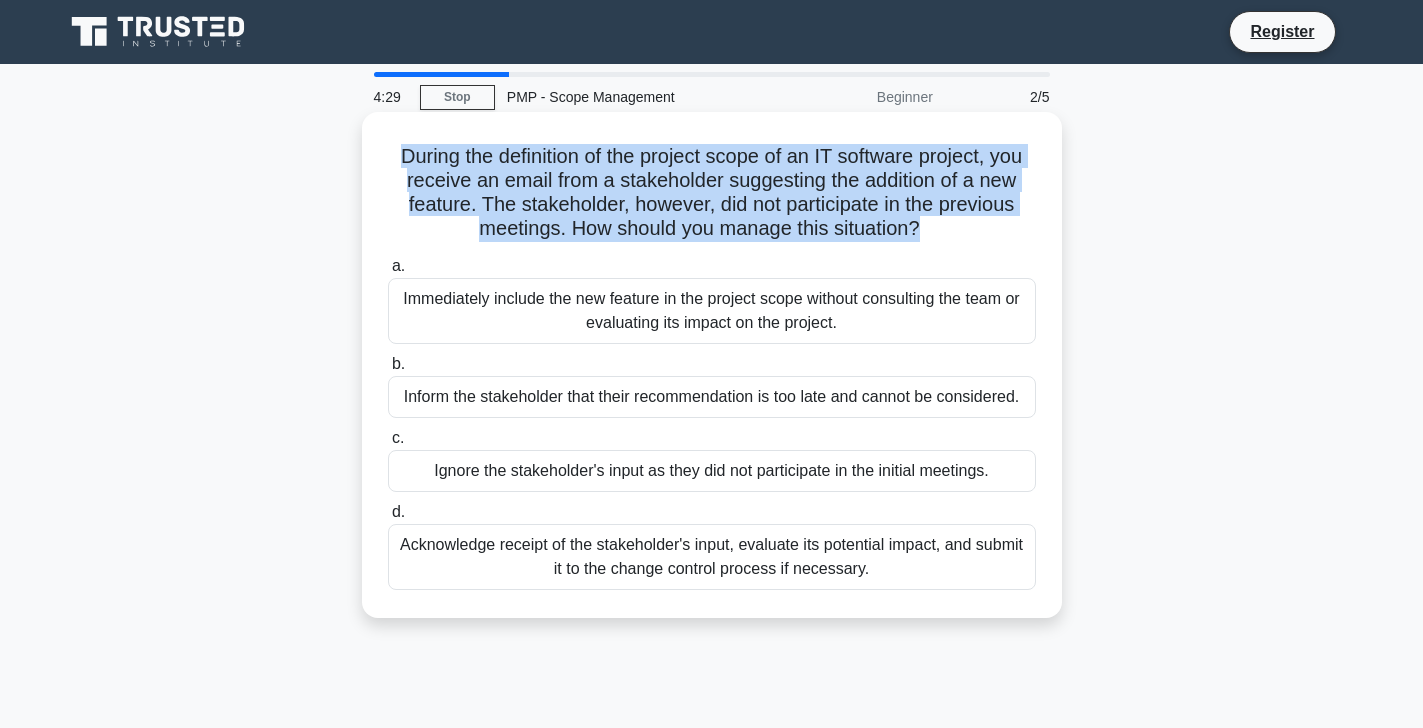 drag, startPoint x: 844, startPoint y: 589, endPoint x: 364, endPoint y: 135, distance: 660.6936 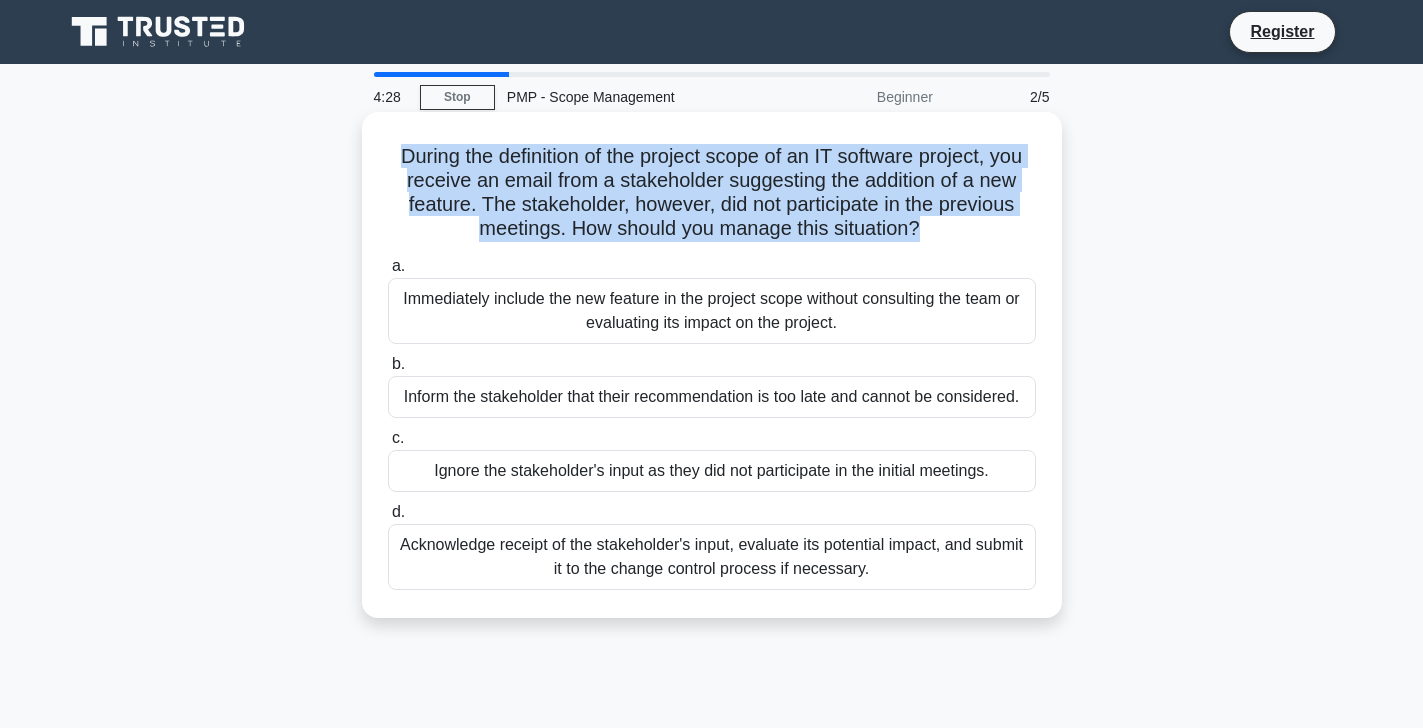 copy on "During the definition of the project scope of an IT software project, you receive an email from a stakeholder suggesting the addition of a new feature. The stakeholder, however, did not participate in the previous meetings. How should you manage this situation?
.spinner_0XTQ{transform-origin:center;animation:spinner_y6GP .75s linear infinite}@keyframes spinner_y6GP{100%{transform:rotate(360deg)}}" 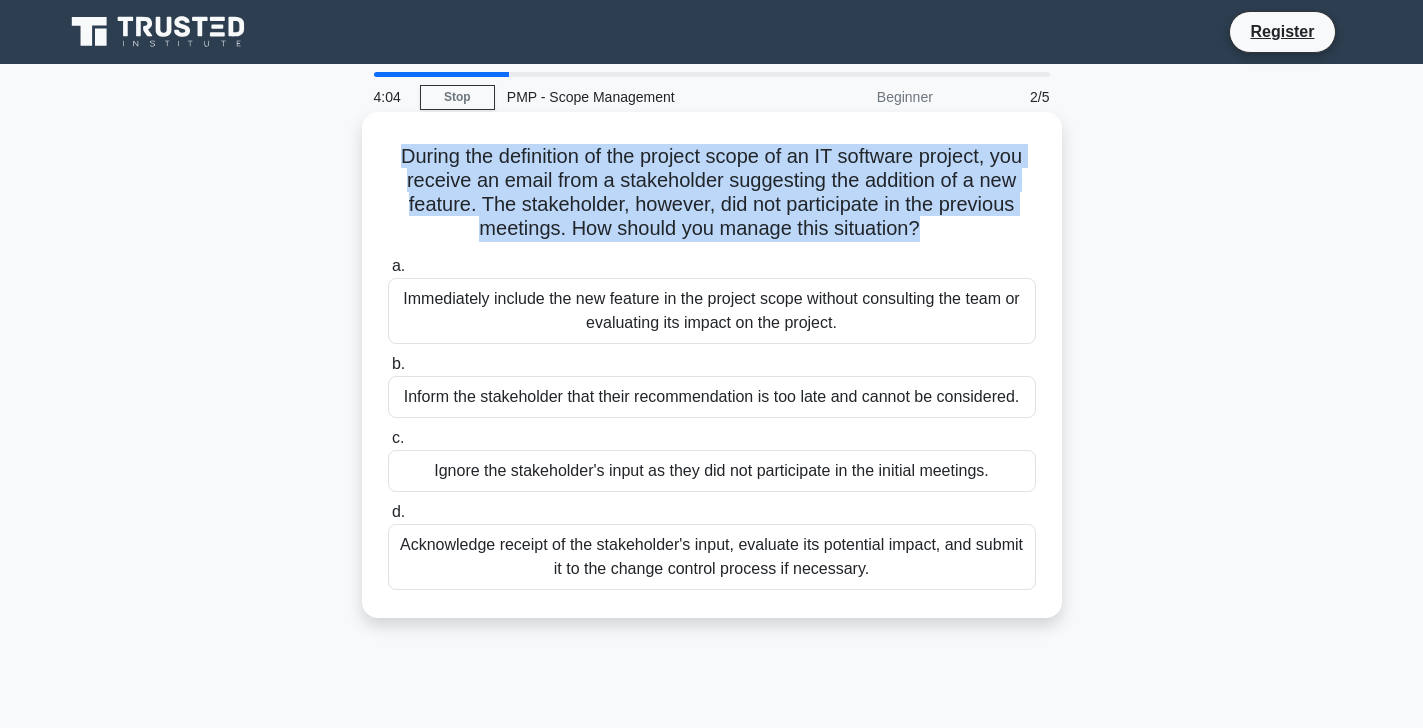 click on "Acknowledge receipt of the stakeholder's input, evaluate its potential impact, and submit it to the change control process if necessary." at bounding box center [712, 557] 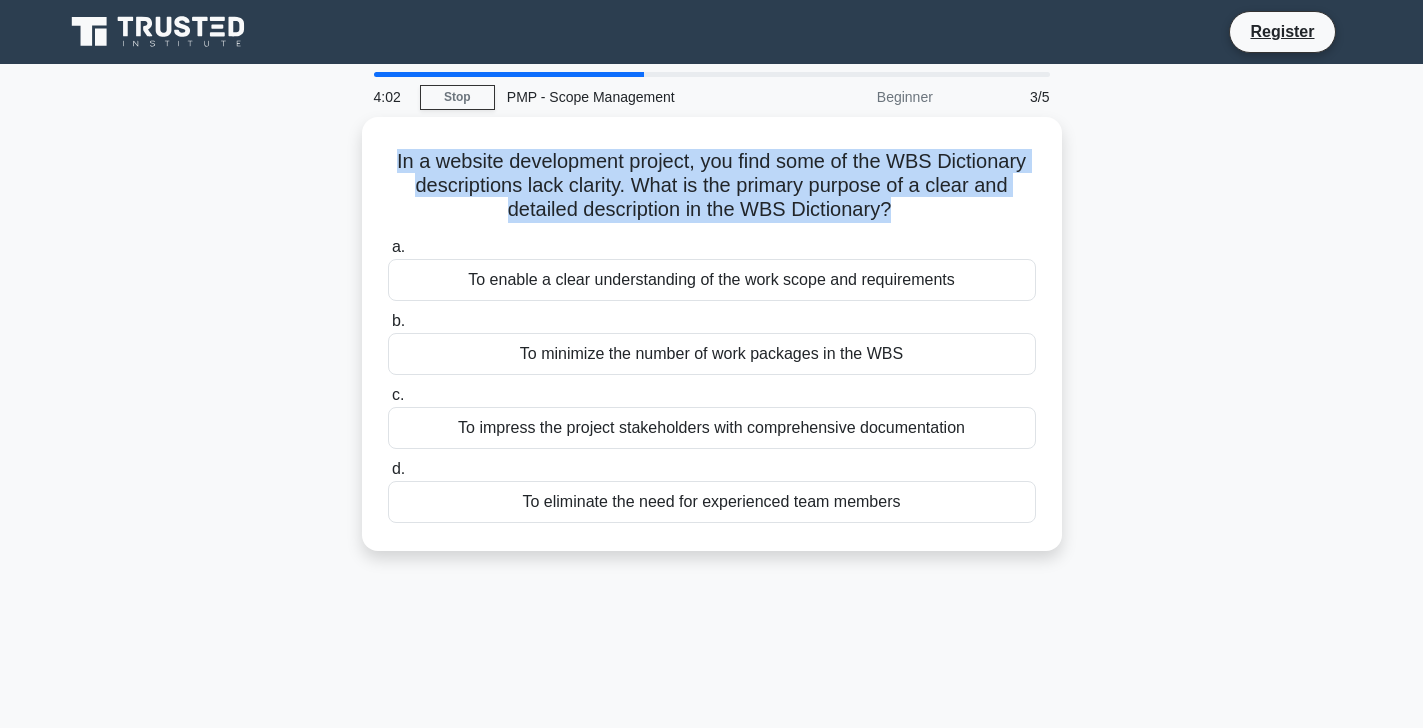 drag, startPoint x: 947, startPoint y: 497, endPoint x: 313, endPoint y: 129, distance: 733.0621 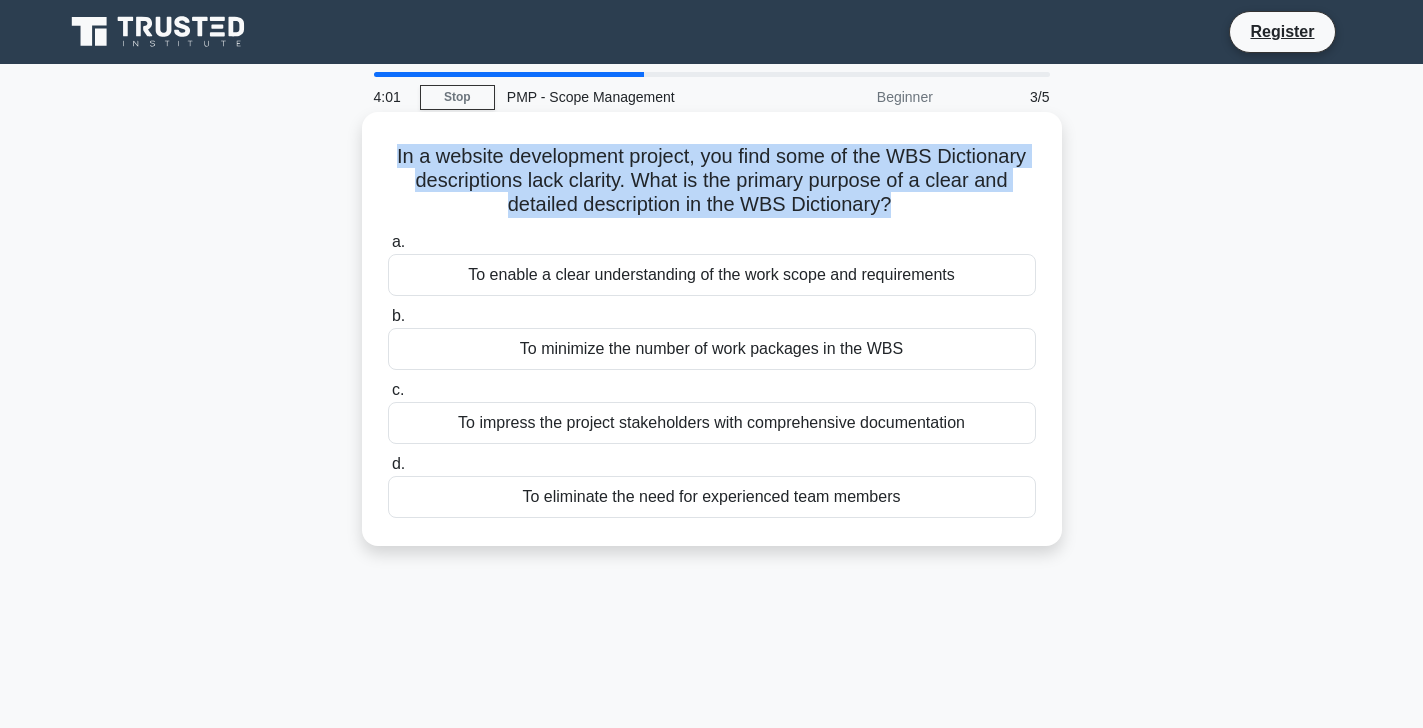 copy on "In a website development project, you find some of the WBS Dictionary descriptions lack clarity. What is the primary purpose of a clear and detailed description in the WBS Dictionary?
.spinner_0XTQ{transform-origin:center;animation:spinner_y6GP .75s linear infinite}@keyframes spinner_y6GP{100%{transform:rotate(360deg)}}" 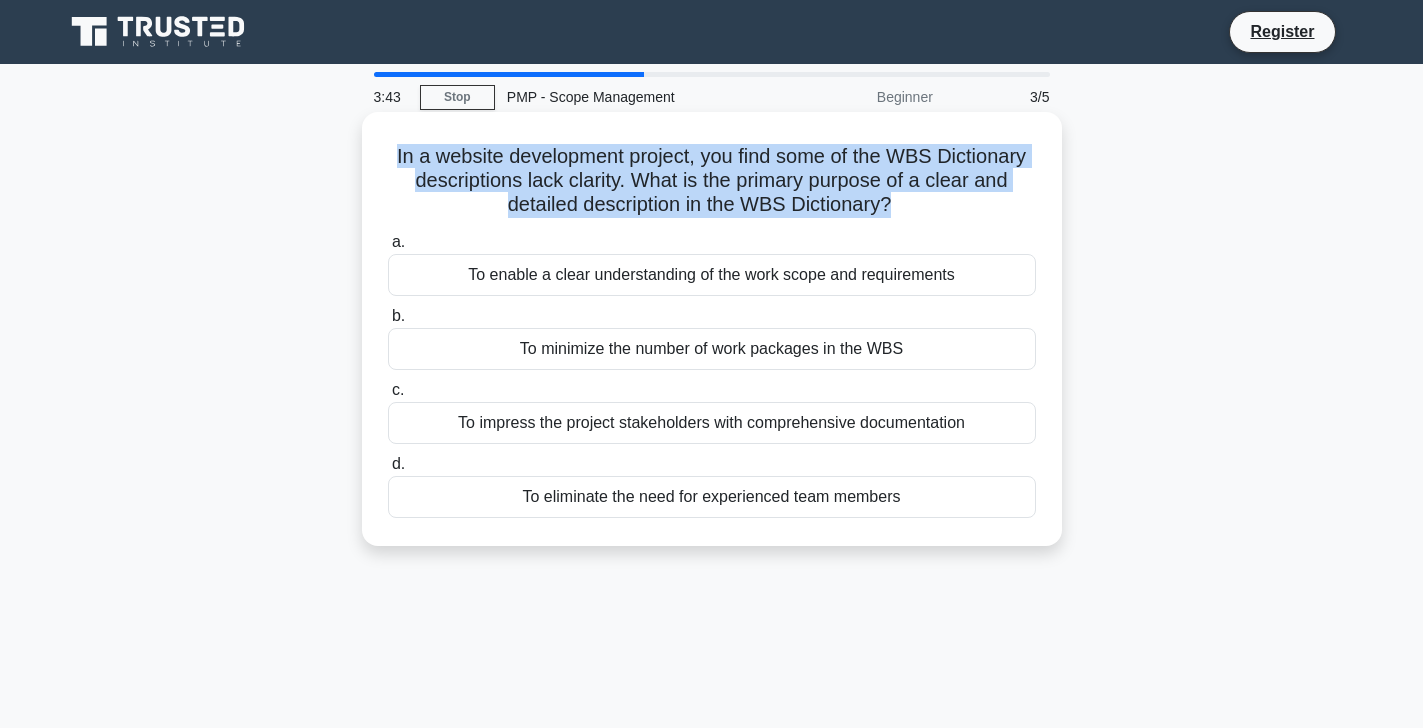 click on "To enable a clear understanding of the work scope and requirements" at bounding box center (712, 275) 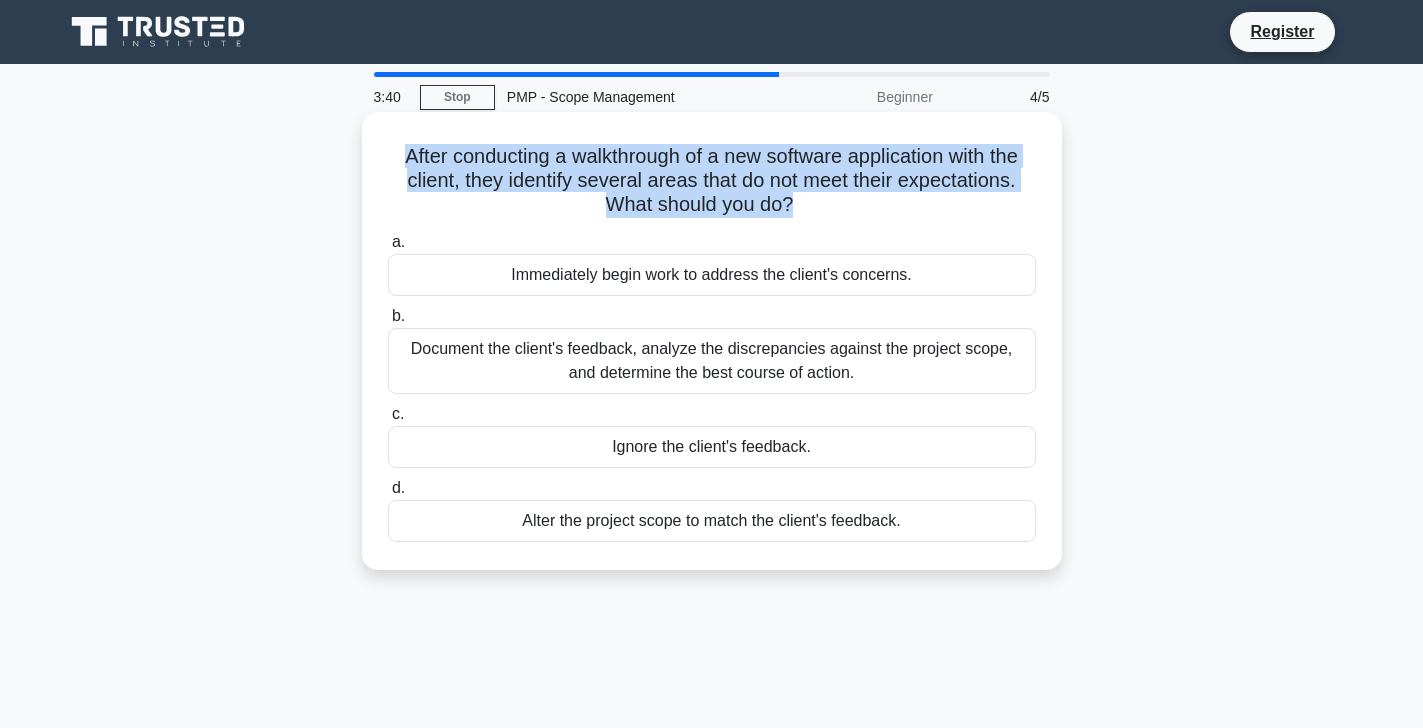 drag, startPoint x: 914, startPoint y: 521, endPoint x: 406, endPoint y: 147, distance: 630.8248 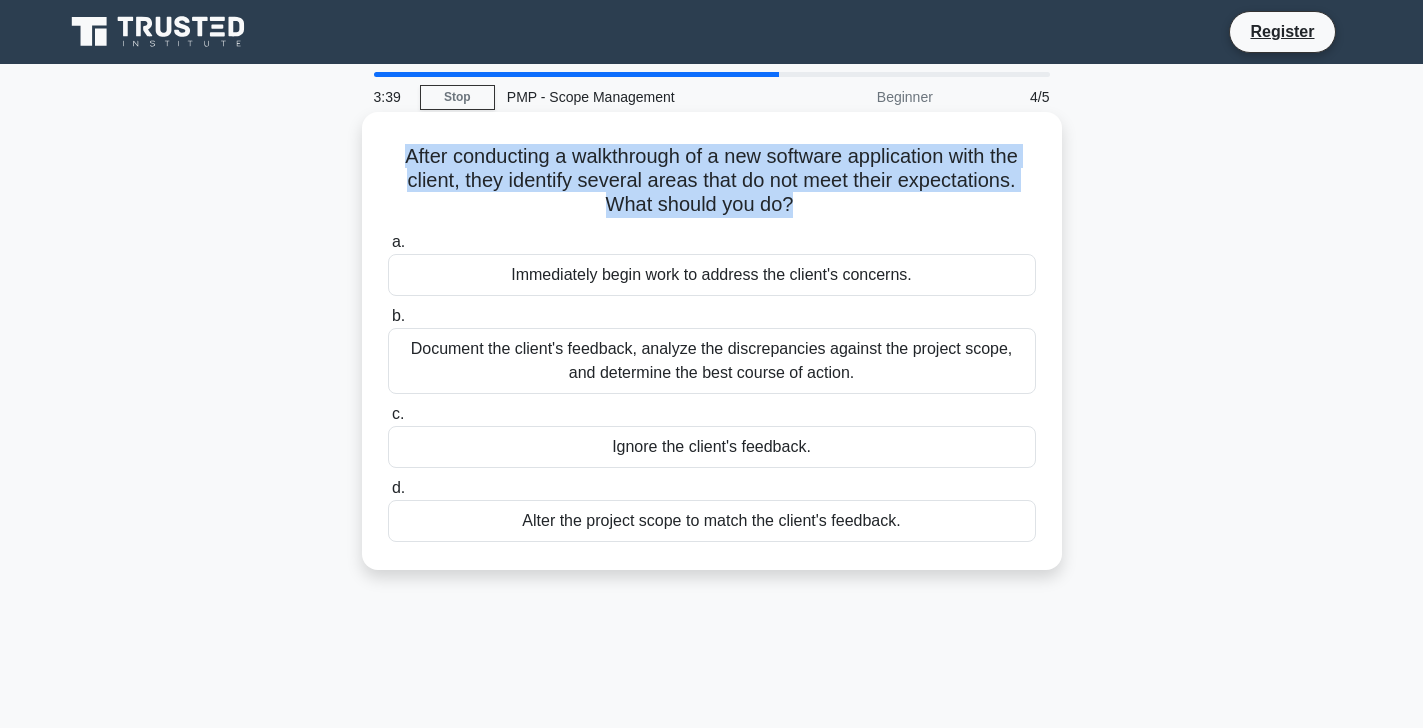 copy on "After conducting a walkthrough of a new software application with the client, they identify several areas that do not meet their expectations. What should you do?
.spinner_0XTQ{transform-origin:center;animation:spinner_y6GP .75s linear infinite}@keyframes spinner_y6GP{100%{transform:rotate(360deg)}}" 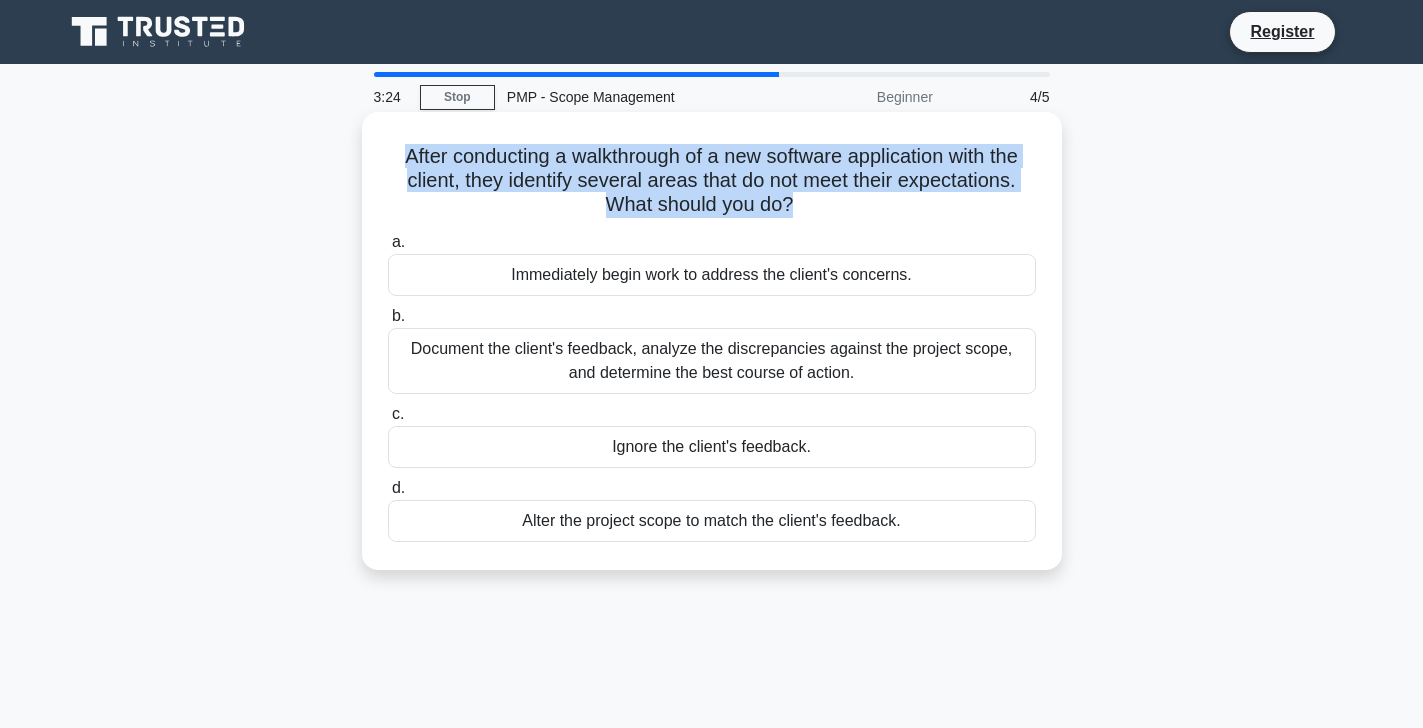 click on "Document the client's feedback, analyze the discrepancies against the project scope, and determine the best course of action." at bounding box center [712, 361] 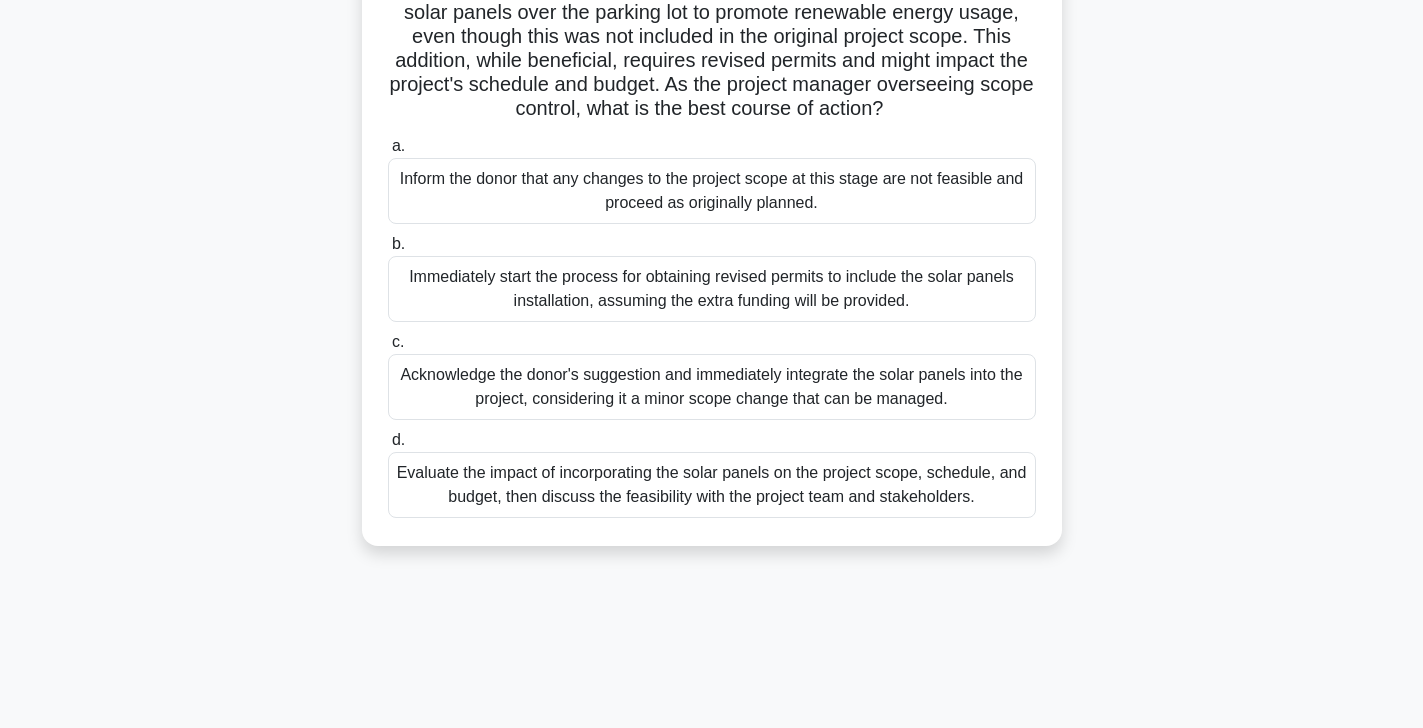 scroll, scrollTop: 204, scrollLeft: 0, axis: vertical 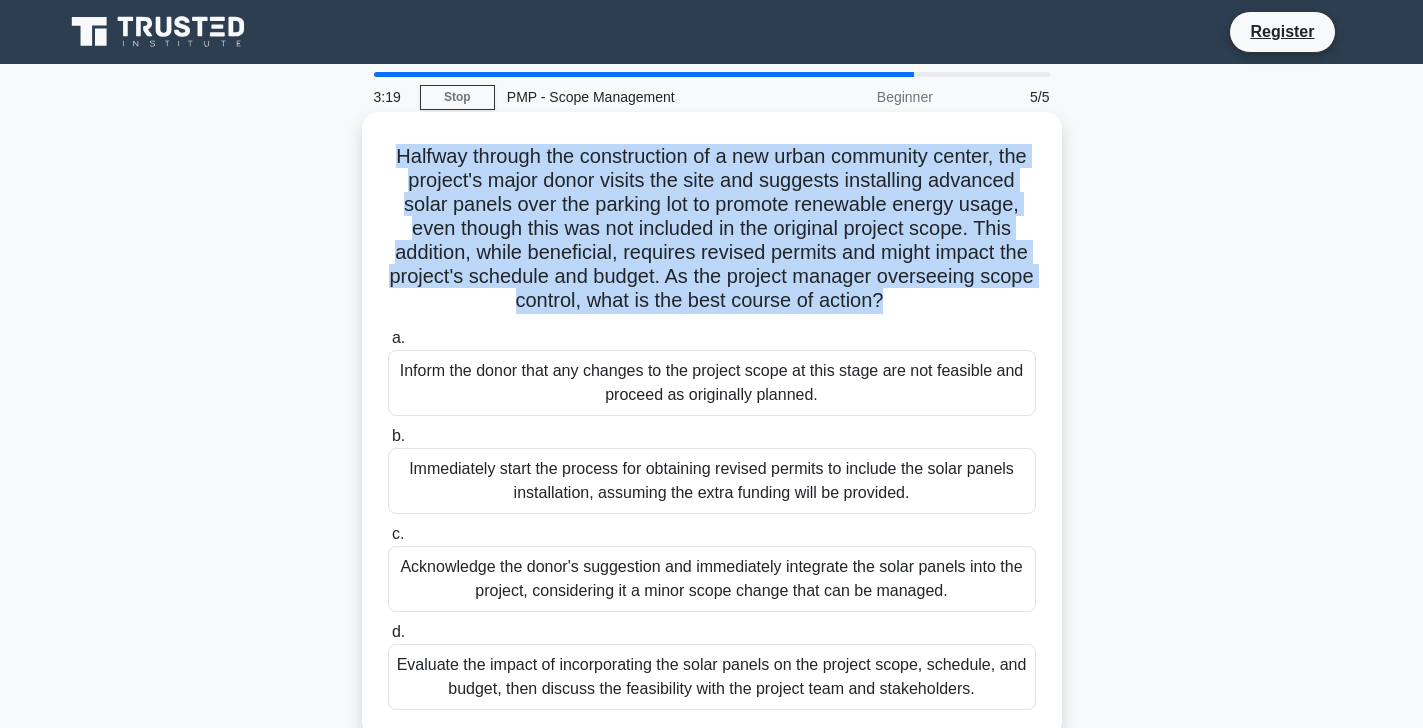 drag, startPoint x: 989, startPoint y: 484, endPoint x: 383, endPoint y: 141, distance: 696.33685 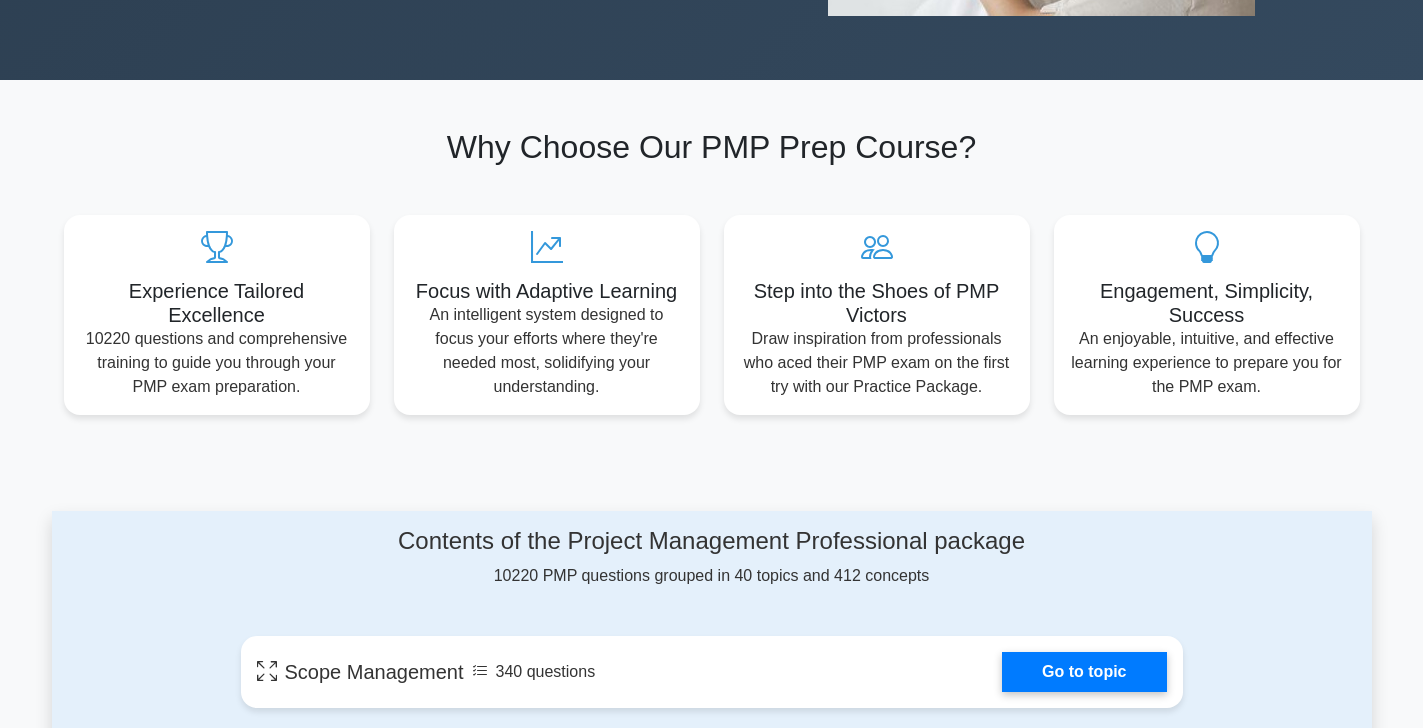 scroll, scrollTop: 612, scrollLeft: 0, axis: vertical 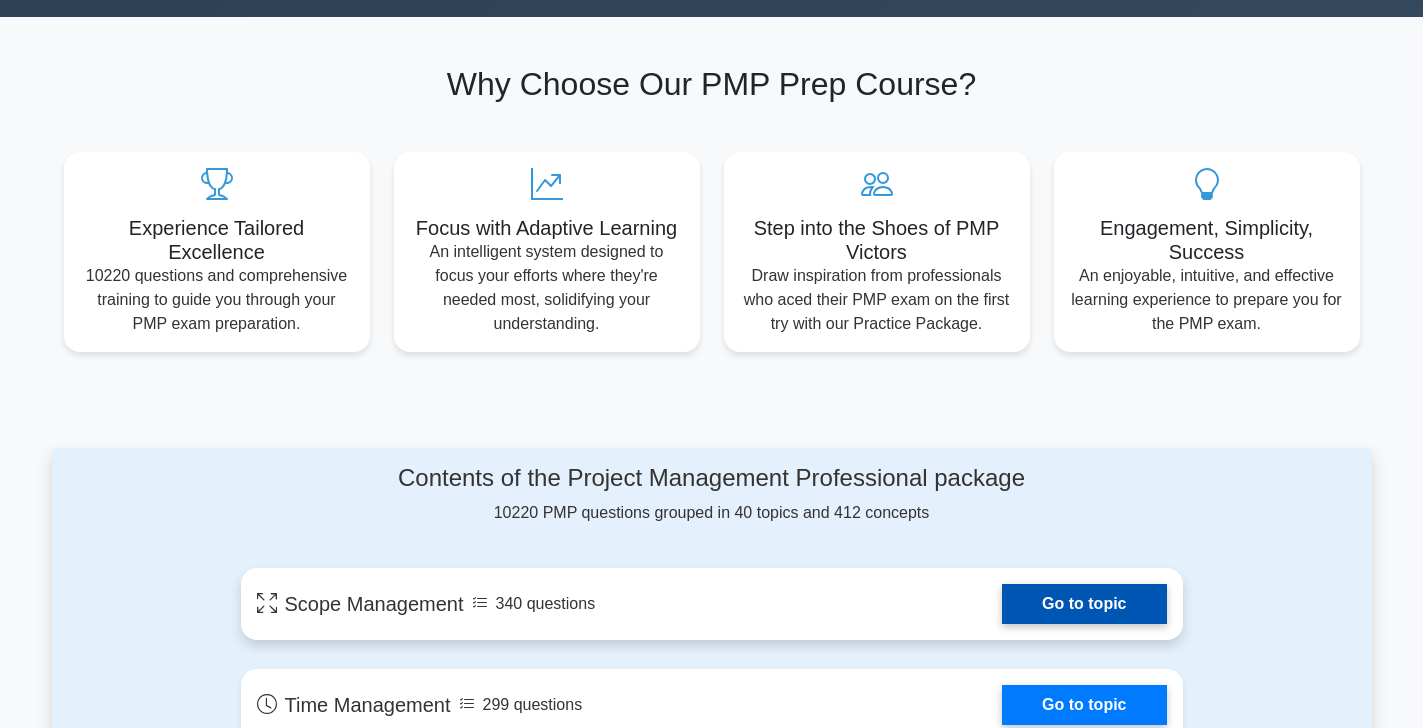 click on "Go to topic" at bounding box center [1084, 604] 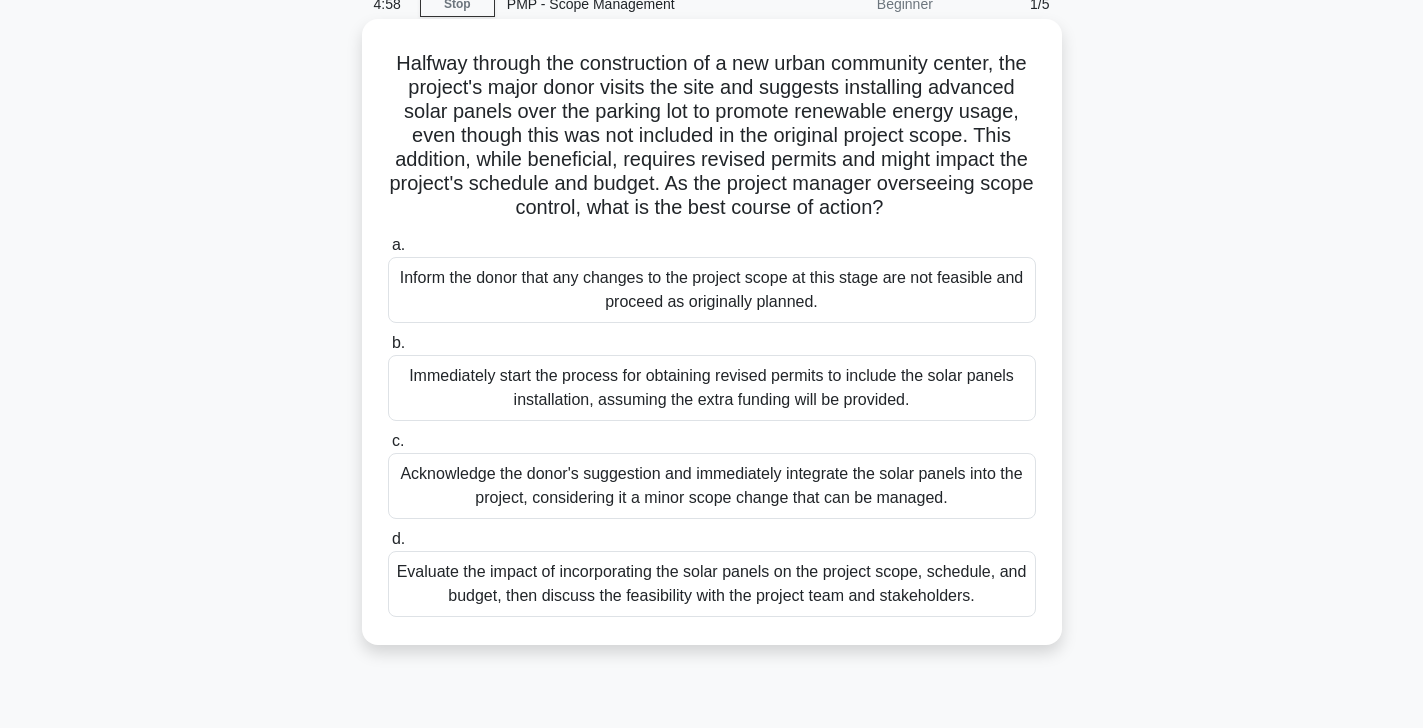 scroll, scrollTop: 102, scrollLeft: 0, axis: vertical 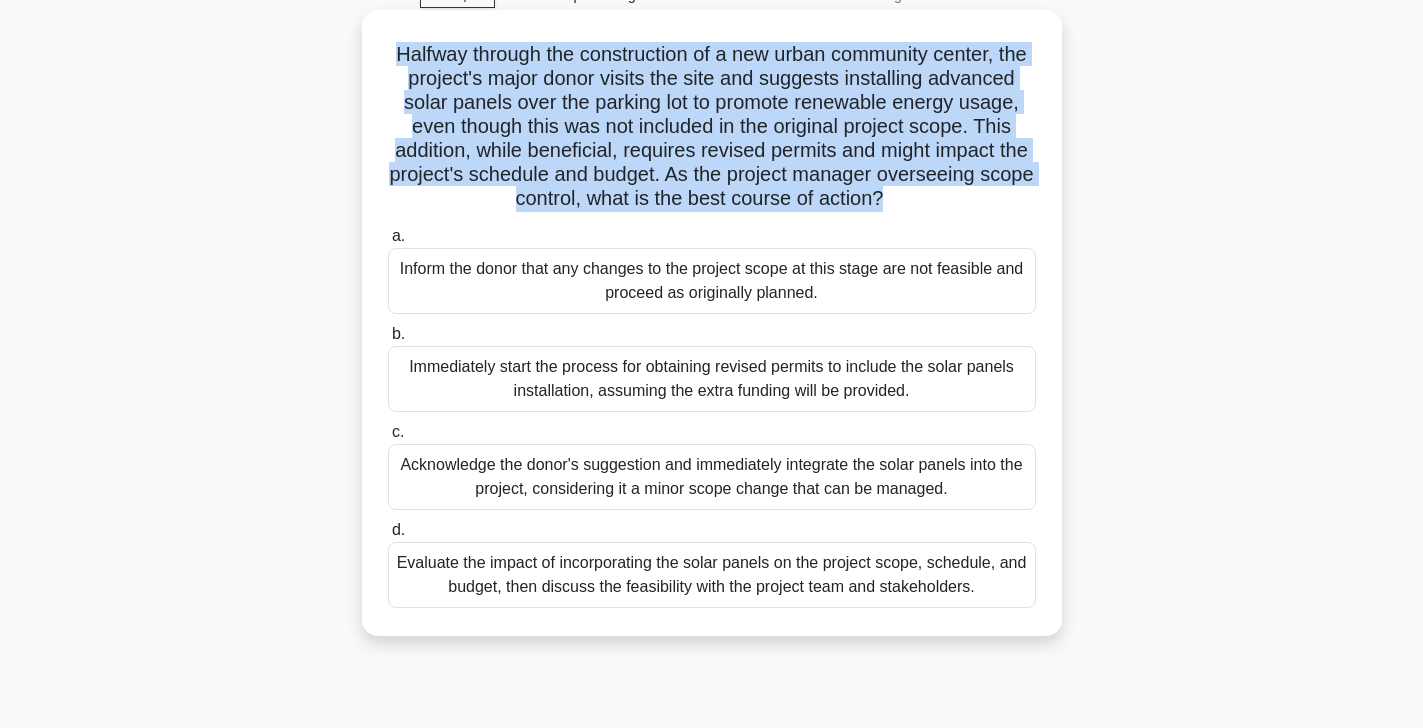 drag, startPoint x: 997, startPoint y: 585, endPoint x: 393, endPoint y: 48, distance: 808.1986 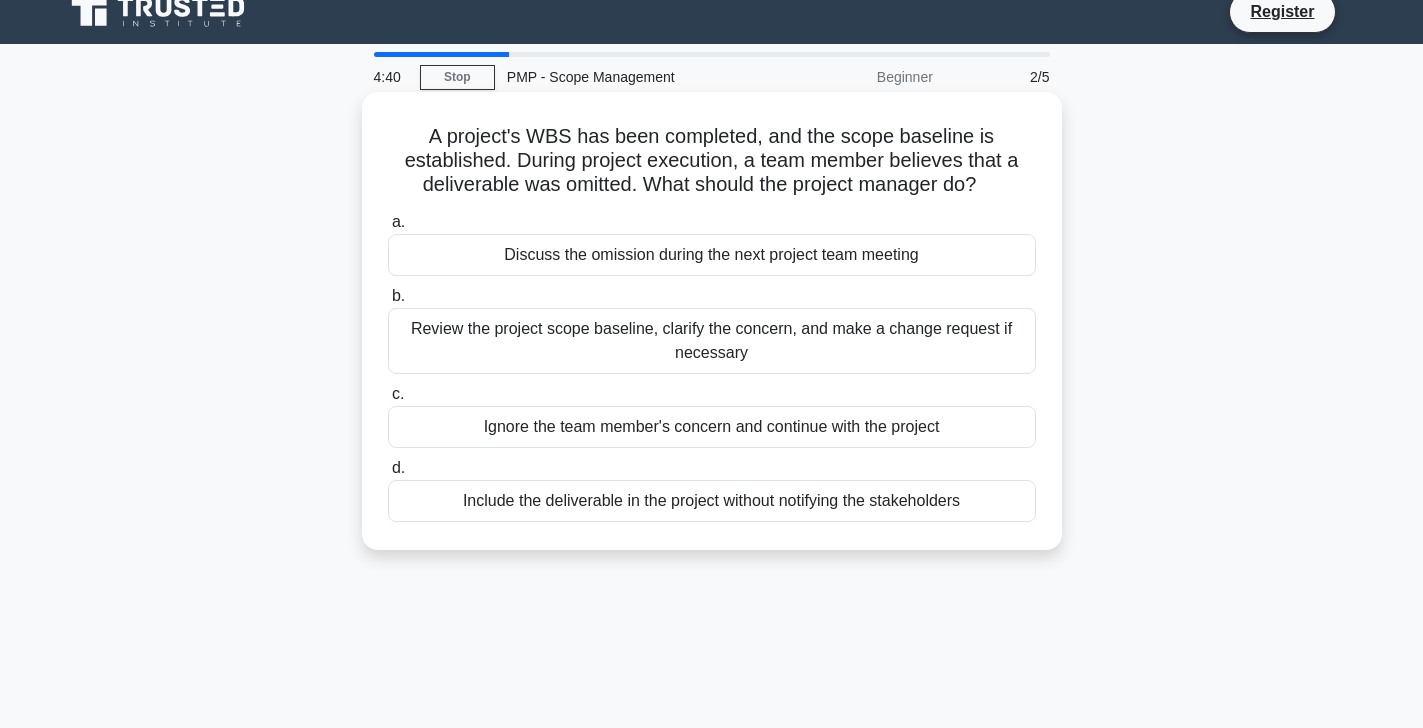 scroll, scrollTop: 11, scrollLeft: 0, axis: vertical 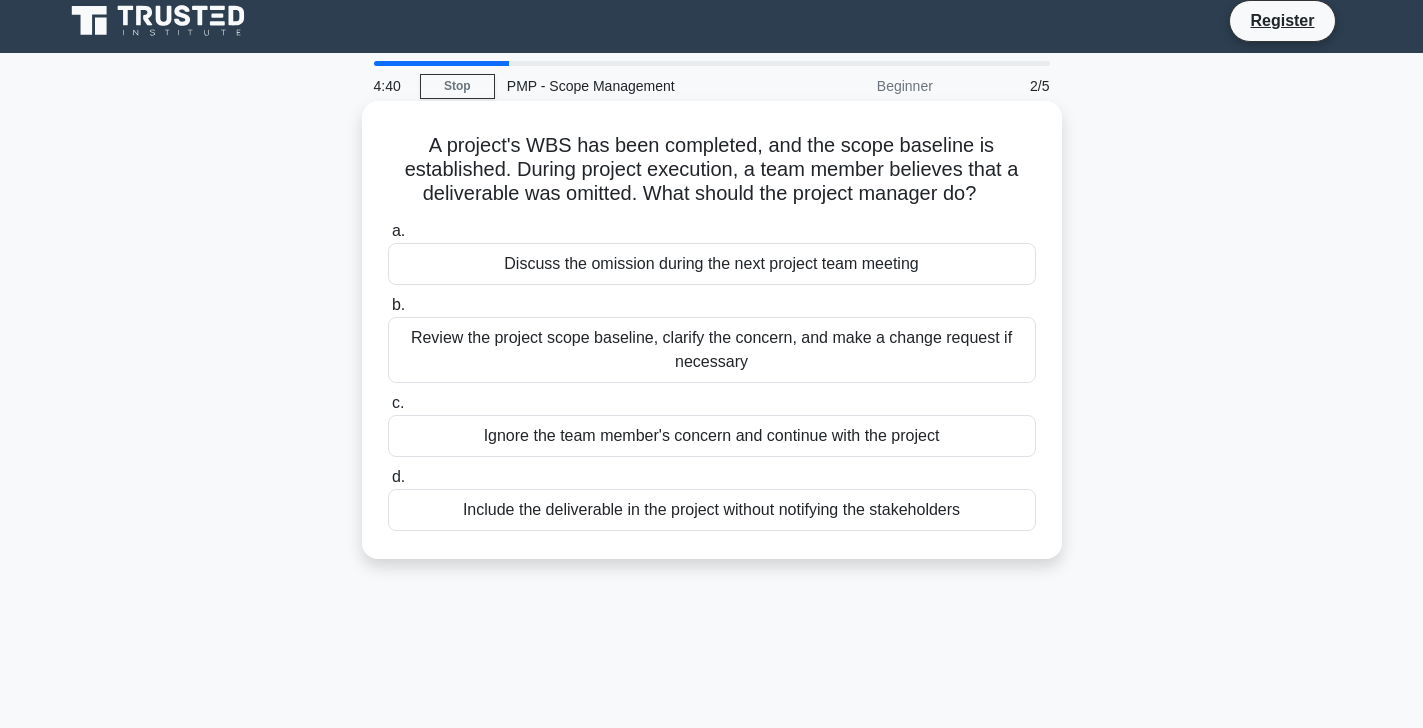 drag, startPoint x: 998, startPoint y: 423, endPoint x: 798, endPoint y: 413, distance: 200.24985 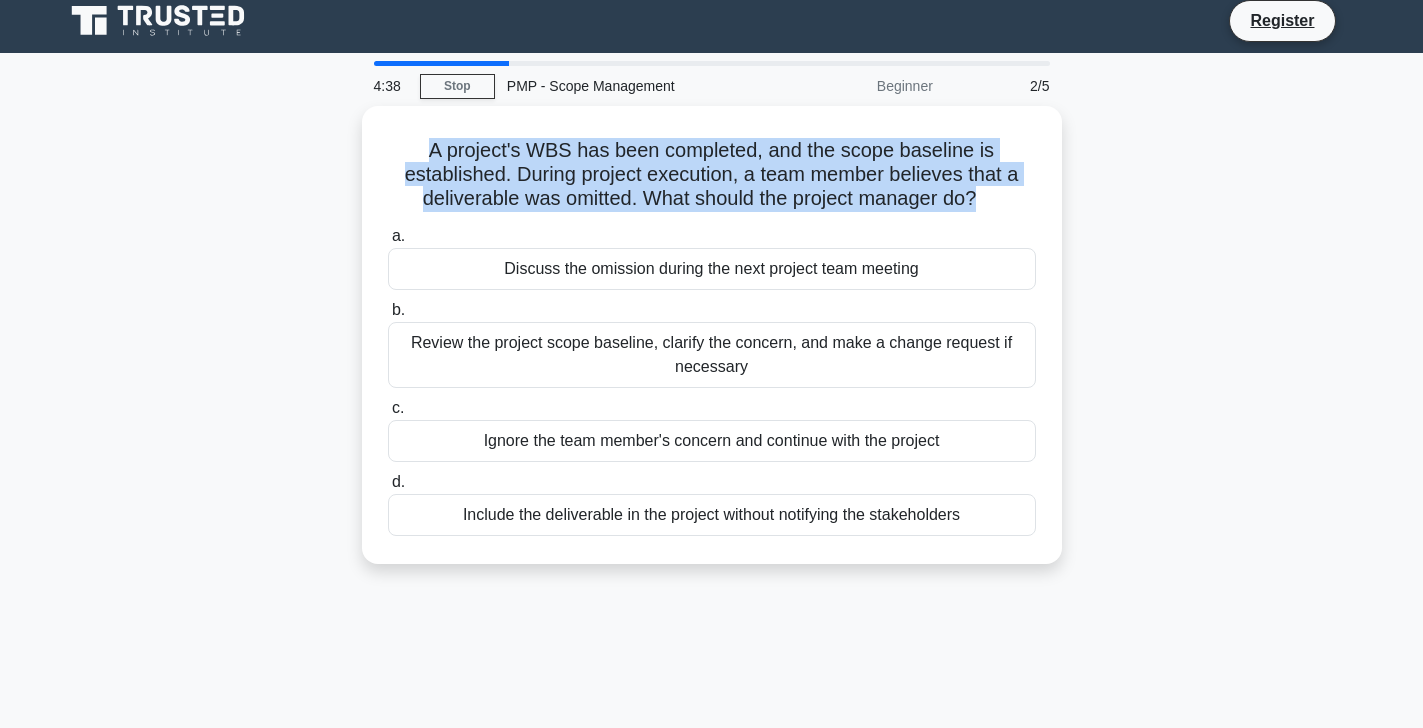 drag, startPoint x: 984, startPoint y: 509, endPoint x: 355, endPoint y: 151, distance: 723.7437 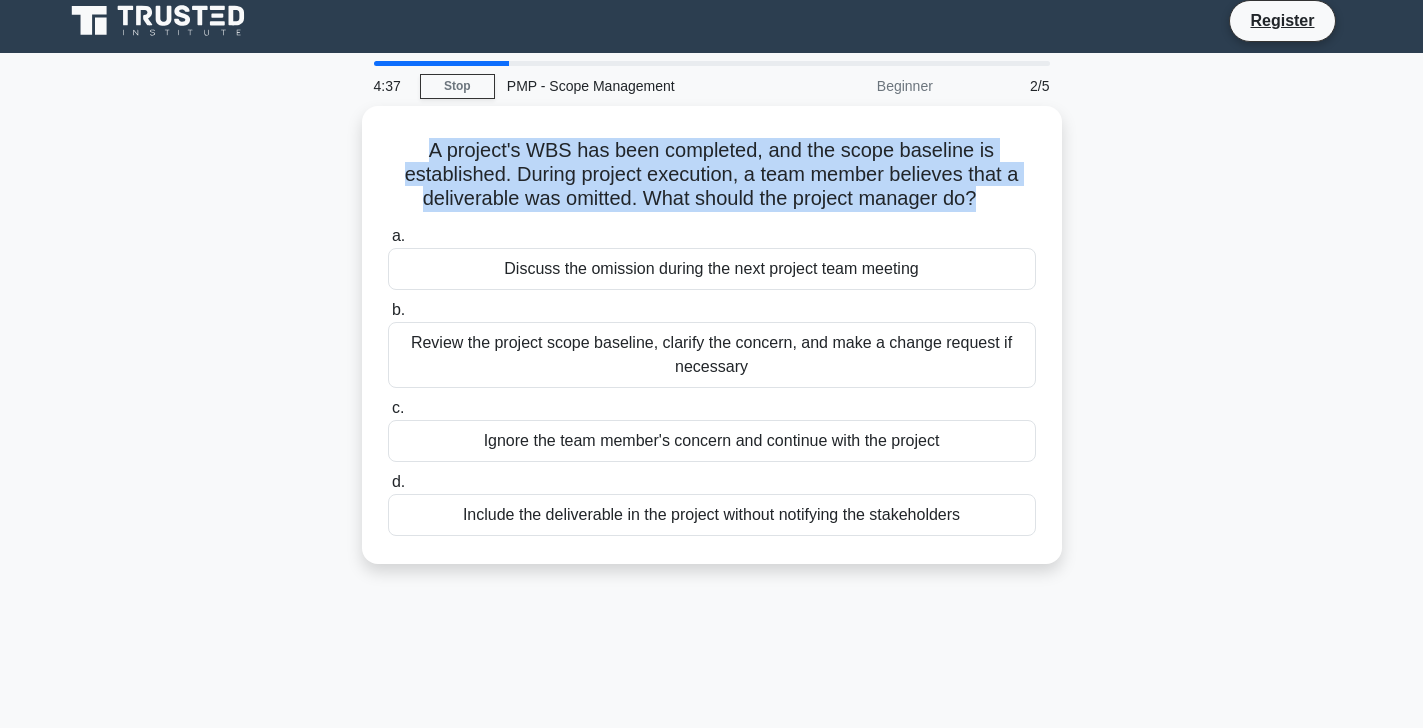 copy on "A project's WBS has been completed, and the scope baseline is established. During project execution, a team member believes that a deliverable was omitted. What should the project manager do?
.spinner_0XTQ{transform-origin:center;animation:spinner_y6GP .75s linear infinite}@keyframes spinner_y6GP{100%{transform:rotate(360deg)}}" 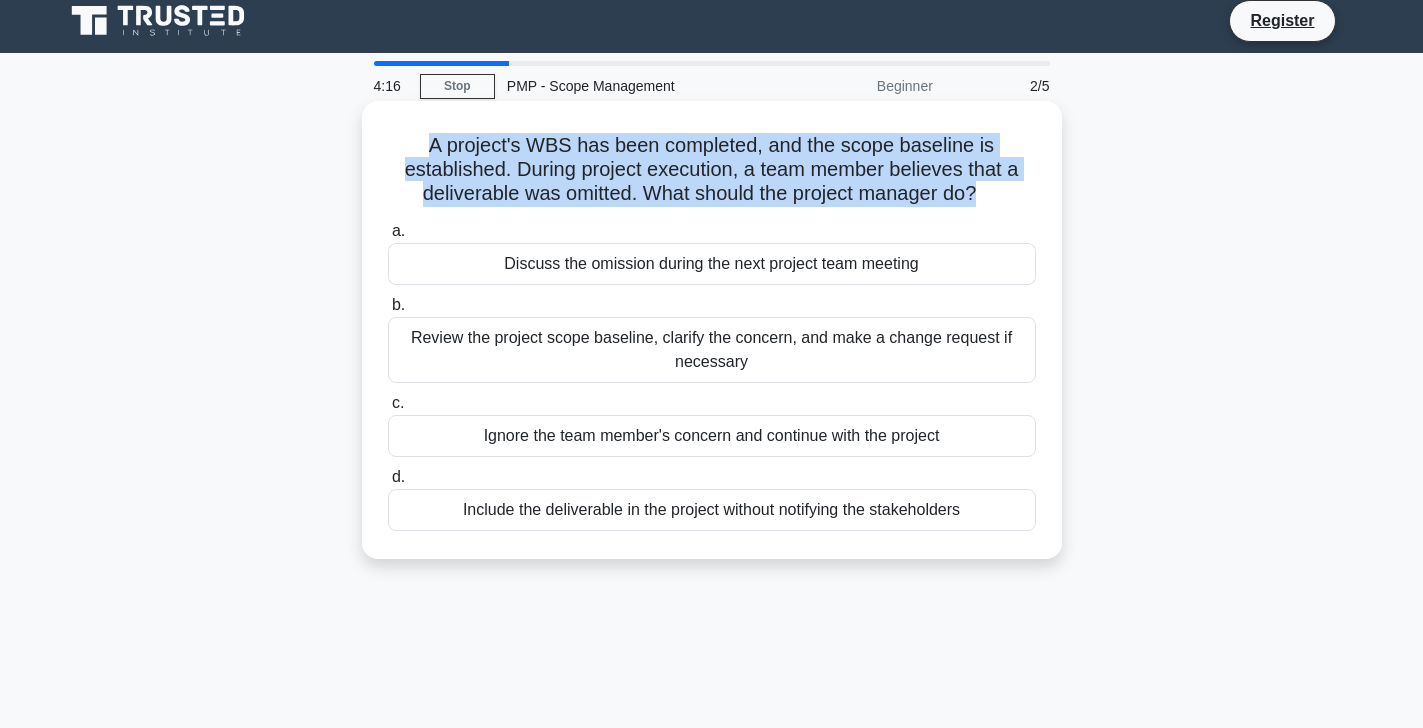 click on "Review the project scope baseline, clarify the concern, and make a change request if necessary" at bounding box center [712, 350] 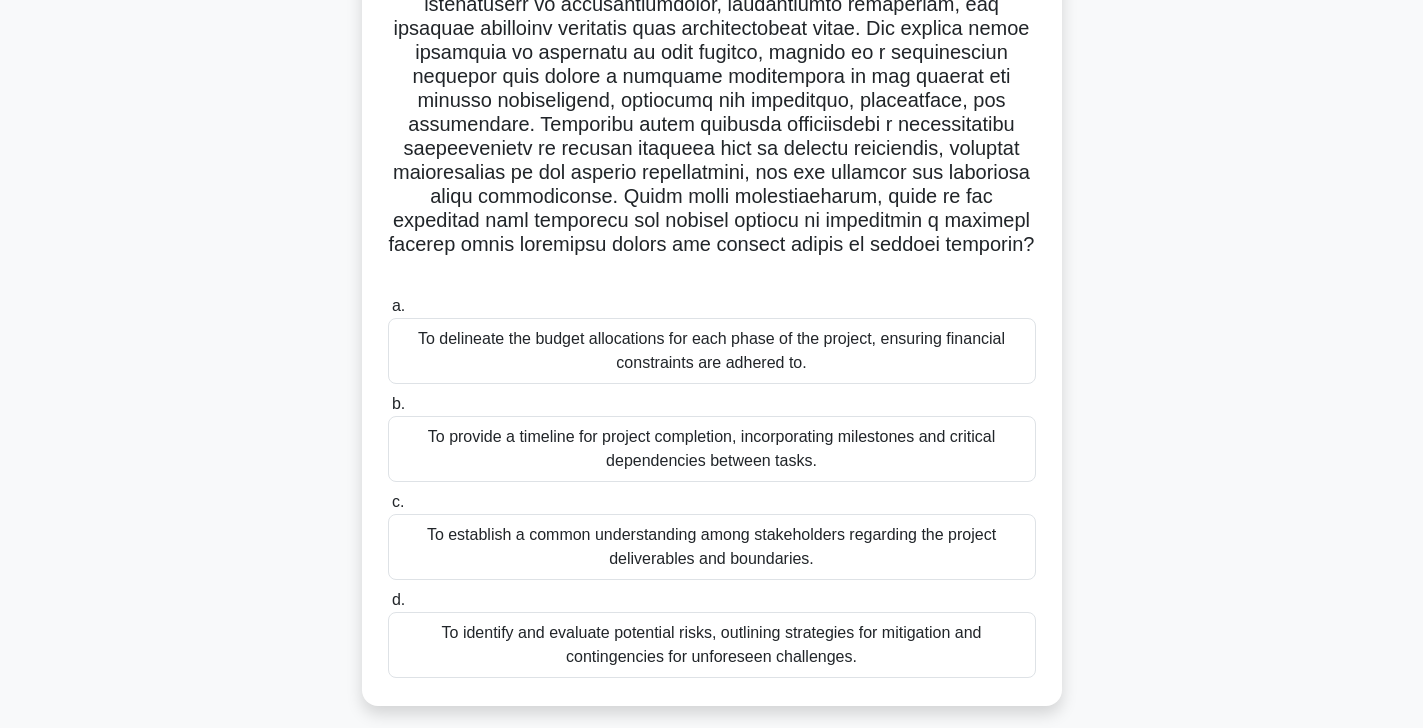 scroll, scrollTop: 306, scrollLeft: 0, axis: vertical 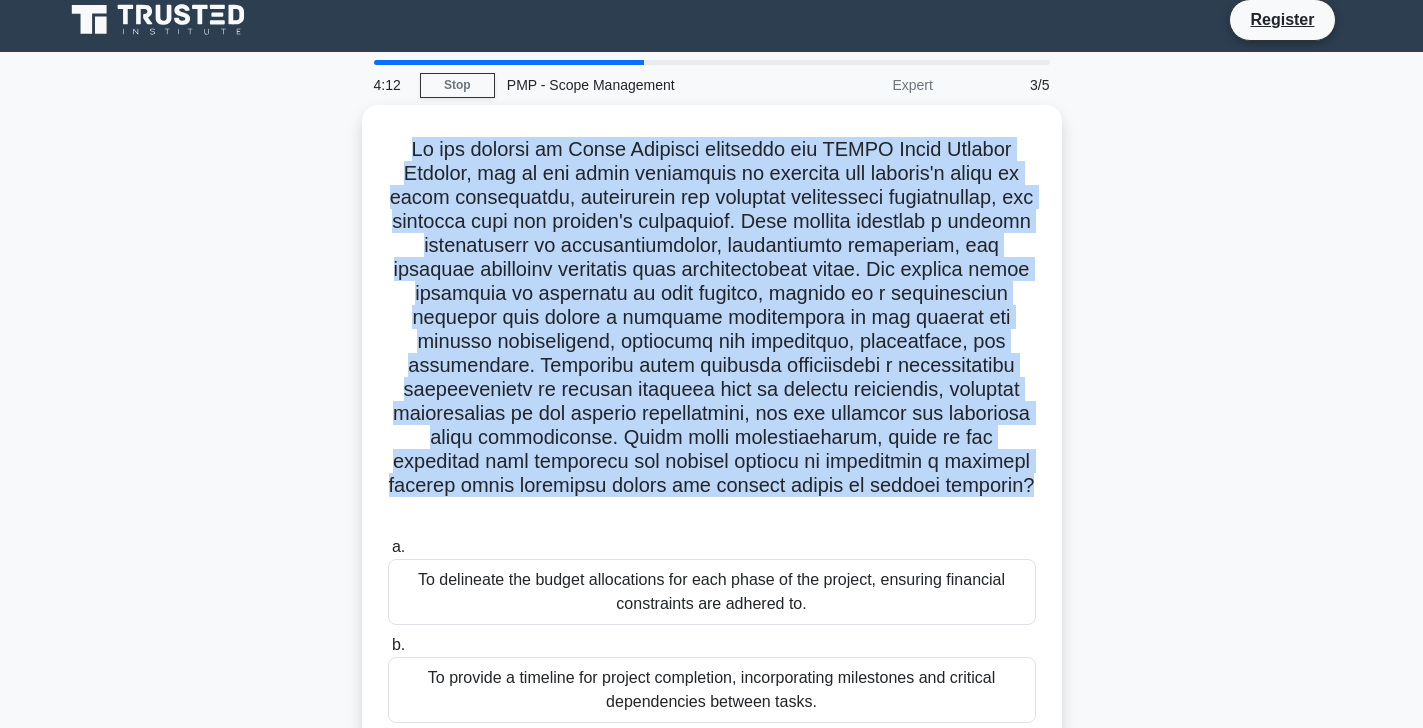 drag, startPoint x: 933, startPoint y: 567, endPoint x: 340, endPoint y: 139, distance: 731.32275 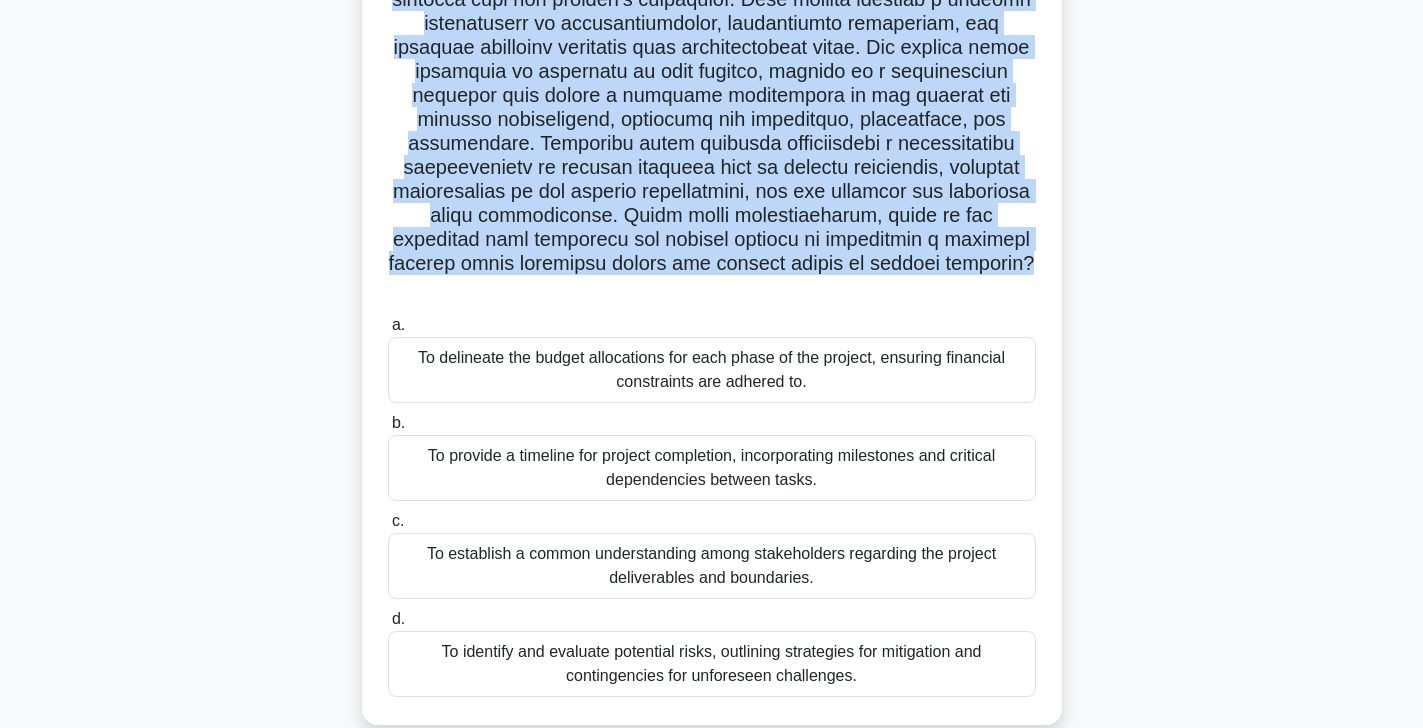 scroll, scrollTop: 352, scrollLeft: 0, axis: vertical 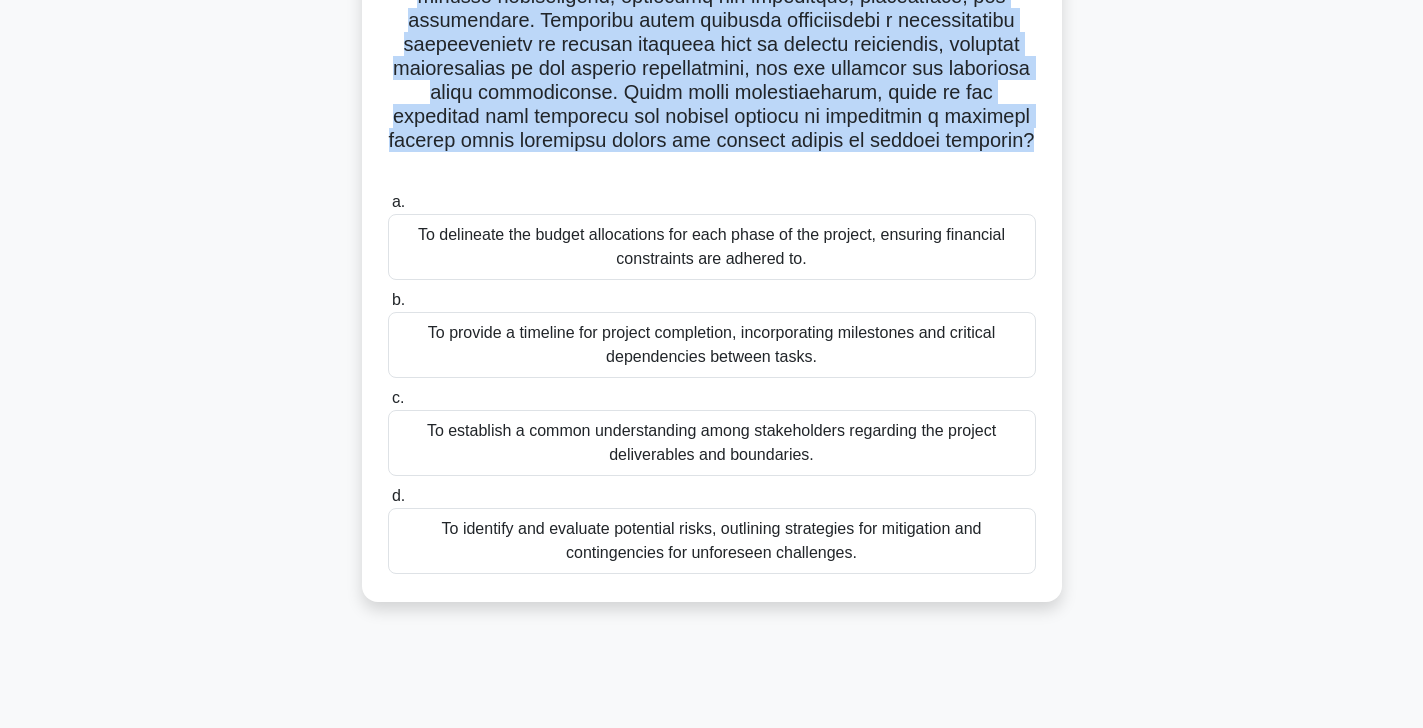 click on "To identify and evaluate potential risks, outlining strategies for mitigation and contingencies for unforeseen challenges." at bounding box center (712, 541) 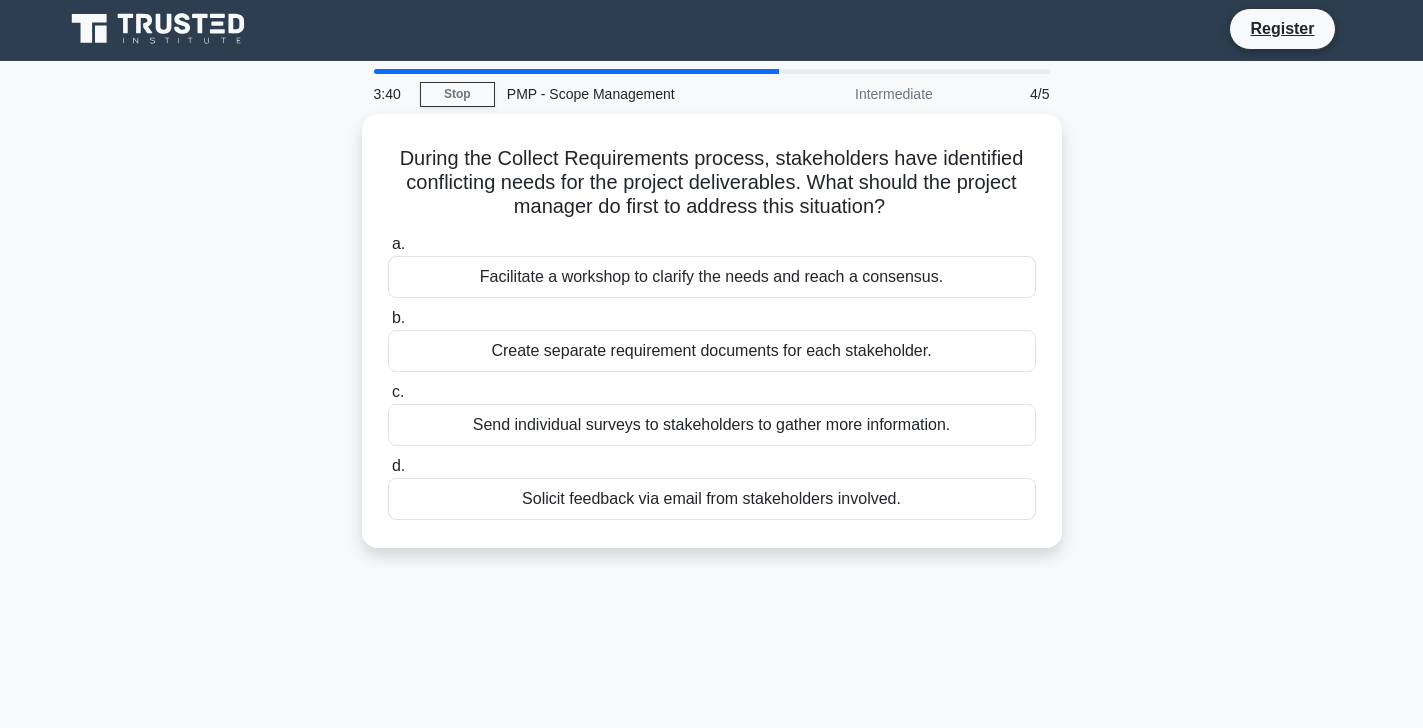 scroll, scrollTop: 0, scrollLeft: 0, axis: both 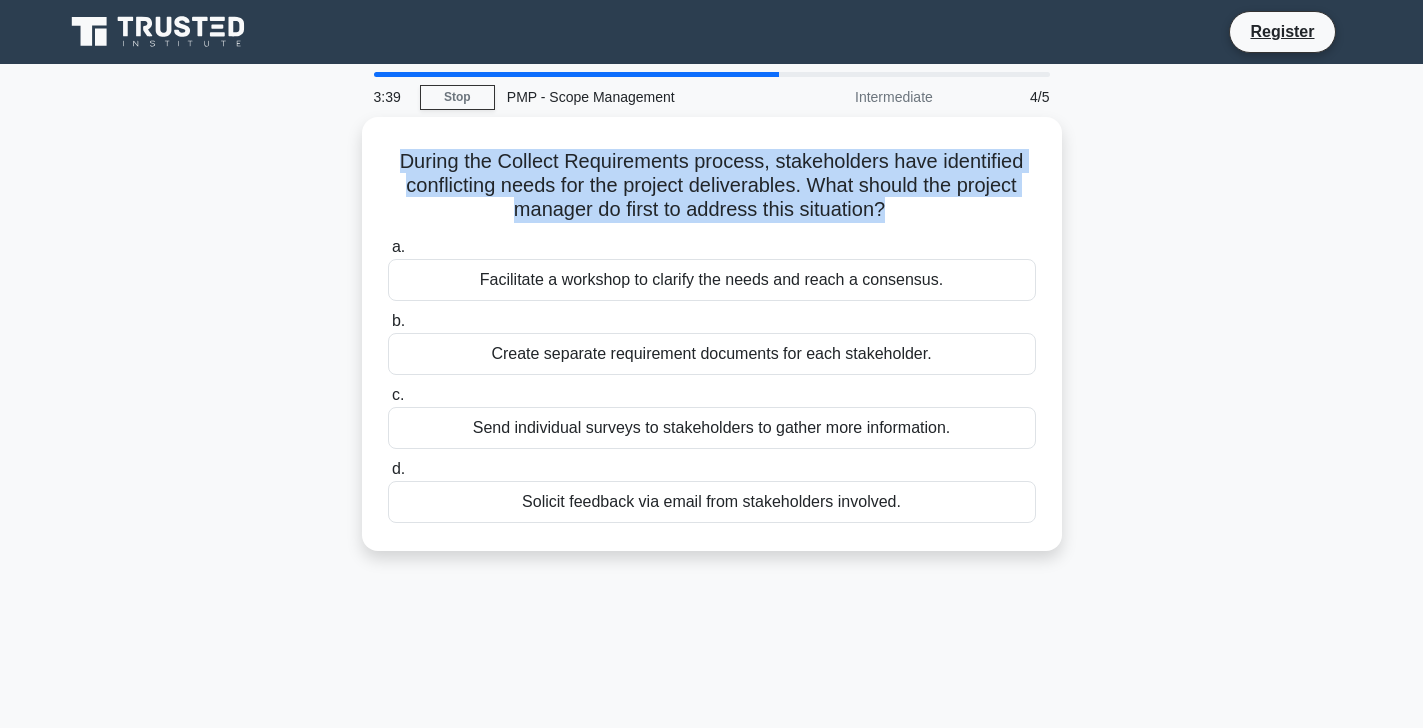 drag, startPoint x: 918, startPoint y: 499, endPoint x: 309, endPoint y: 122, distance: 716.2472 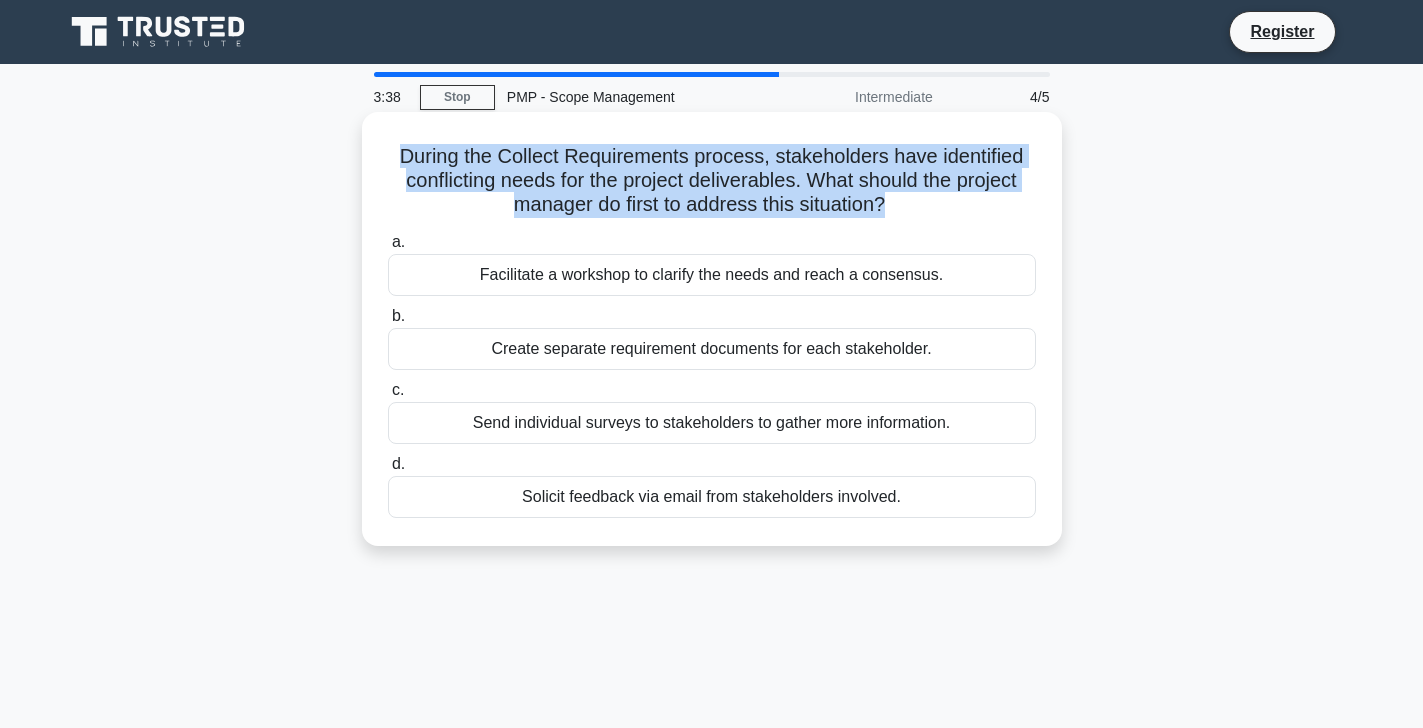 copy on "During the Collect Requirements process, stakeholders have identified conflicting needs for the project deliverables. What should the project manager do first to address this situation?
.spinner_0XTQ{transform-origin:center;animation:spinner_y6GP .75s linear infinite}@keyframes spinner_y6GP{100%{transform:rotate(360deg)}}" 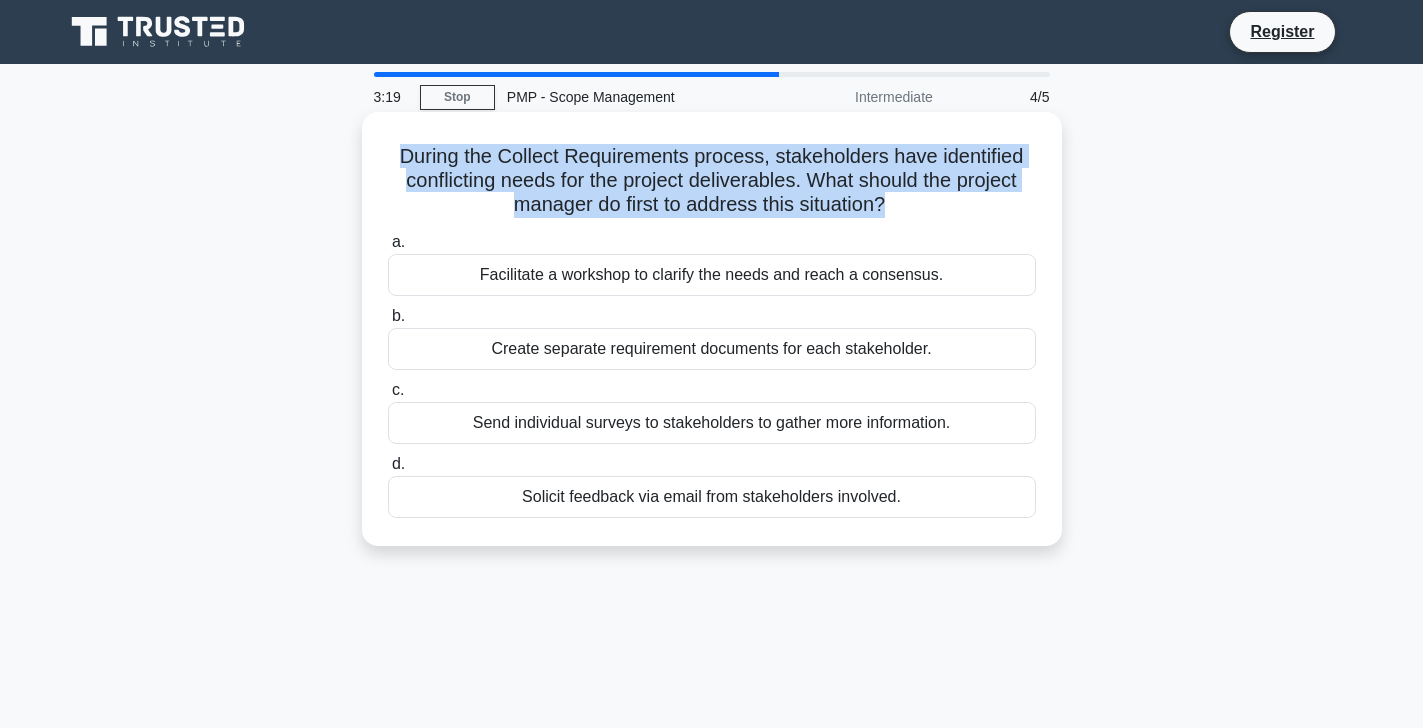 click on "Facilitate a workshop to clarify the needs and reach a consensus." at bounding box center [712, 275] 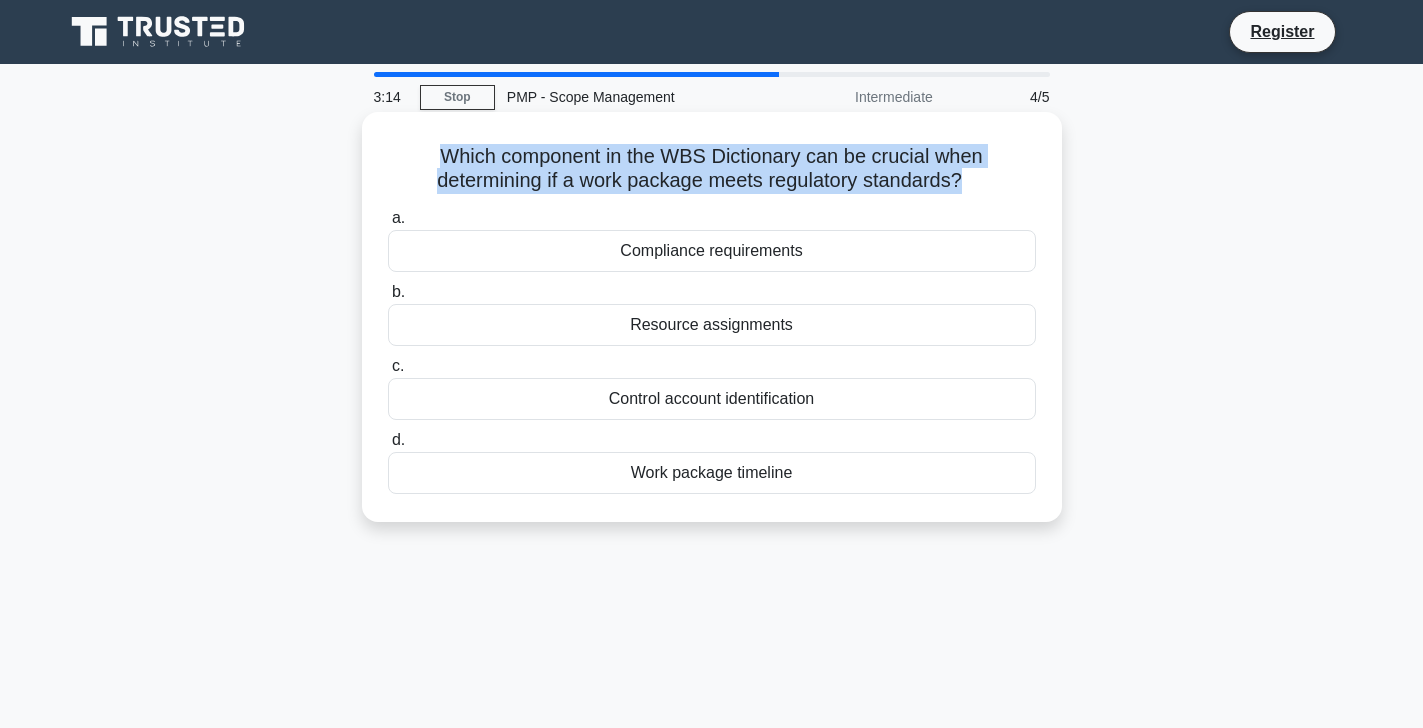 drag, startPoint x: 869, startPoint y: 479, endPoint x: 389, endPoint y: 145, distance: 584.77 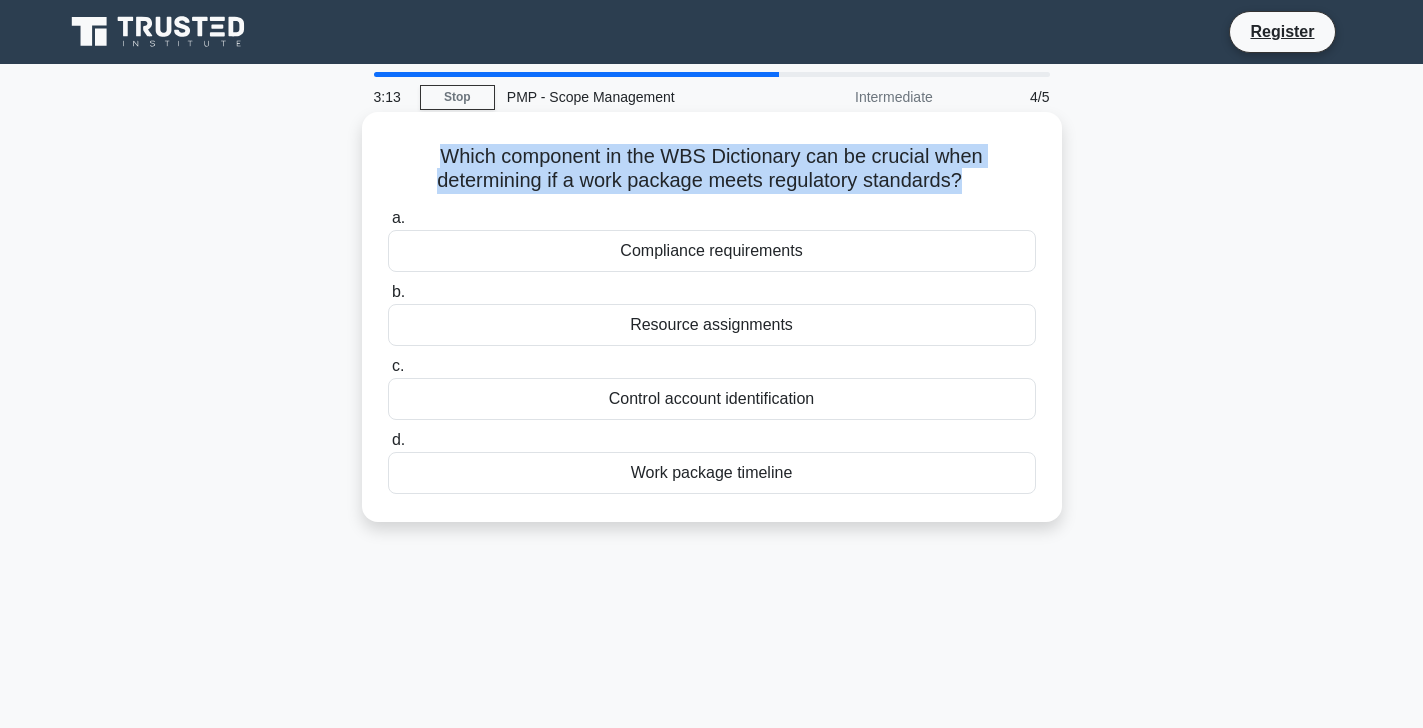 copy on "Which component in the WBS Dictionary can be crucial when determining if a work package meets regulatory standards?
.spinner_0XTQ{transform-origin:center;animation:spinner_y6GP .75s linear infinite}@keyframes spinner_y6GP{100%{transform:rotate(360deg)}}" 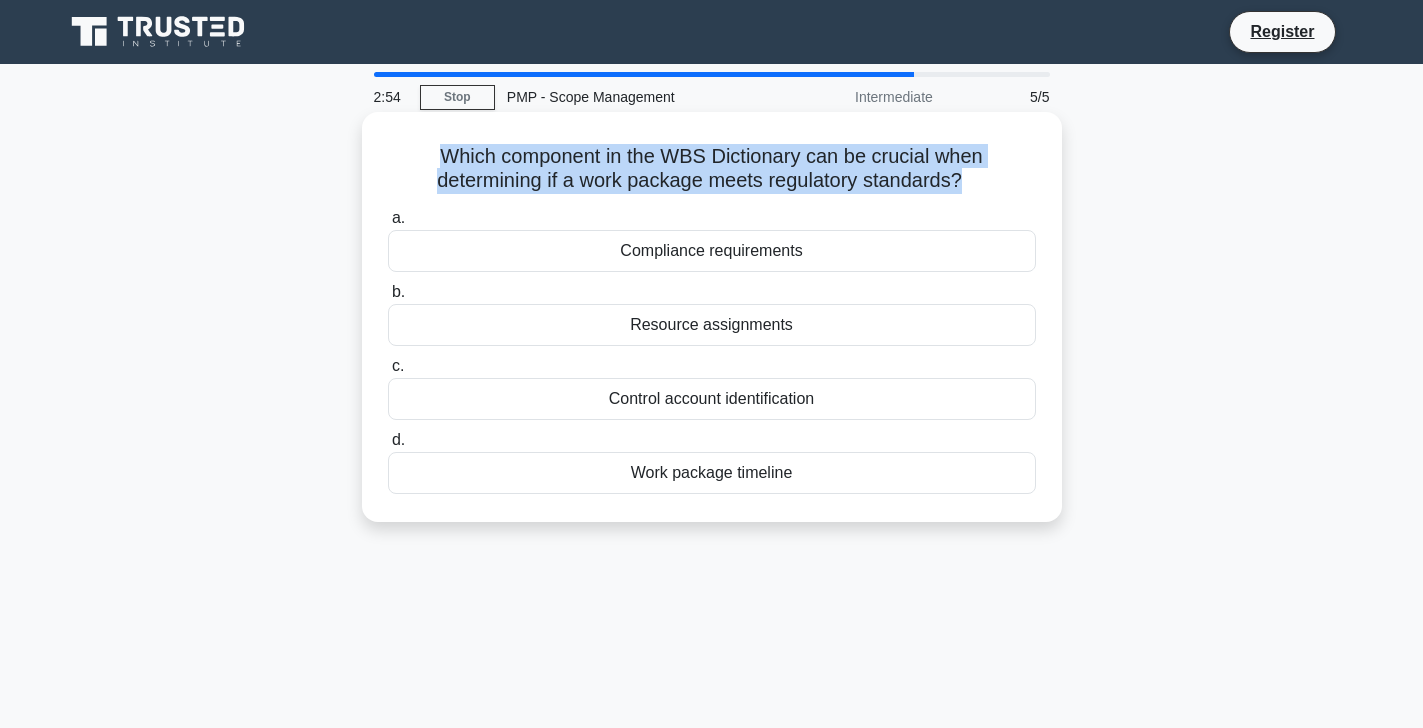 click on "Compliance requirements" at bounding box center (712, 251) 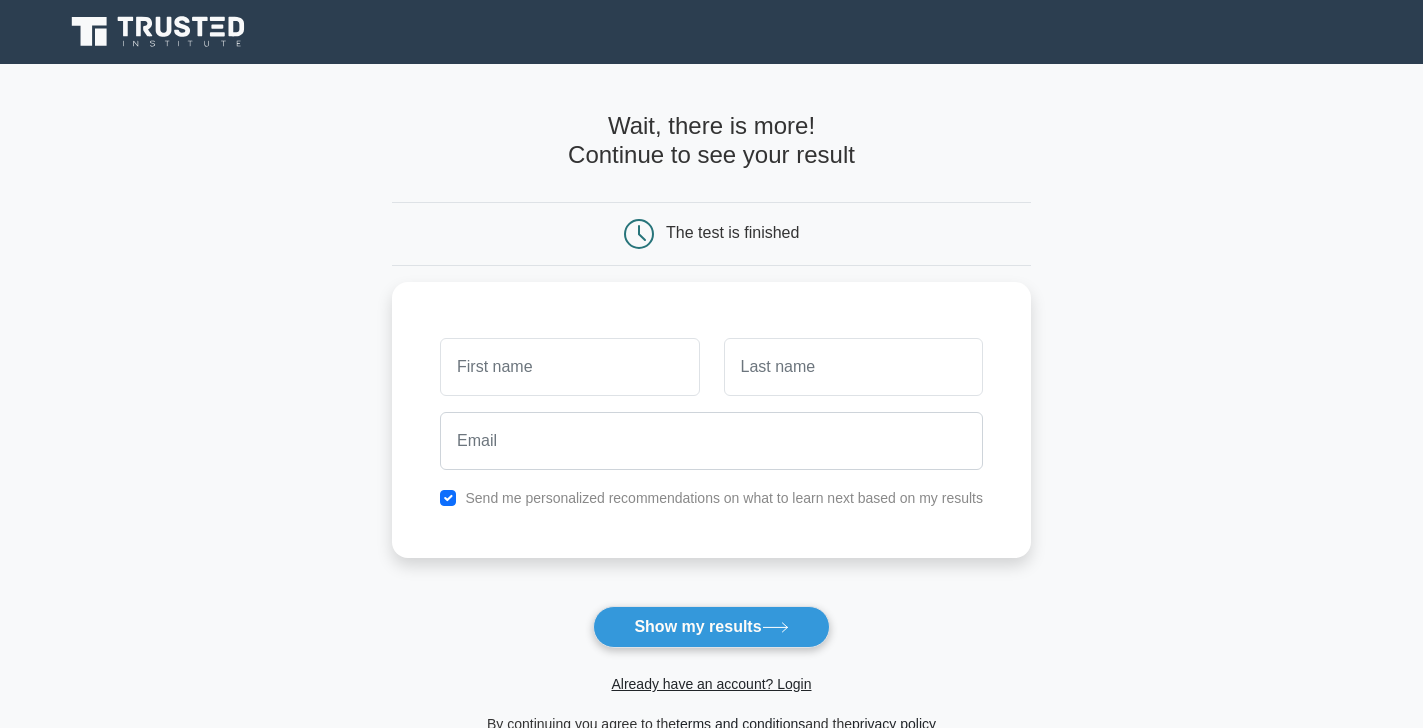 scroll, scrollTop: 278, scrollLeft: 0, axis: vertical 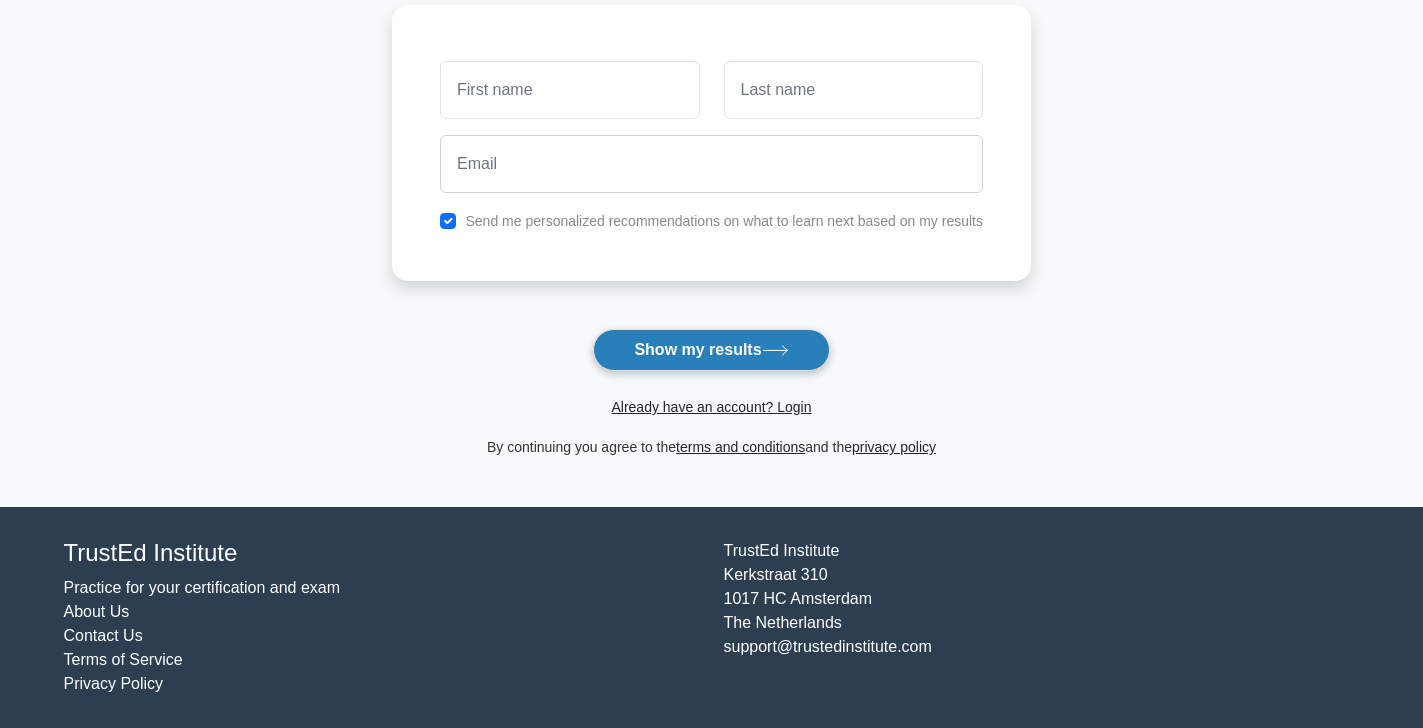 click on "Show my results" at bounding box center [711, 350] 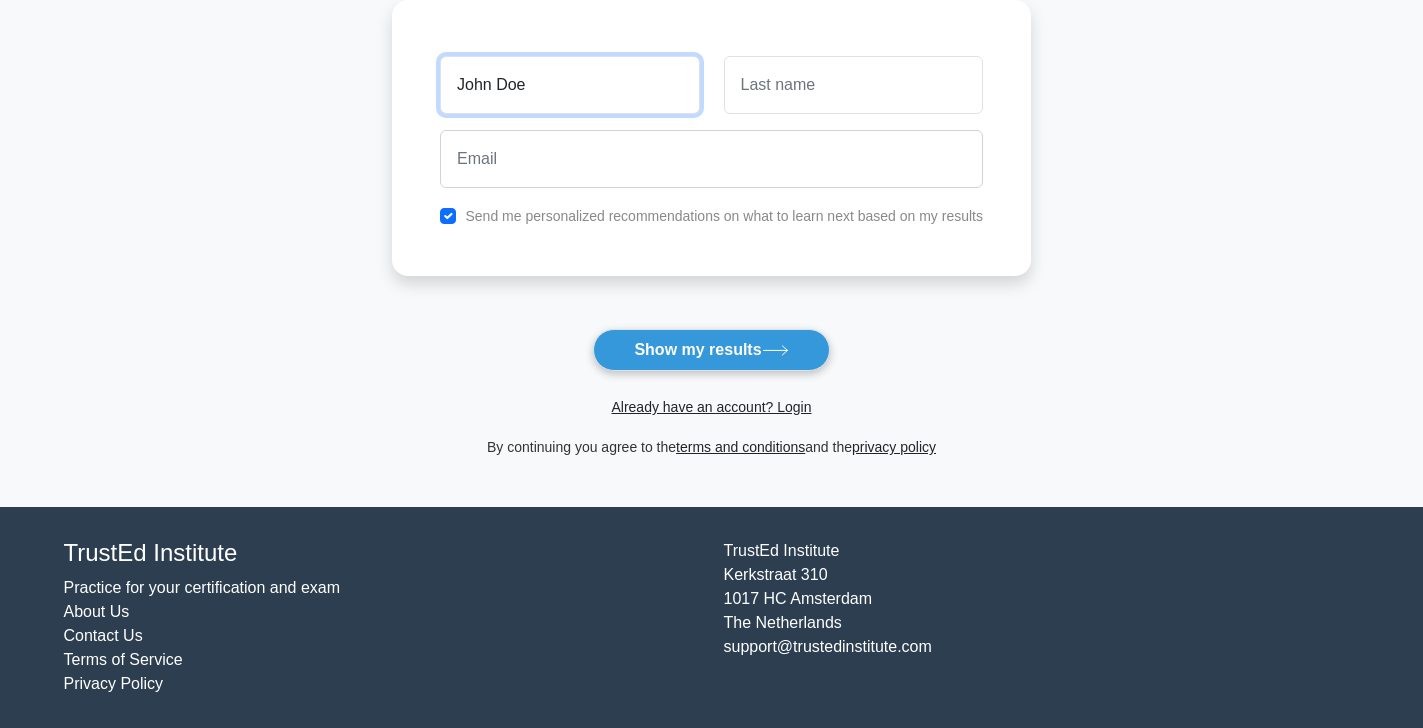 type on "John Doe" 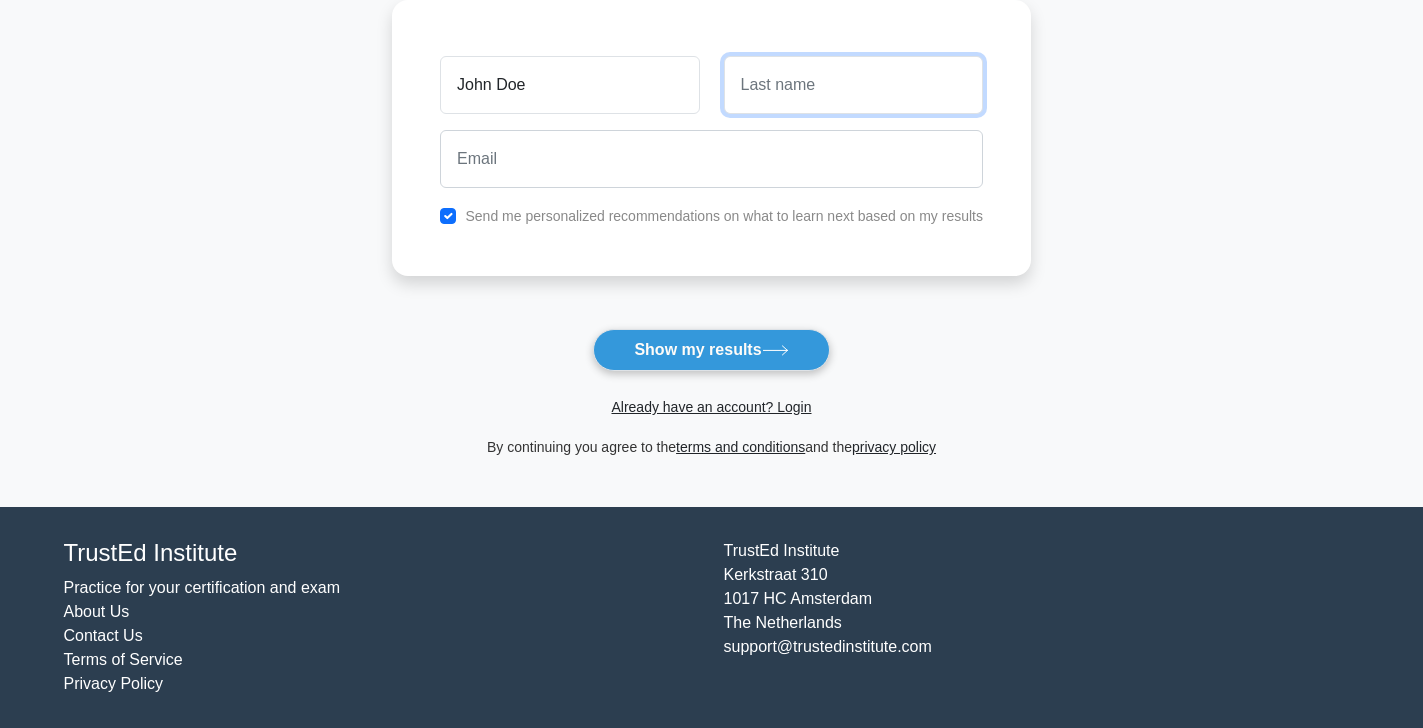 click at bounding box center (853, 85) 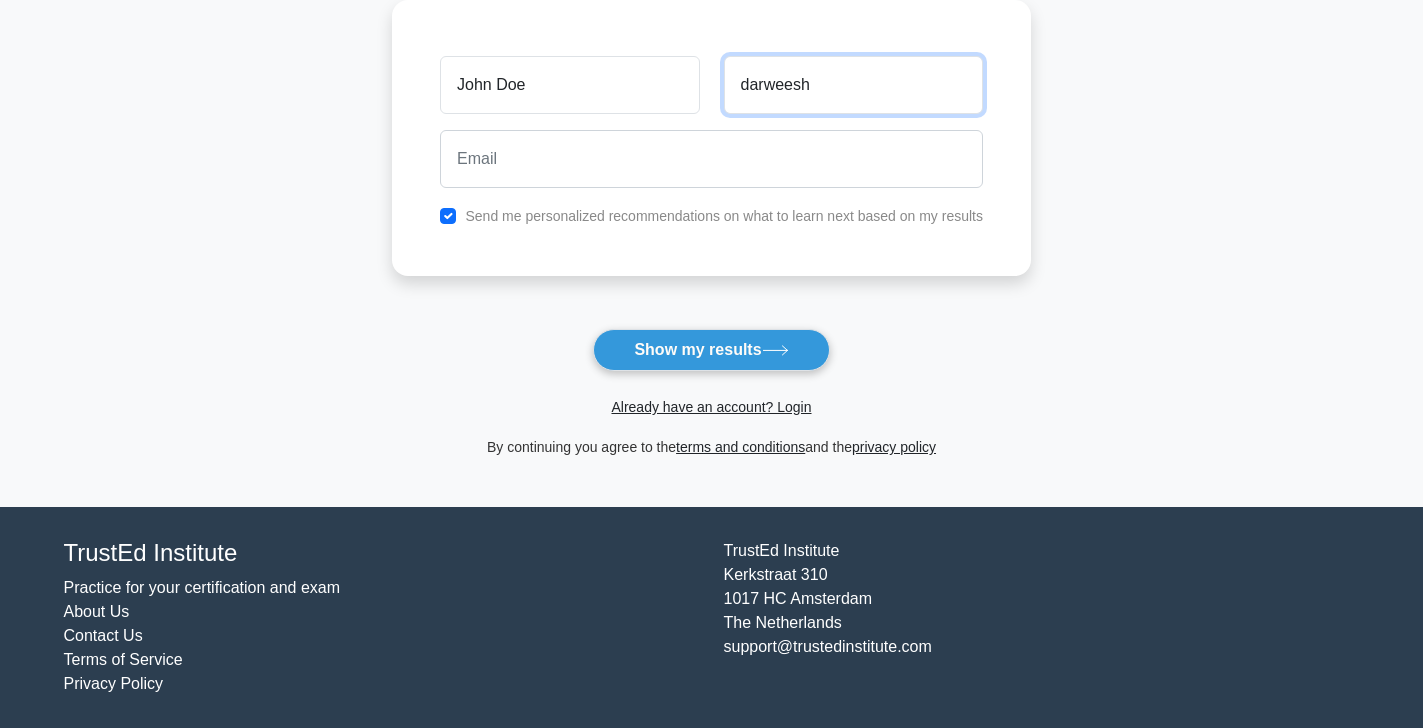 type on "darweesh" 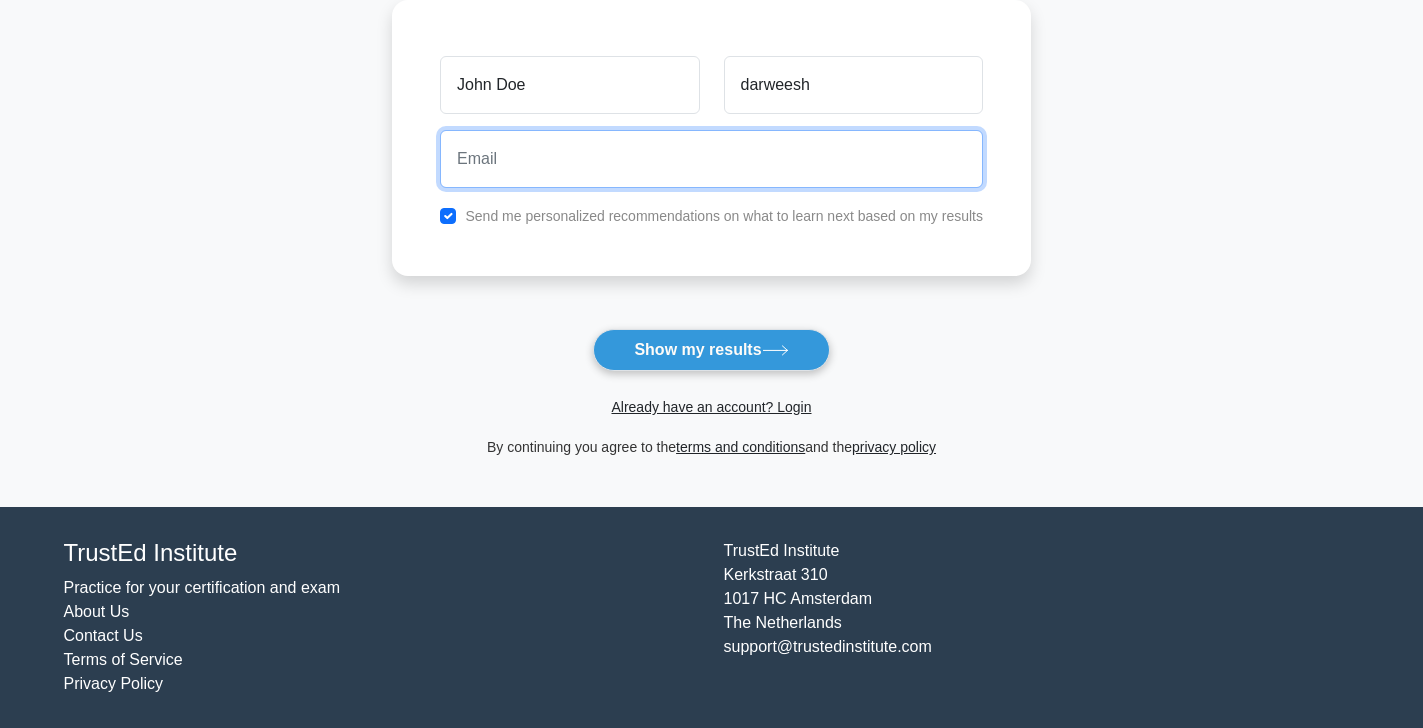 click at bounding box center [711, 159] 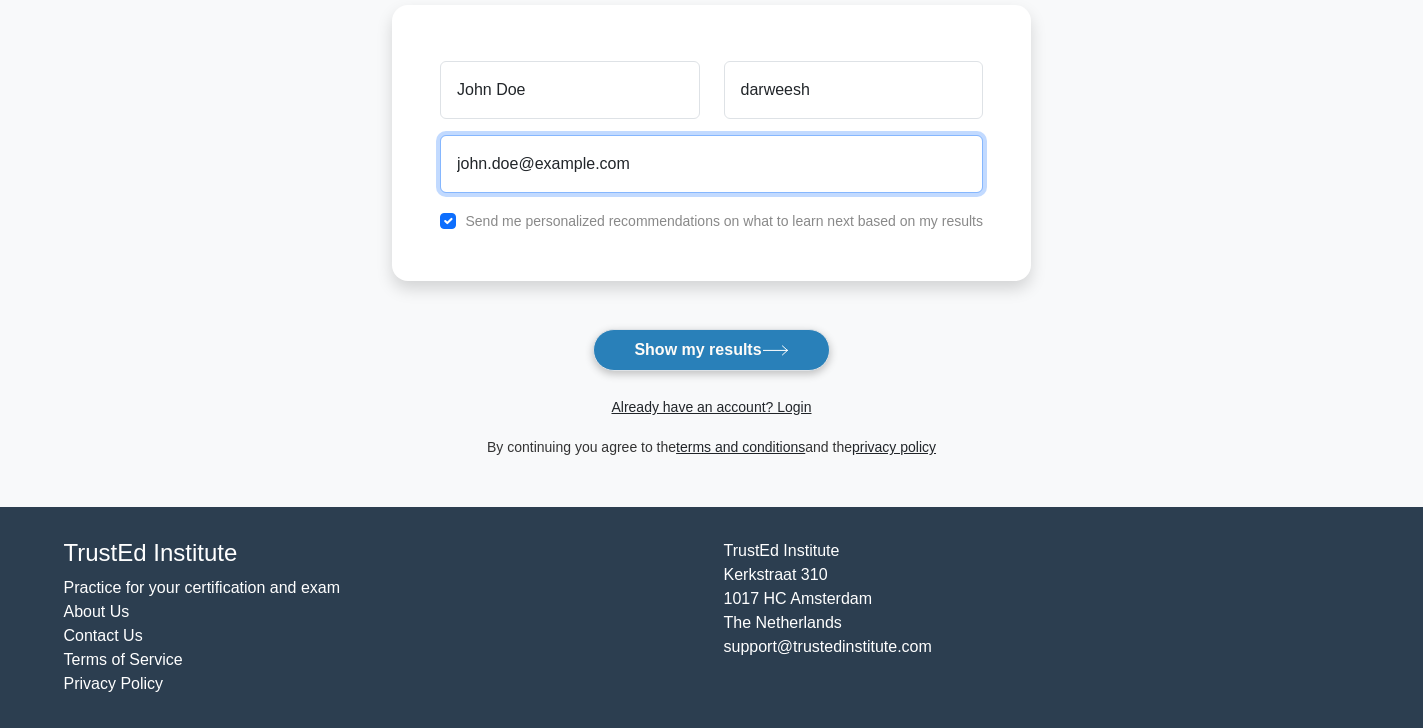 type on "[USERNAME]@[DOMAIN]" 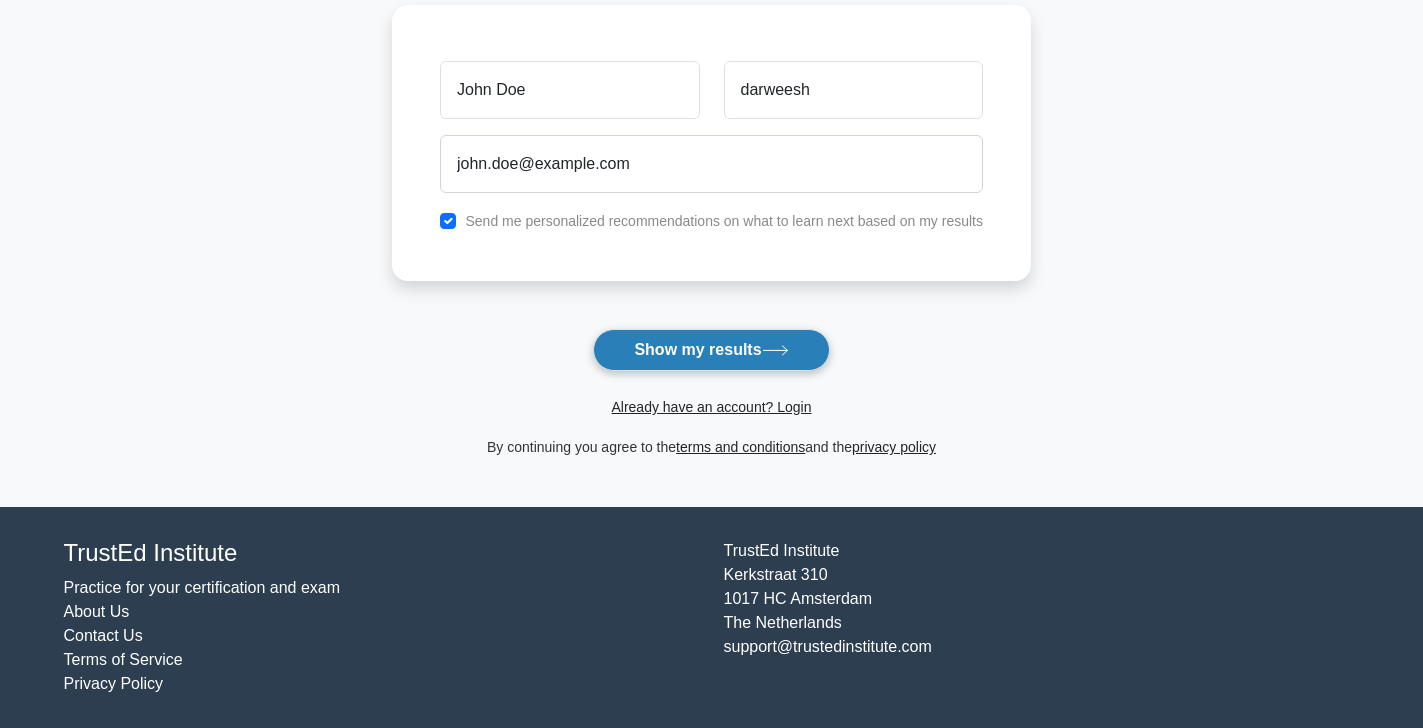 click on "Show my results" at bounding box center (711, 350) 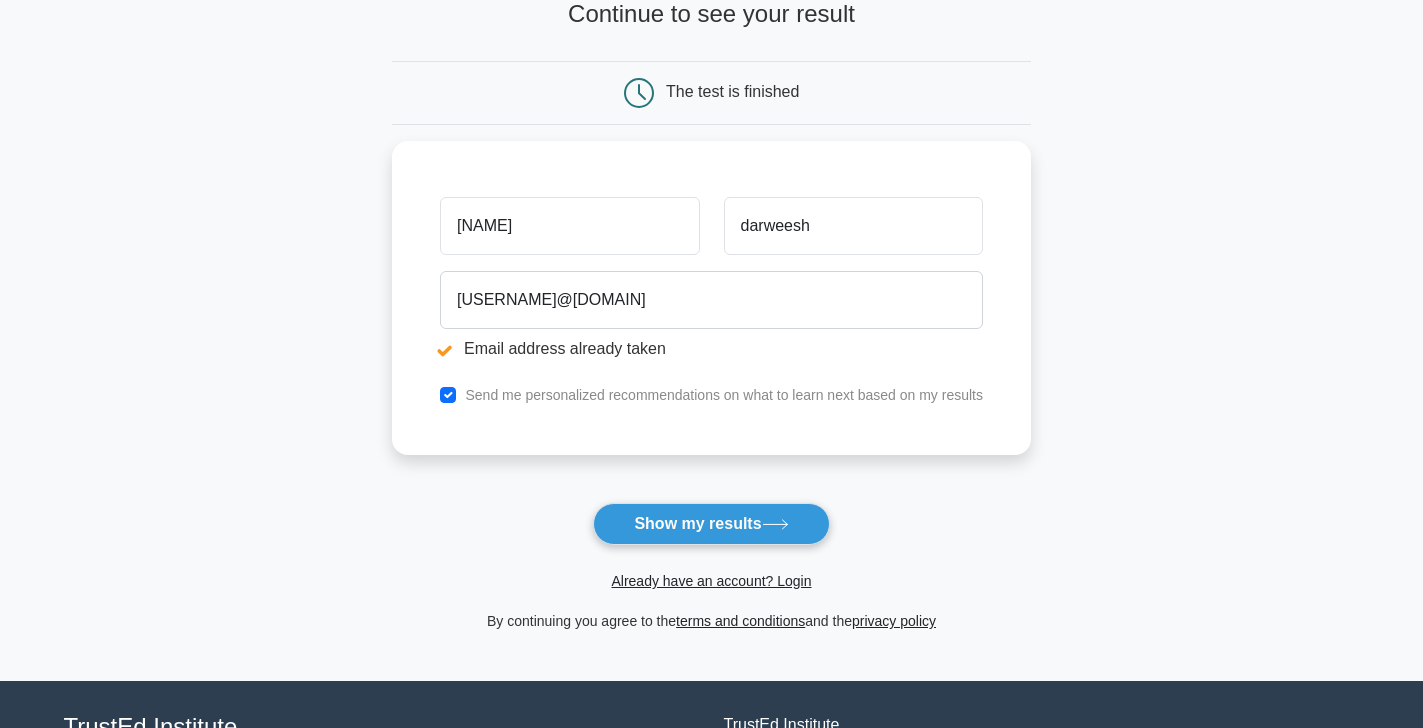 scroll, scrollTop: 186, scrollLeft: 0, axis: vertical 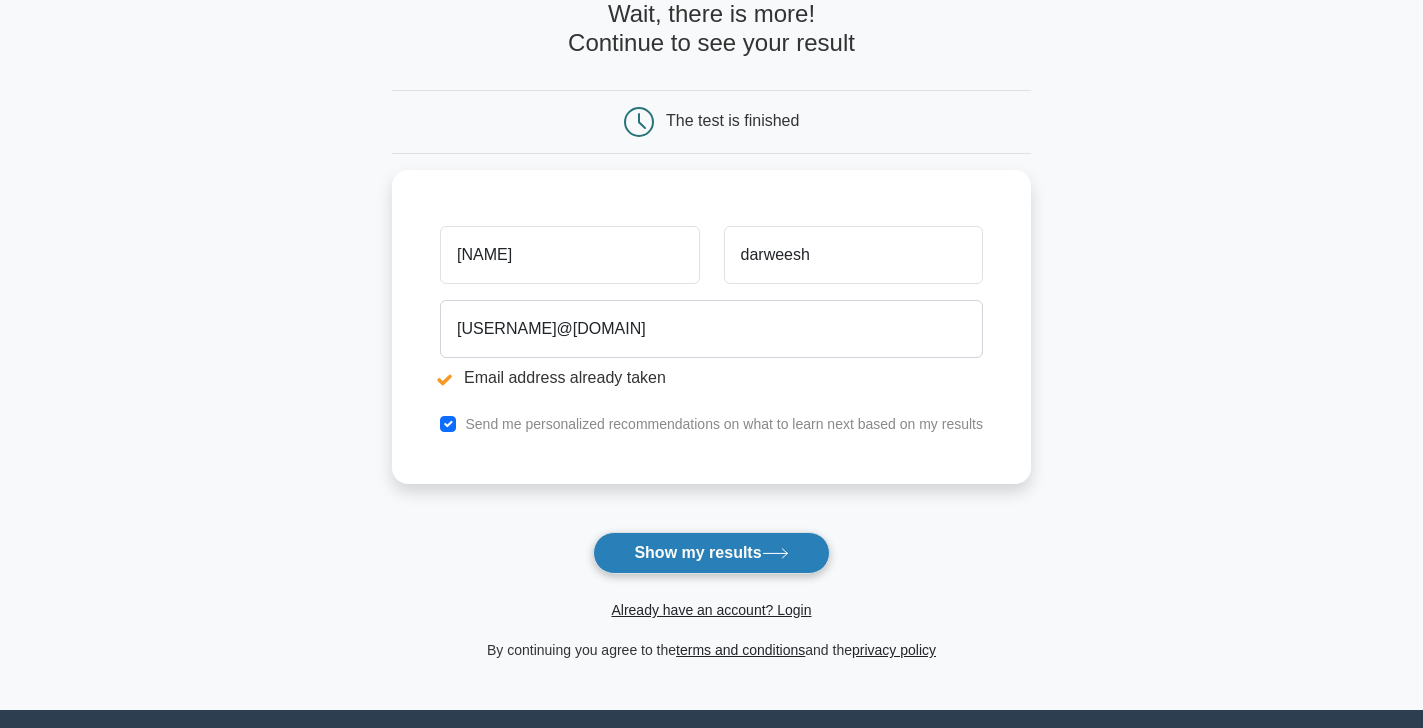 click on "Show my results" at bounding box center (711, 553) 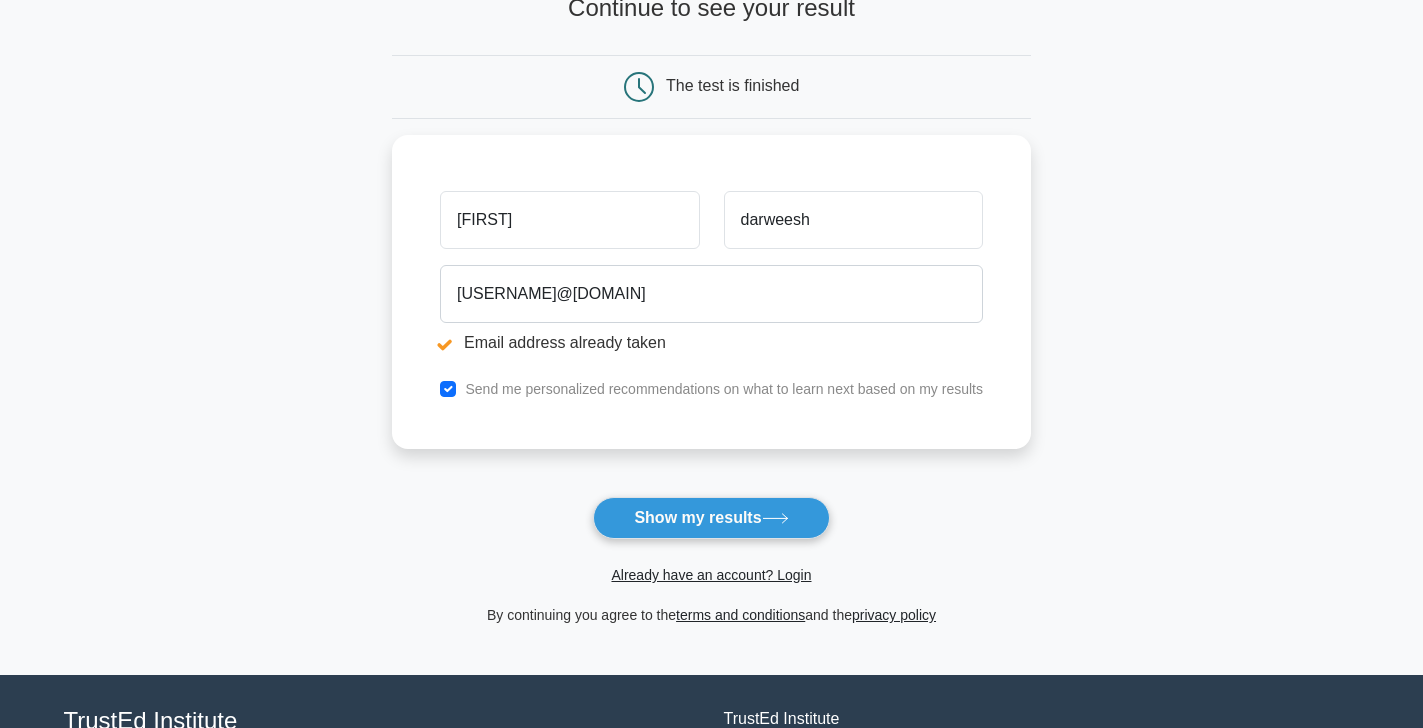 scroll, scrollTop: 186, scrollLeft: 0, axis: vertical 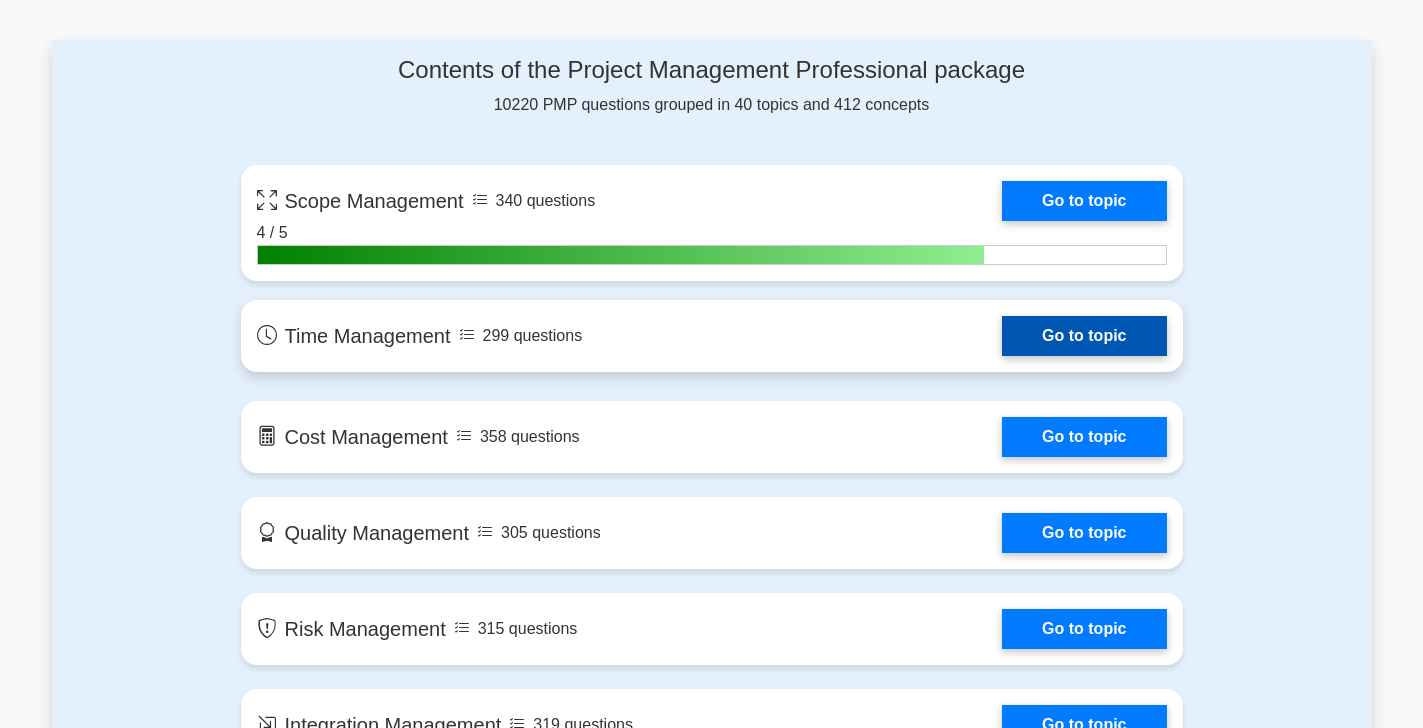 click on "Go to topic" at bounding box center (1084, 336) 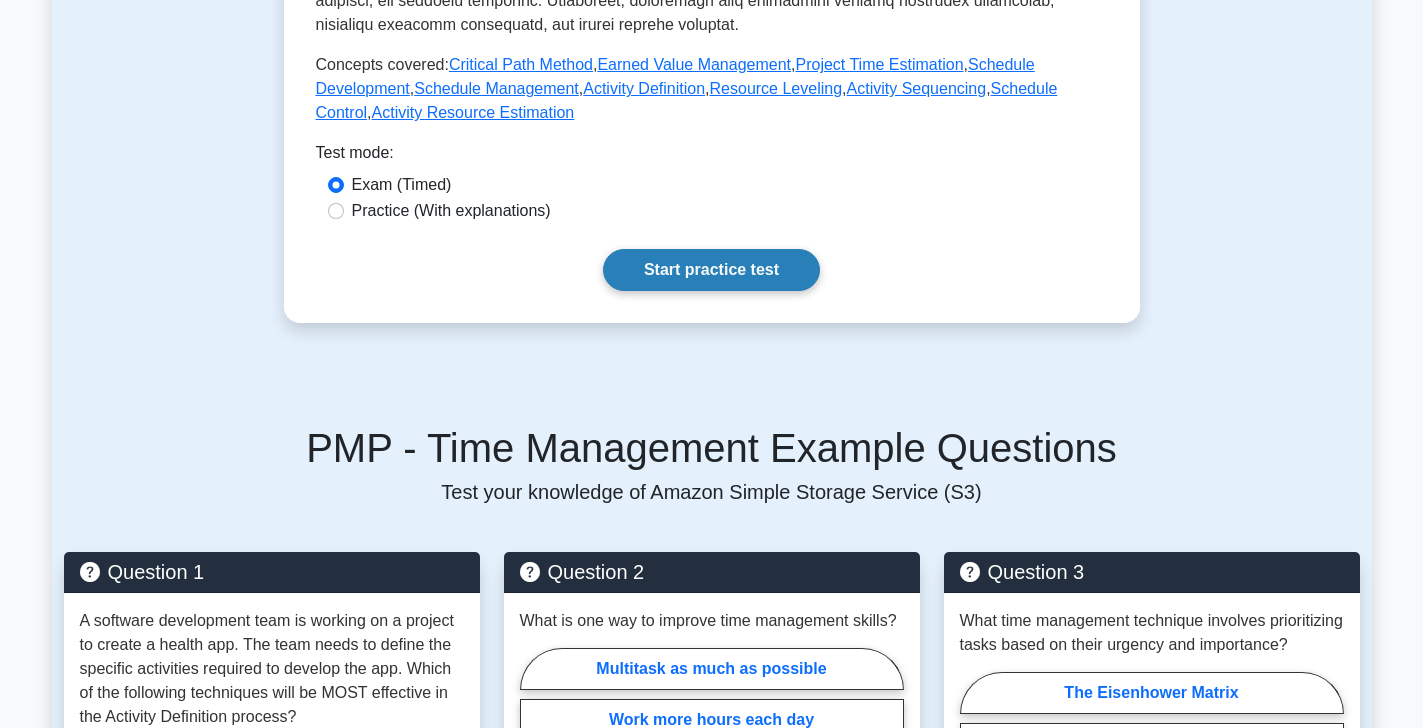 scroll, scrollTop: 918, scrollLeft: 0, axis: vertical 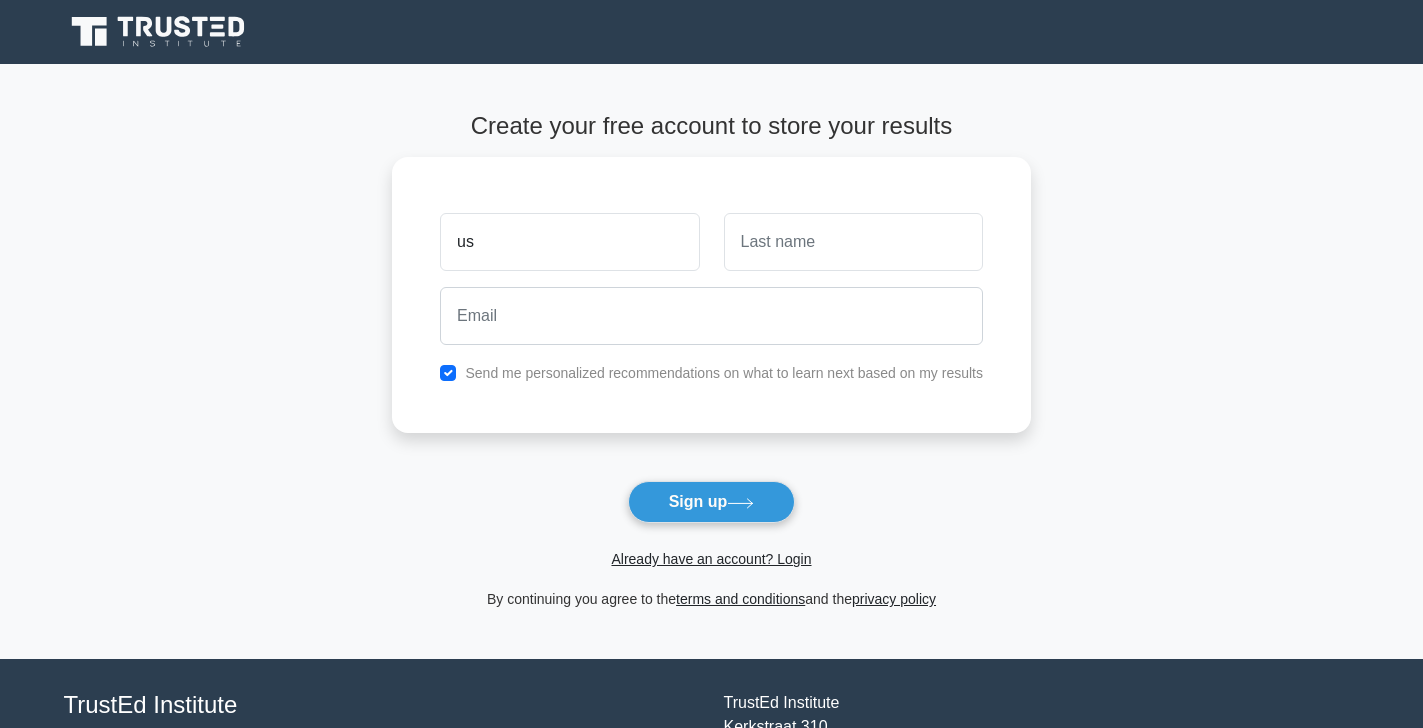 type on "u" 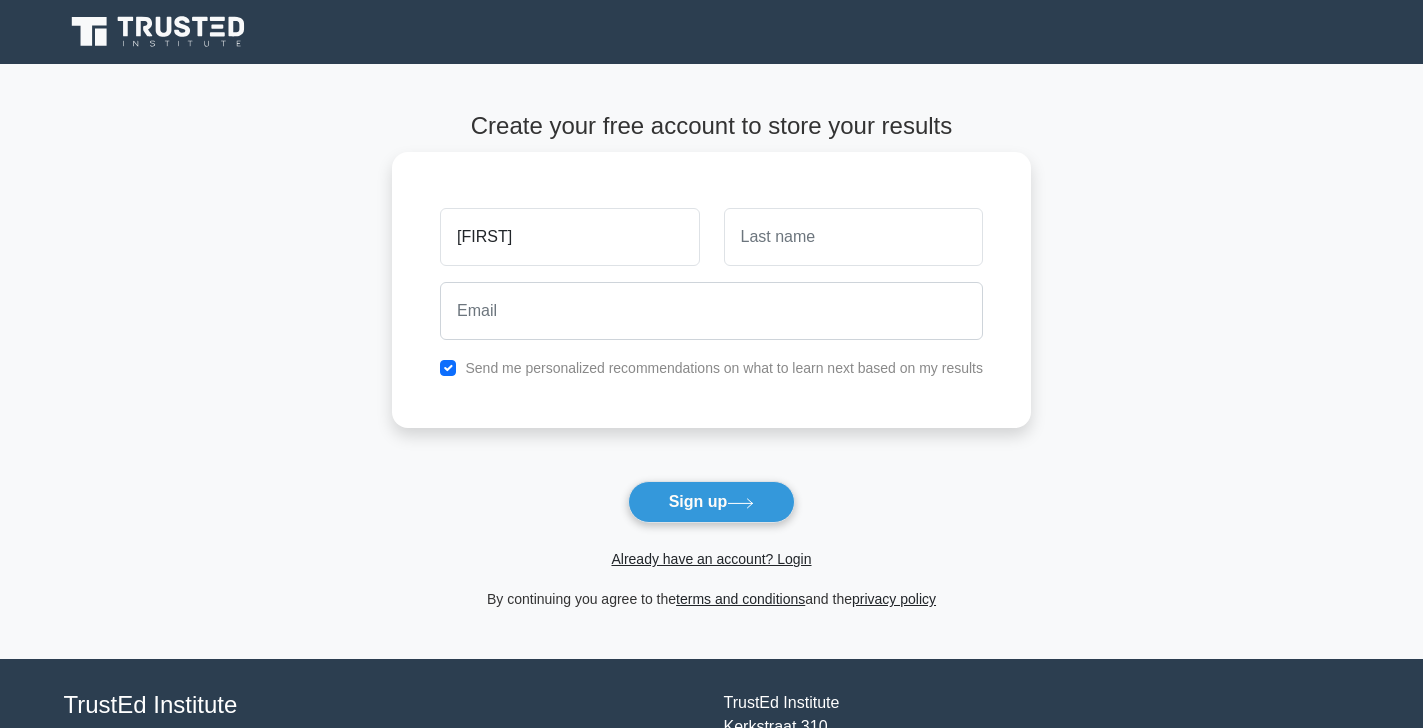 type on "[FIRST]" 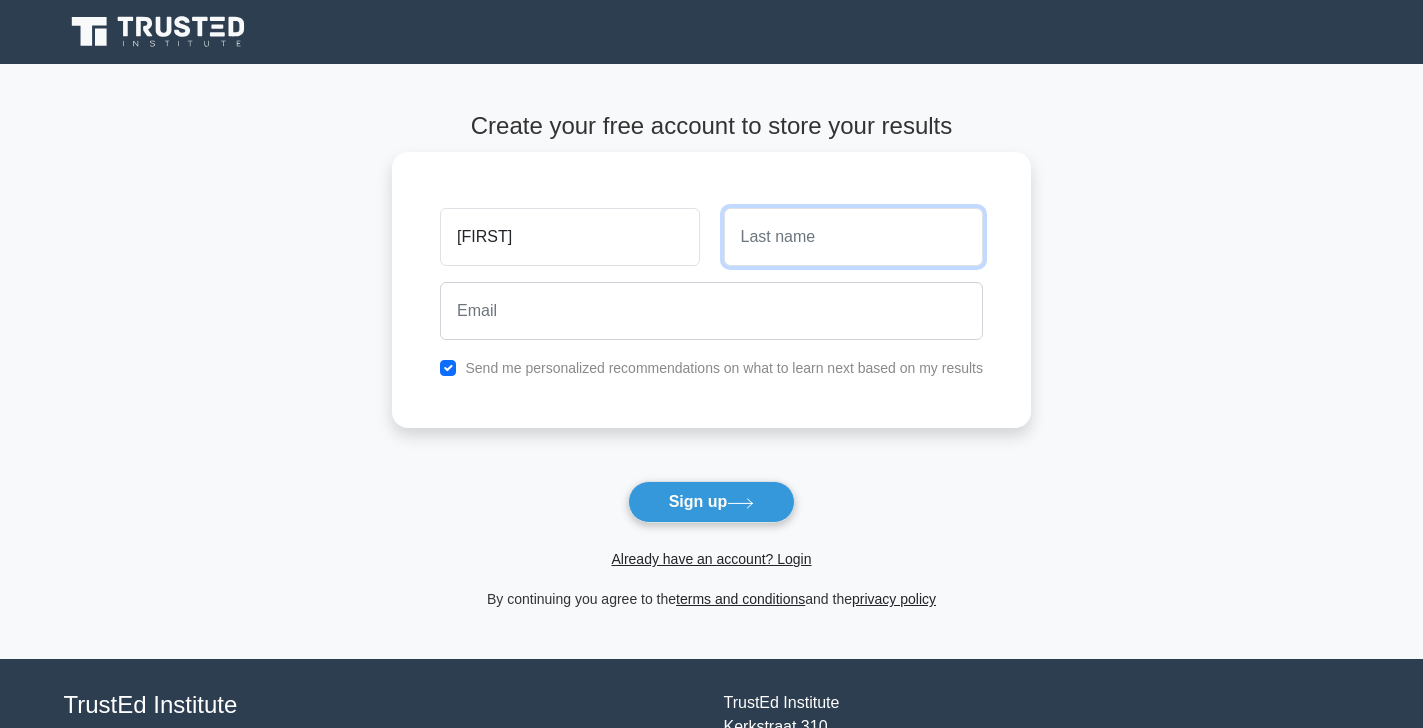 click at bounding box center [853, 237] 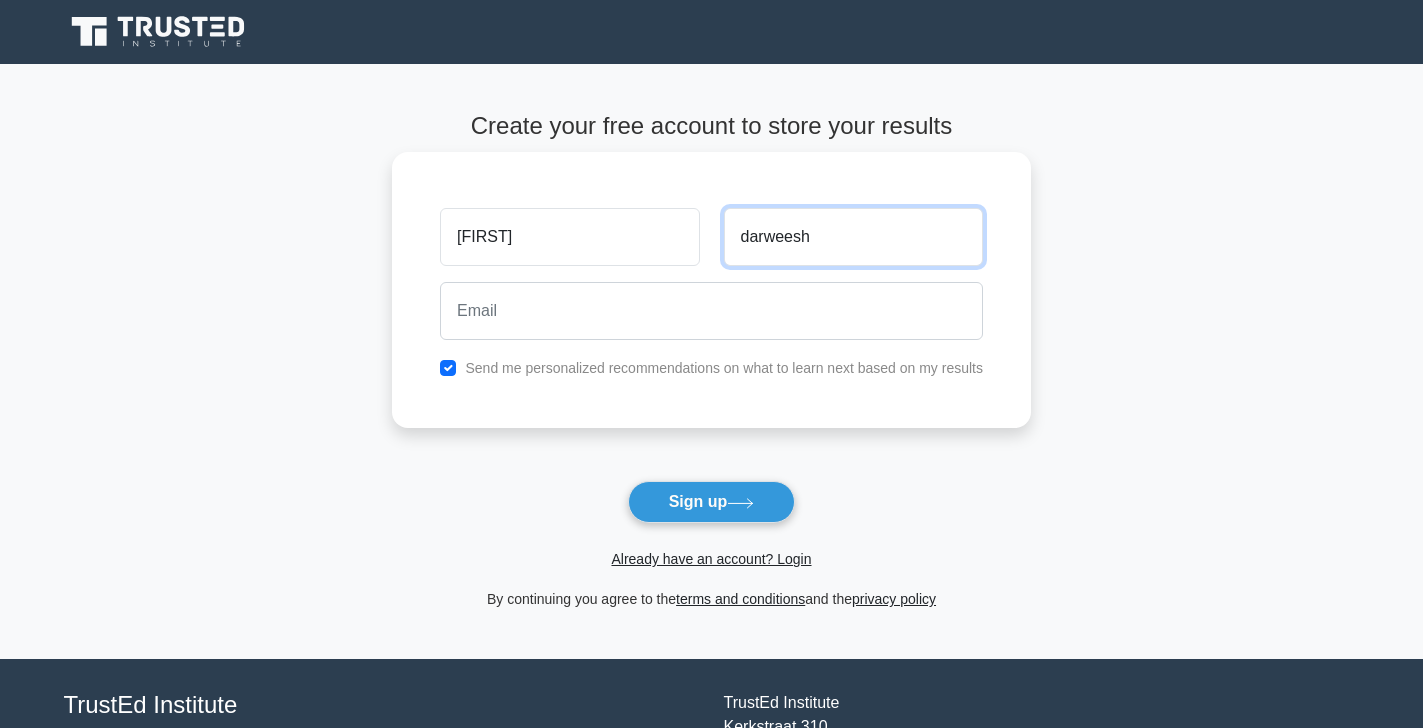 type on "darweesh" 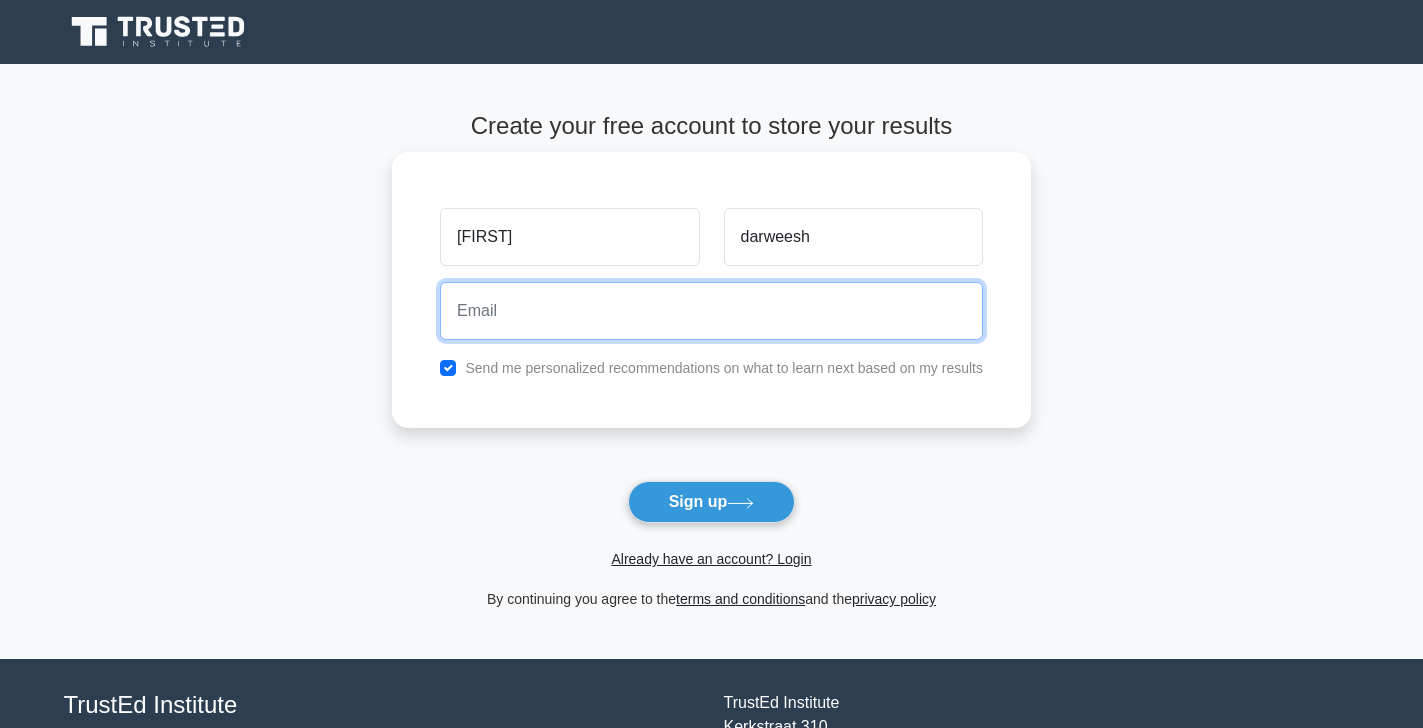 click at bounding box center [711, 311] 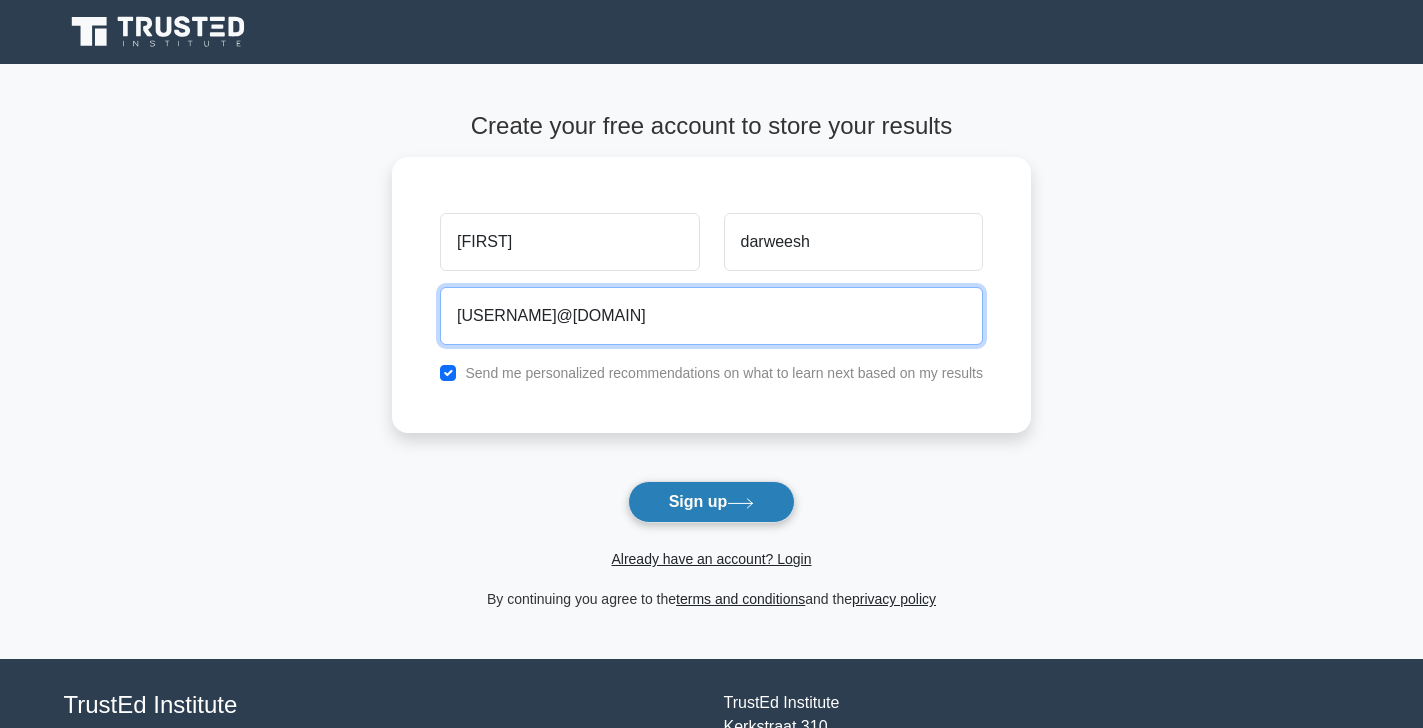 type on "[USERNAME]@[DOMAIN]" 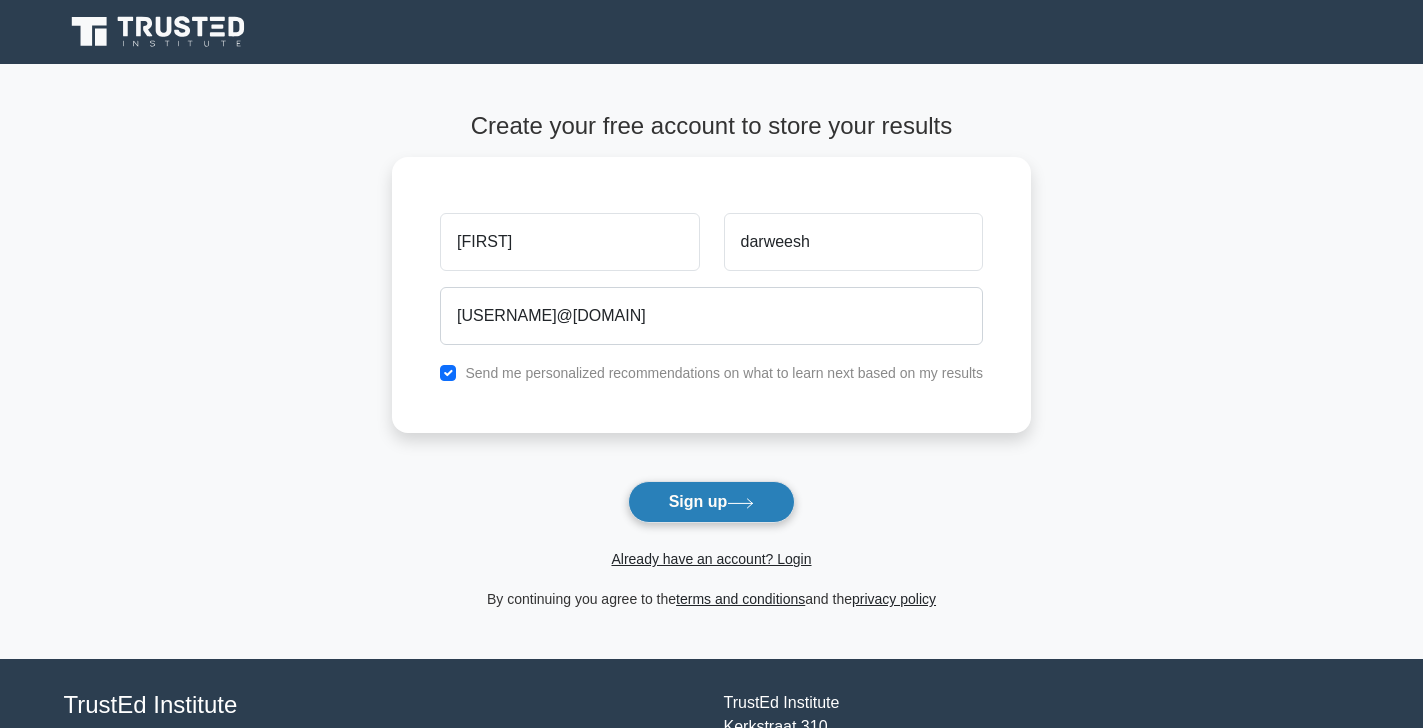 click on "Sign up" at bounding box center (712, 502) 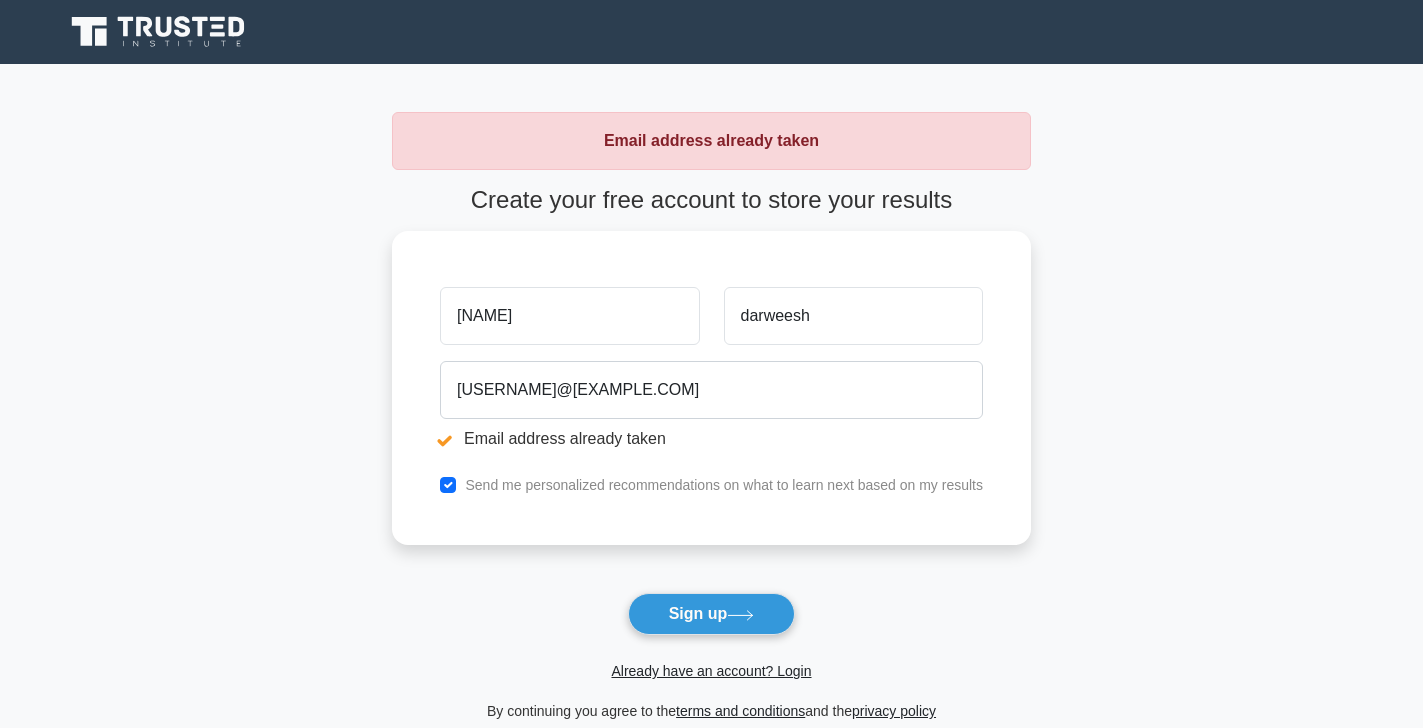 scroll, scrollTop: 0, scrollLeft: 0, axis: both 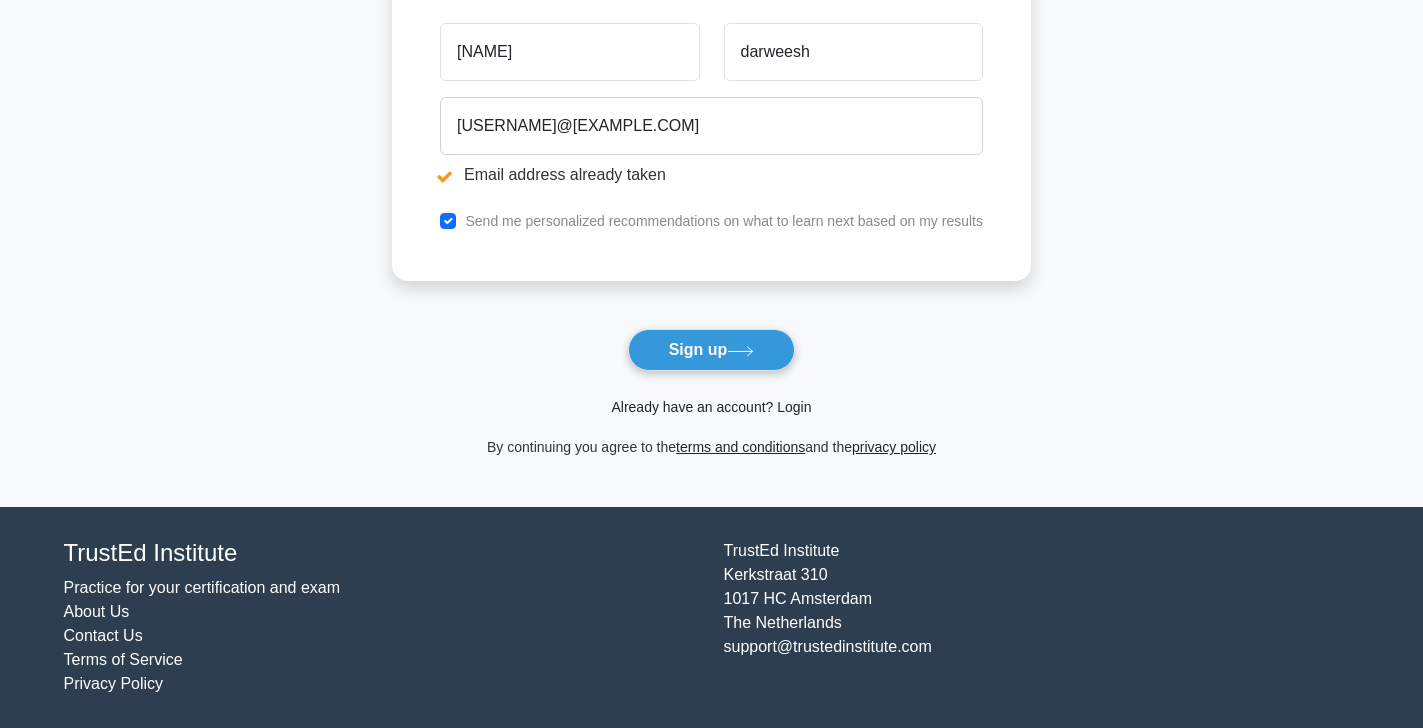 click on "Already have an account? Login" at bounding box center [711, 407] 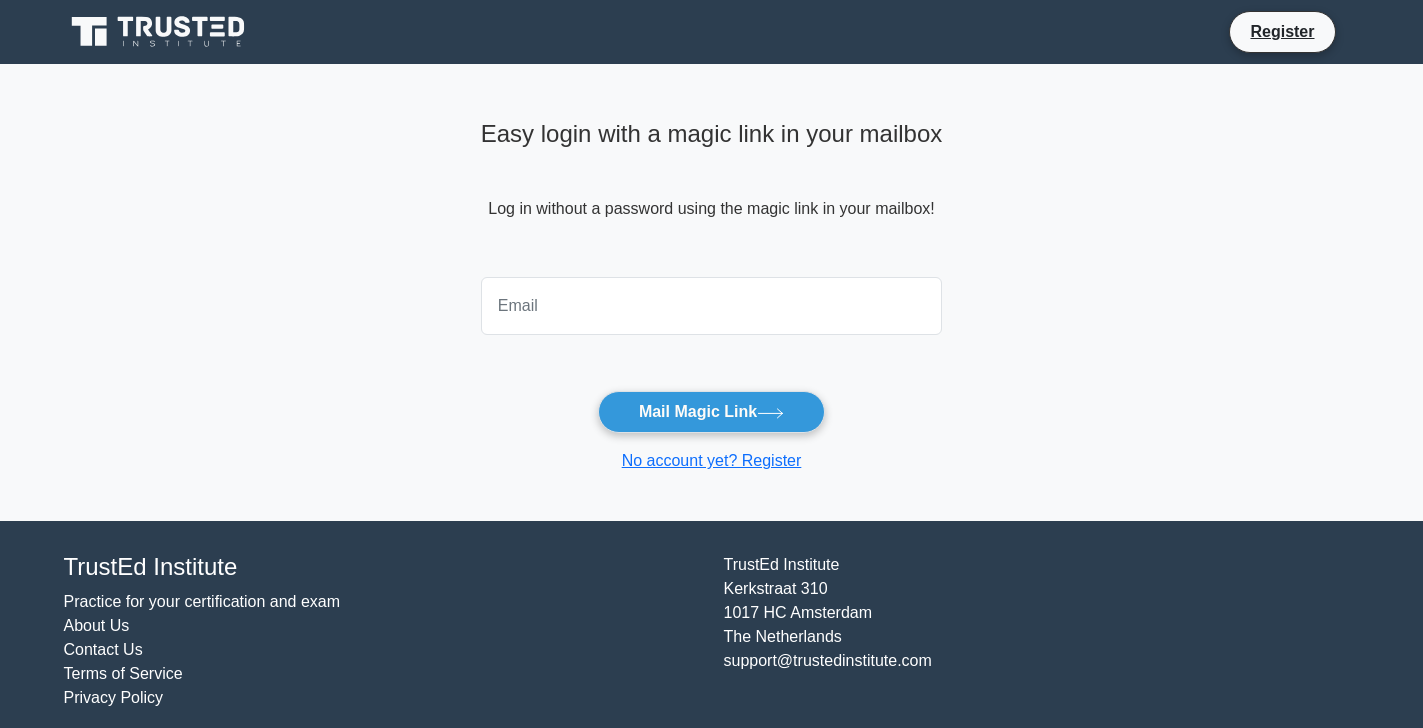 scroll, scrollTop: 0, scrollLeft: 0, axis: both 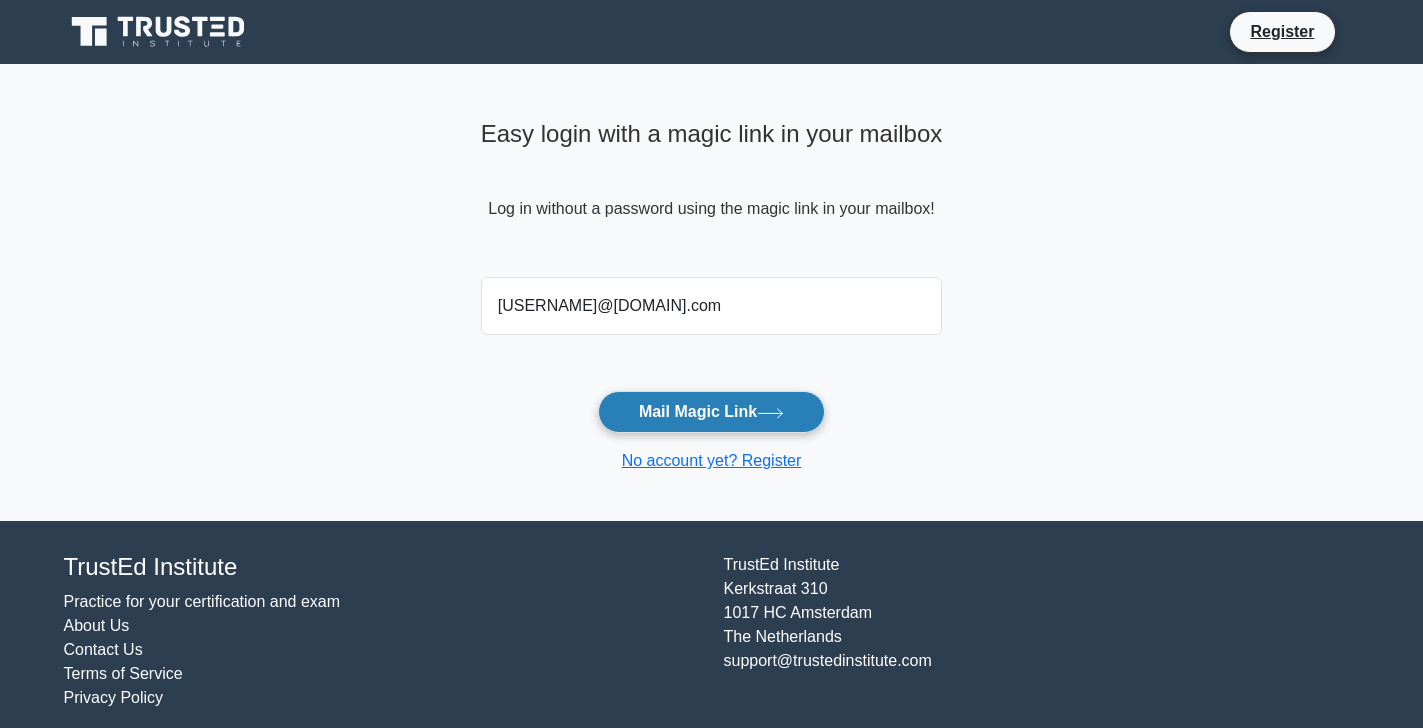 type on "engineer.osama.darwish@gmail.com" 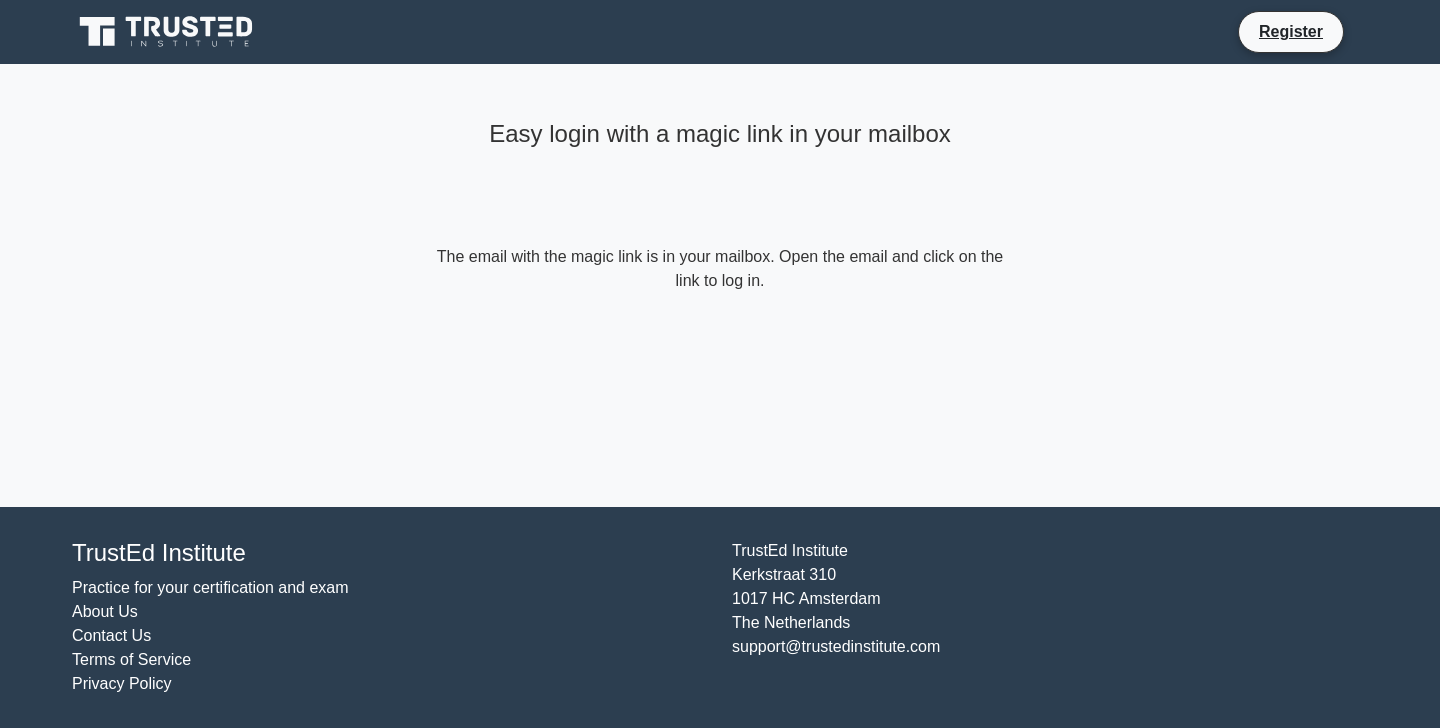 scroll, scrollTop: 0, scrollLeft: 0, axis: both 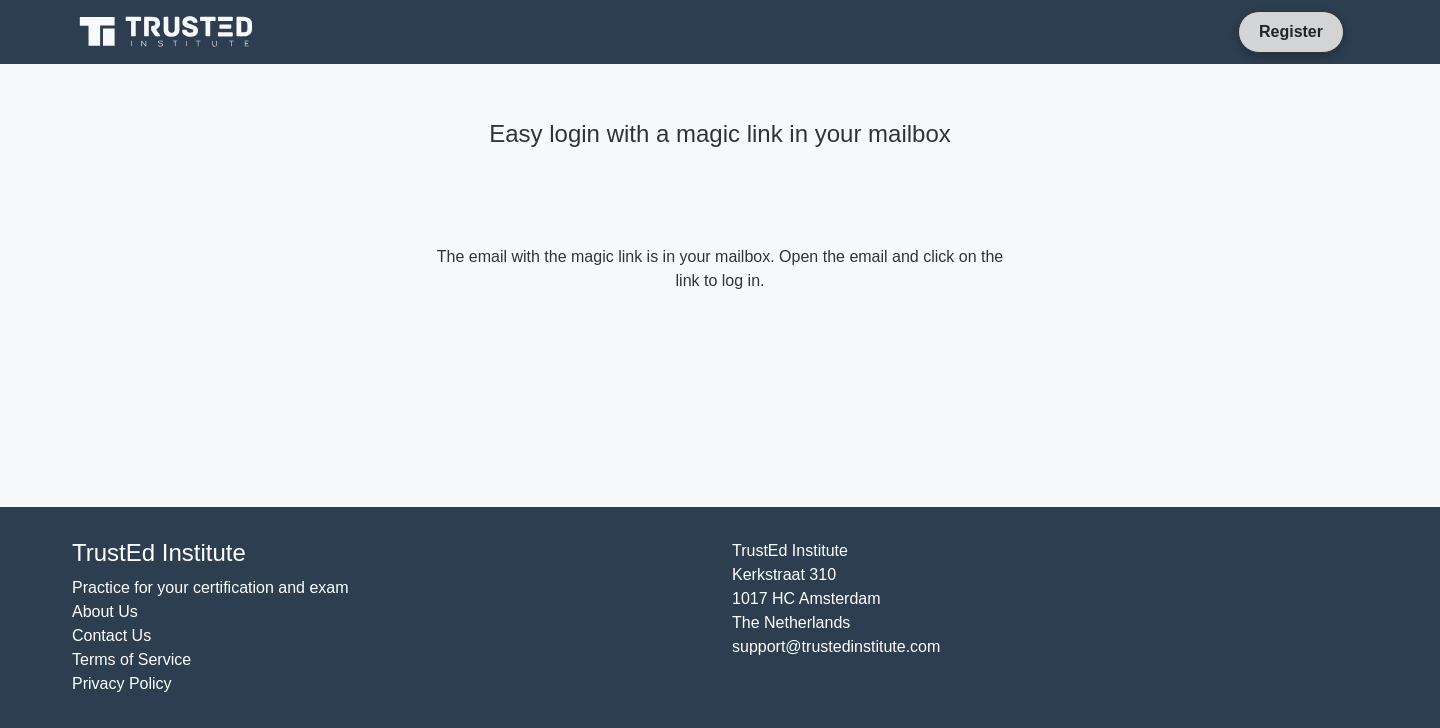 click on "Register" at bounding box center (1291, 31) 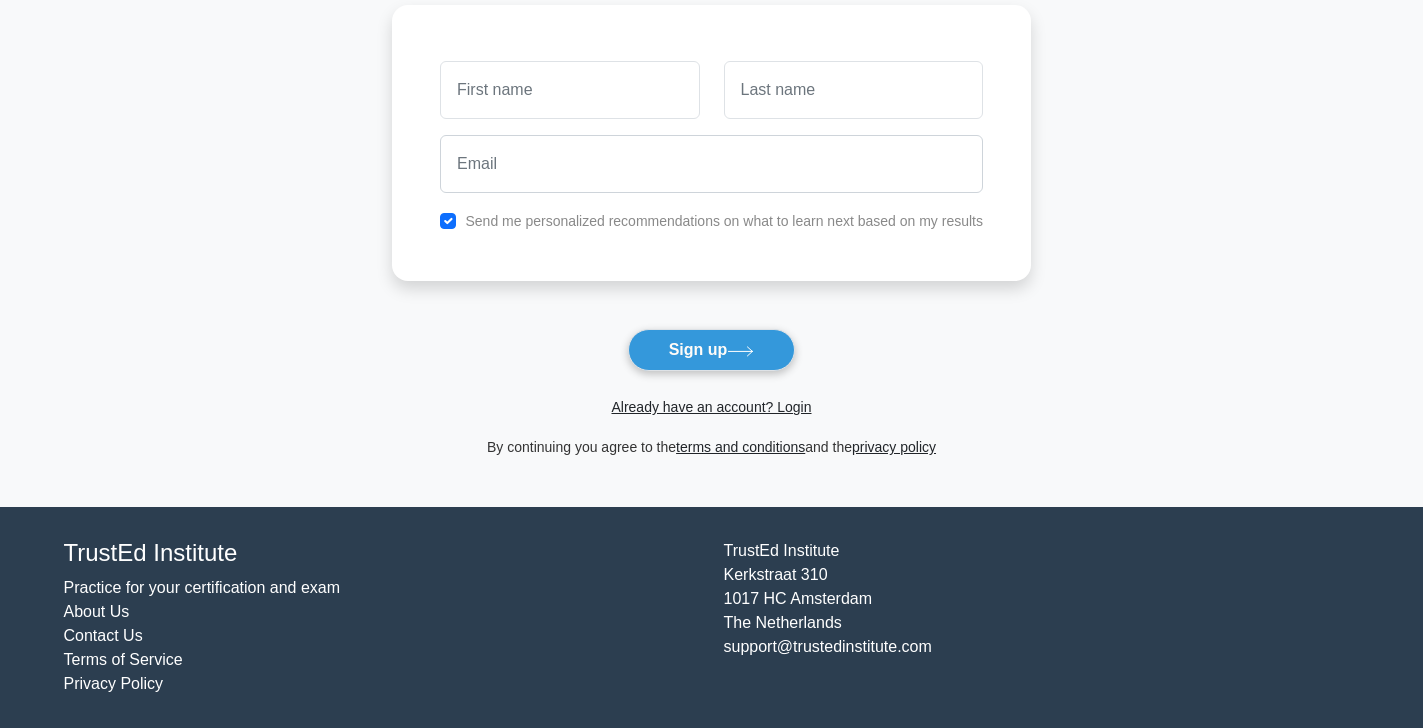 scroll, scrollTop: 0, scrollLeft: 0, axis: both 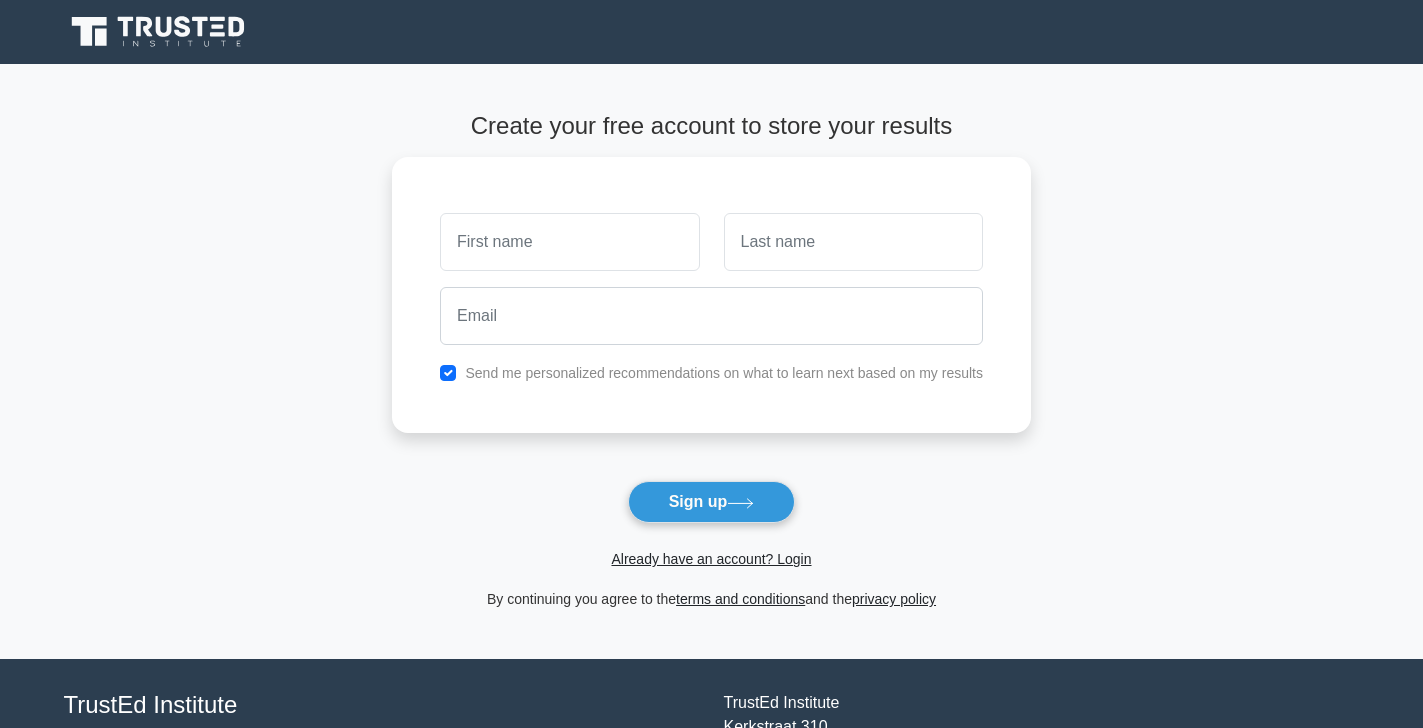 click on "Create your free account to store your results
Send me personalized recommendations on what to learn next based on my results
Sign up" at bounding box center [711, 361] 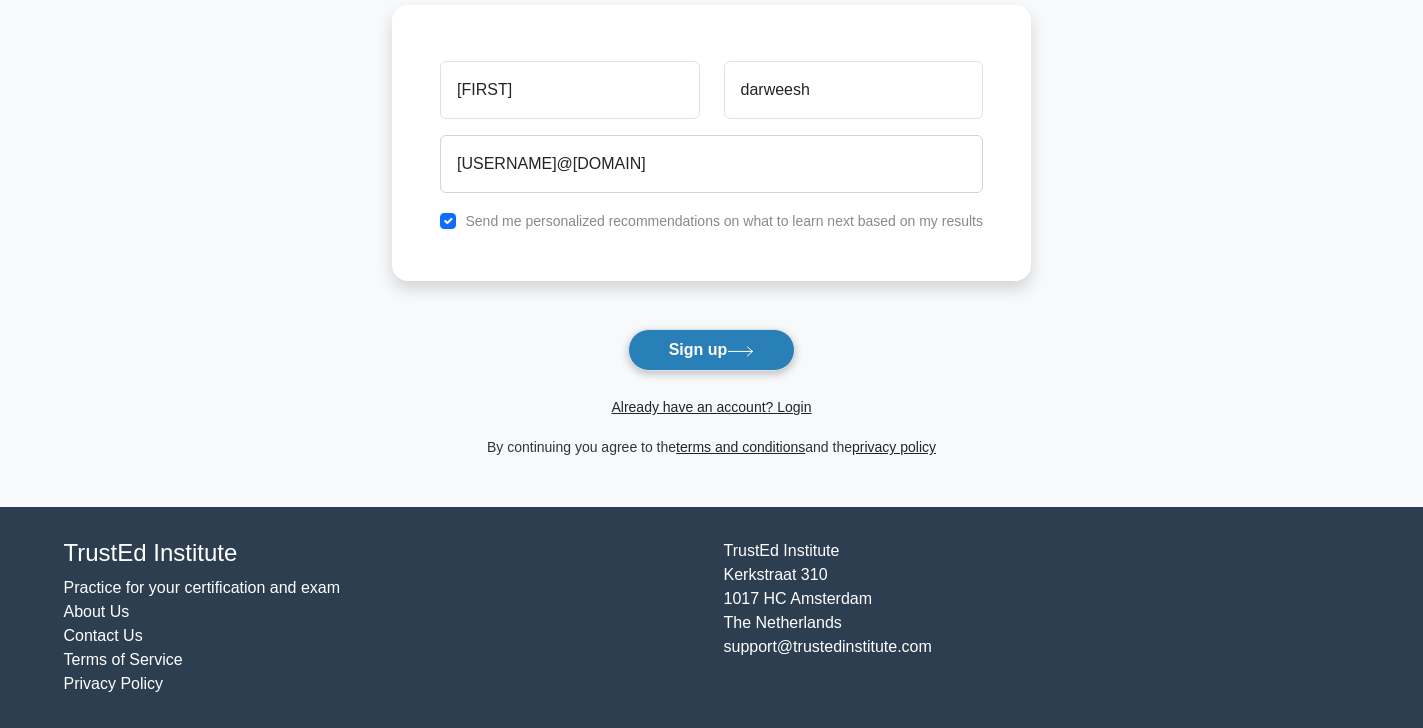 scroll, scrollTop: 153, scrollLeft: 0, axis: vertical 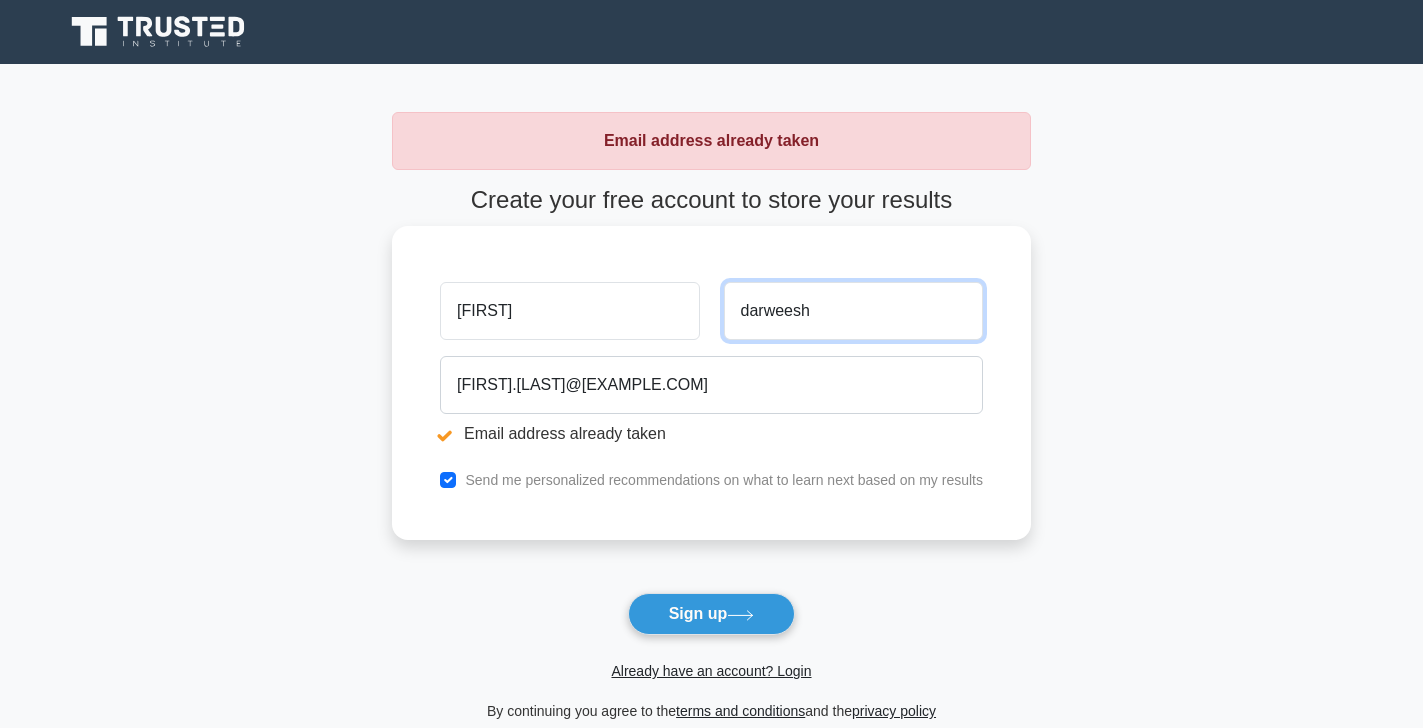 drag, startPoint x: 904, startPoint y: 314, endPoint x: 364, endPoint y: 284, distance: 540.8327 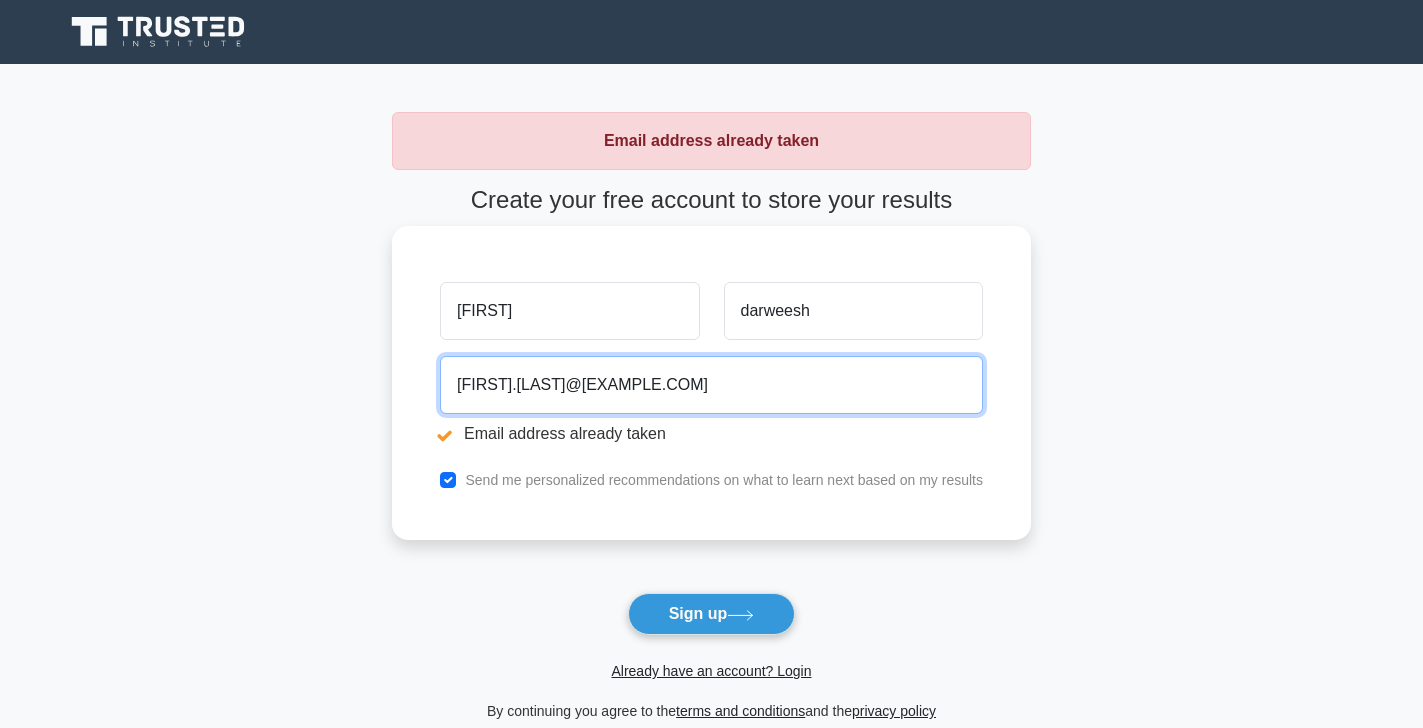 click on "[FIRST].[LAST]@[EXAMPLE.COM]" at bounding box center [711, 385] 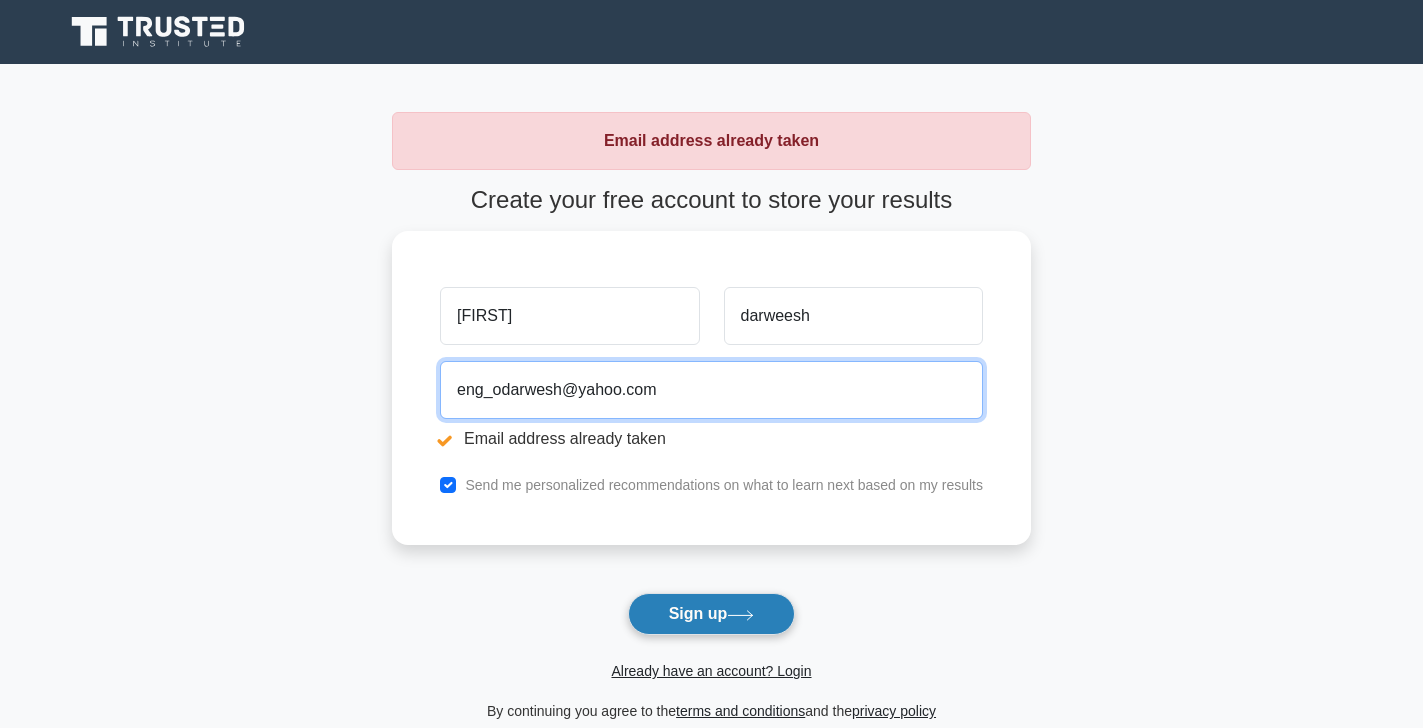 type on "eng_odarwesh@yahoo.com" 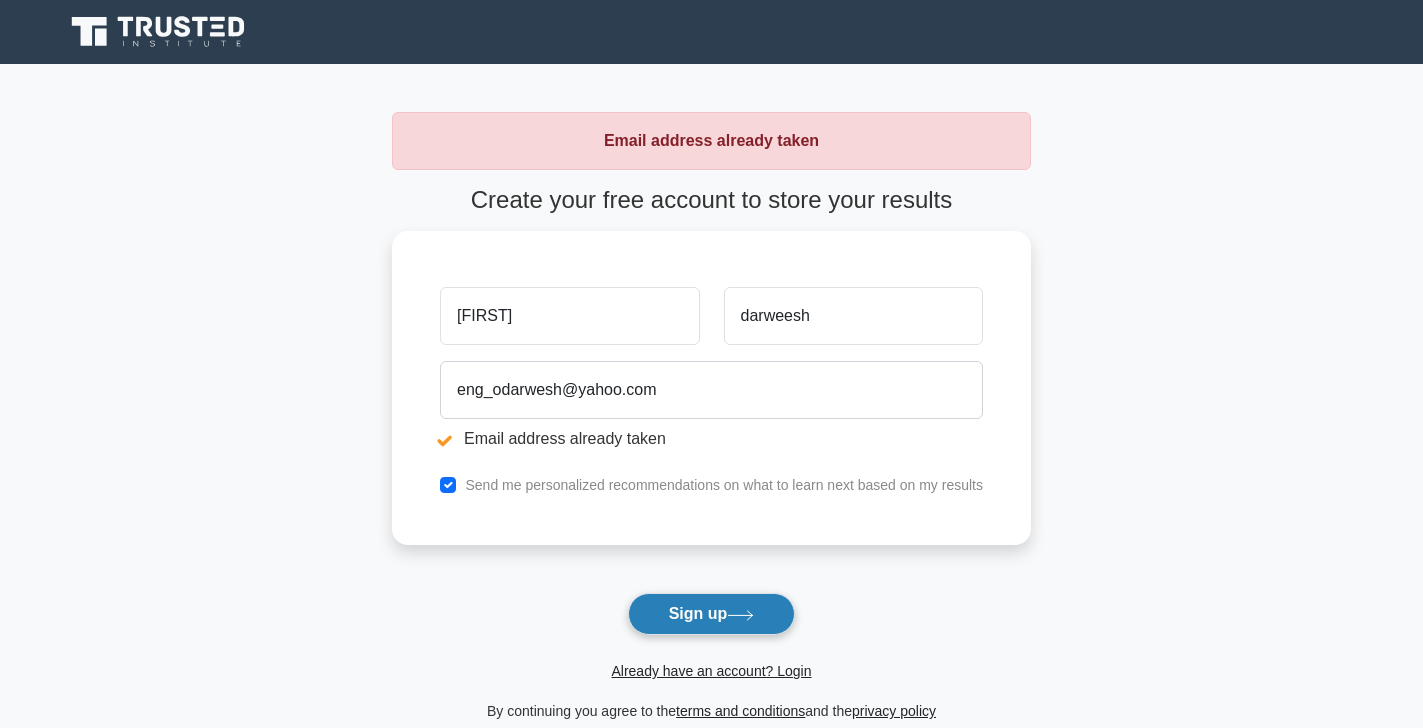 click on "Sign up" at bounding box center [712, 614] 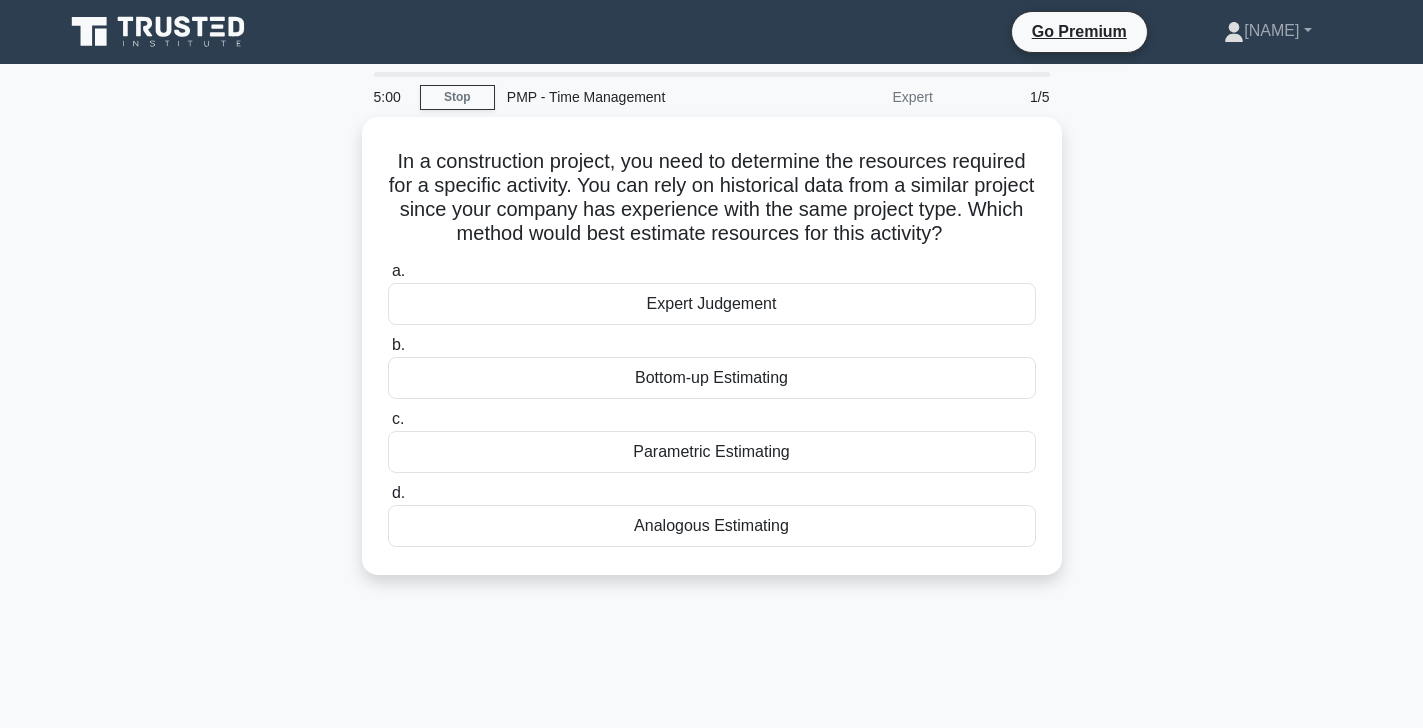 scroll, scrollTop: 0, scrollLeft: 0, axis: both 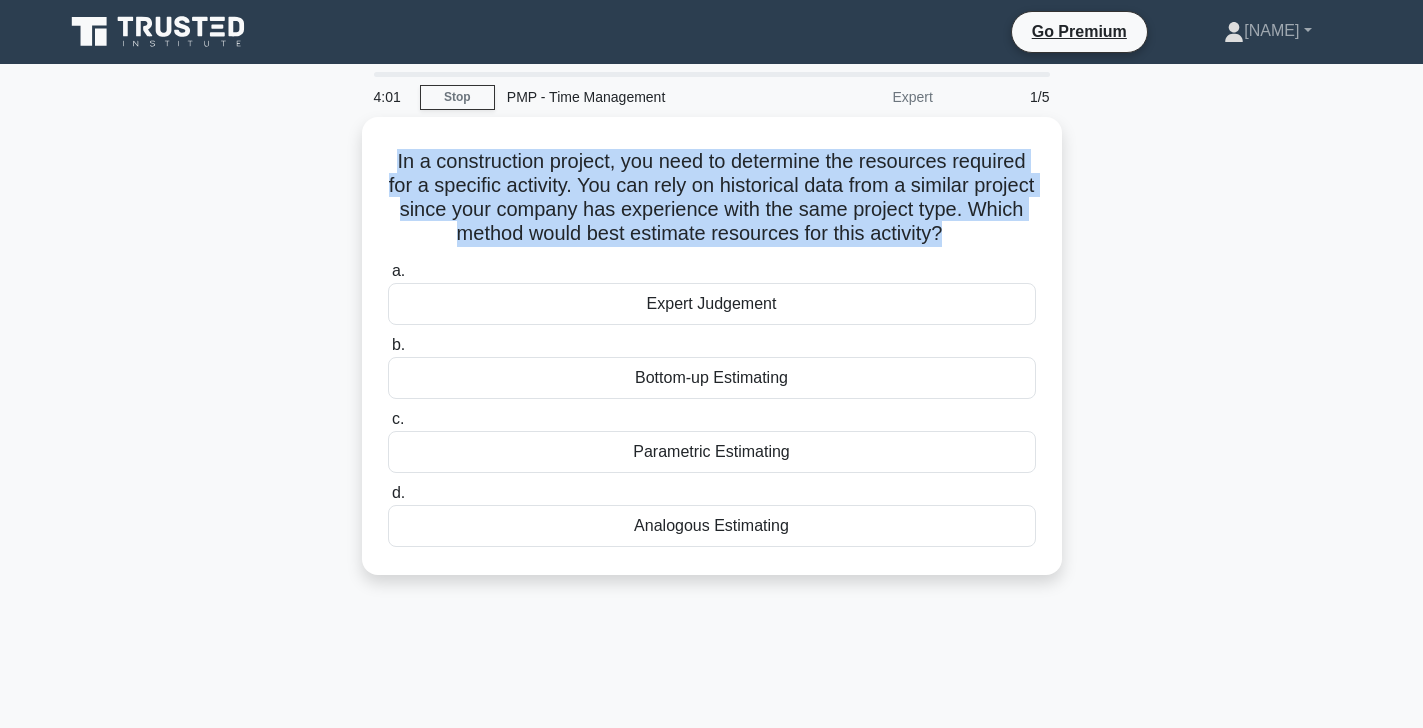 drag, startPoint x: 869, startPoint y: 526, endPoint x: 358, endPoint y: 153, distance: 632.65314 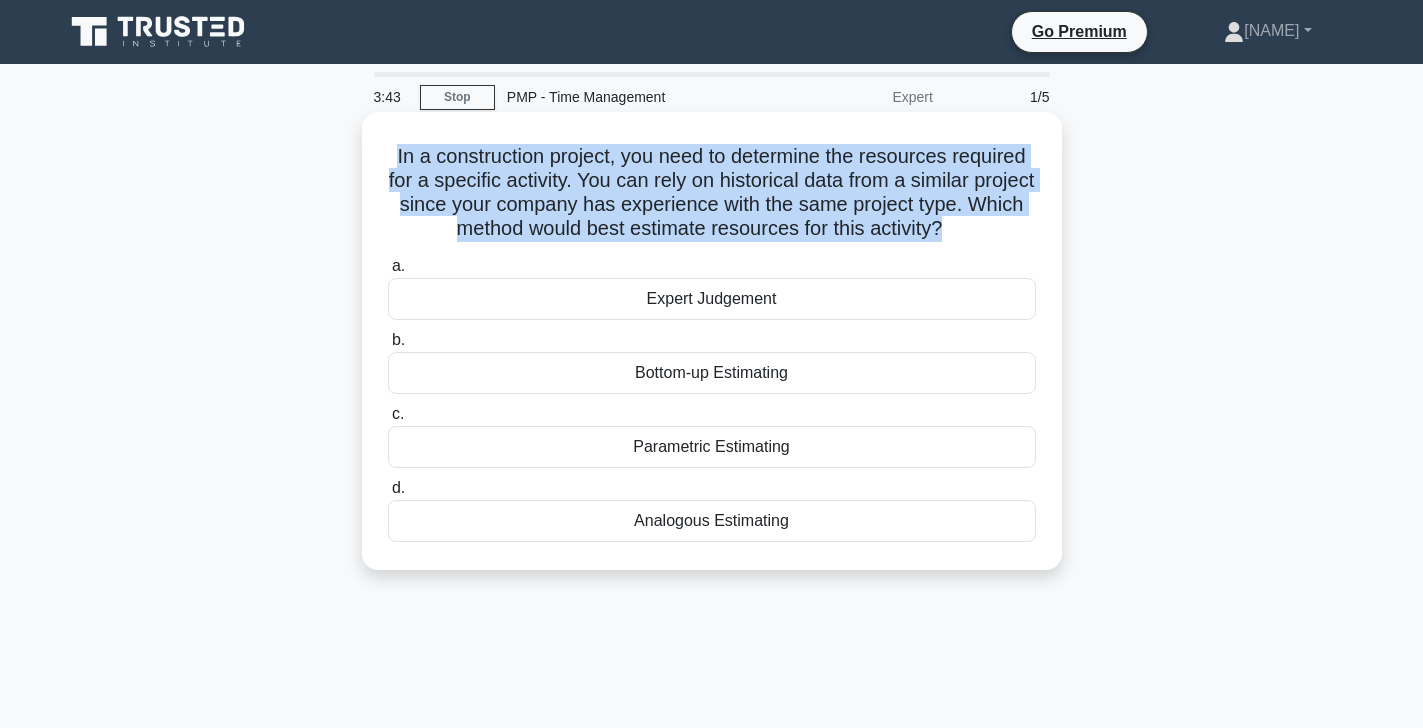 click on "Analogous Estimating" at bounding box center [712, 521] 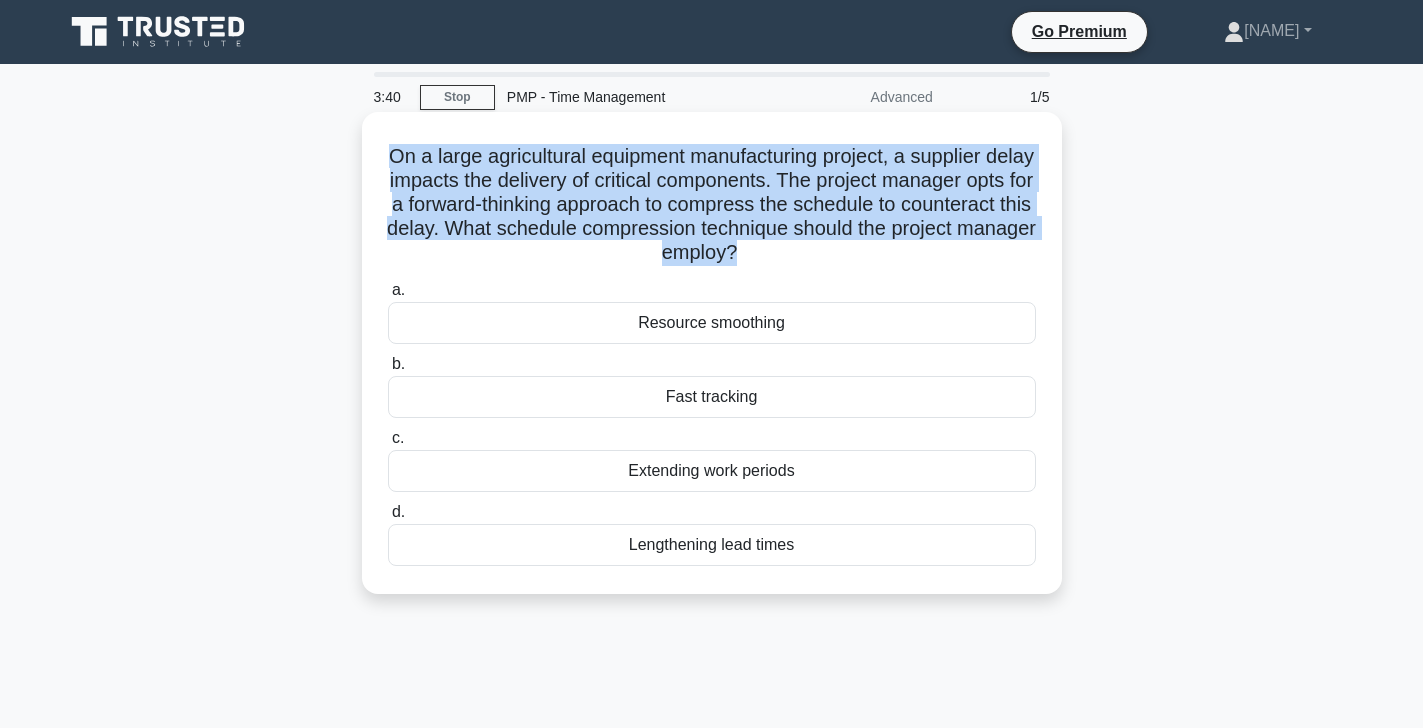 drag, startPoint x: 856, startPoint y: 552, endPoint x: 389, endPoint y: 146, distance: 618.8093 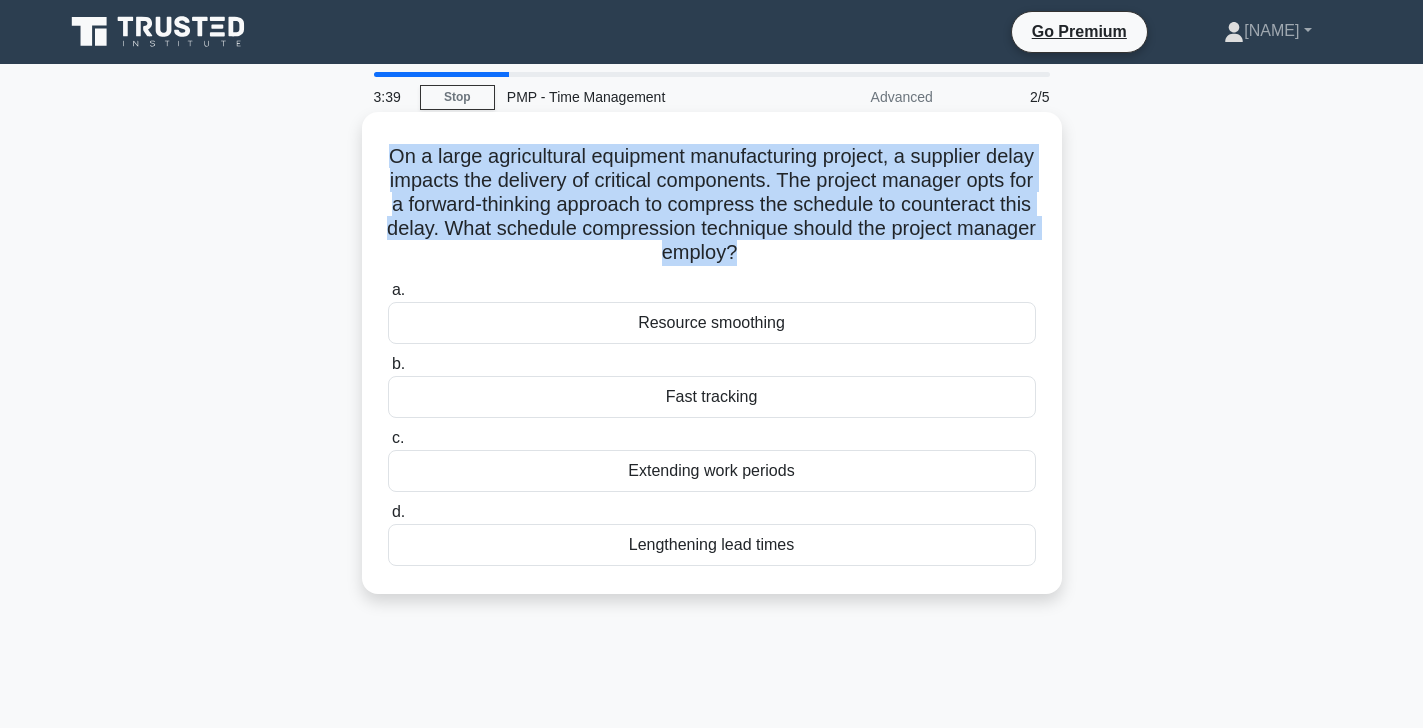 copy on "On a large agricultural equipment manufacturing project, a supplier delay impacts the delivery of critical components. The project manager opts for a forward-thinking approach to compress the schedule to counteract this delay. What schedule compression technique should the project manager employ?
.spinner_0XTQ{transform-origin:center;animation:spinner_y6GP .75s linear infinite}@keyframes spinner_y6GP{100%{transform:rotate(360deg)}}" 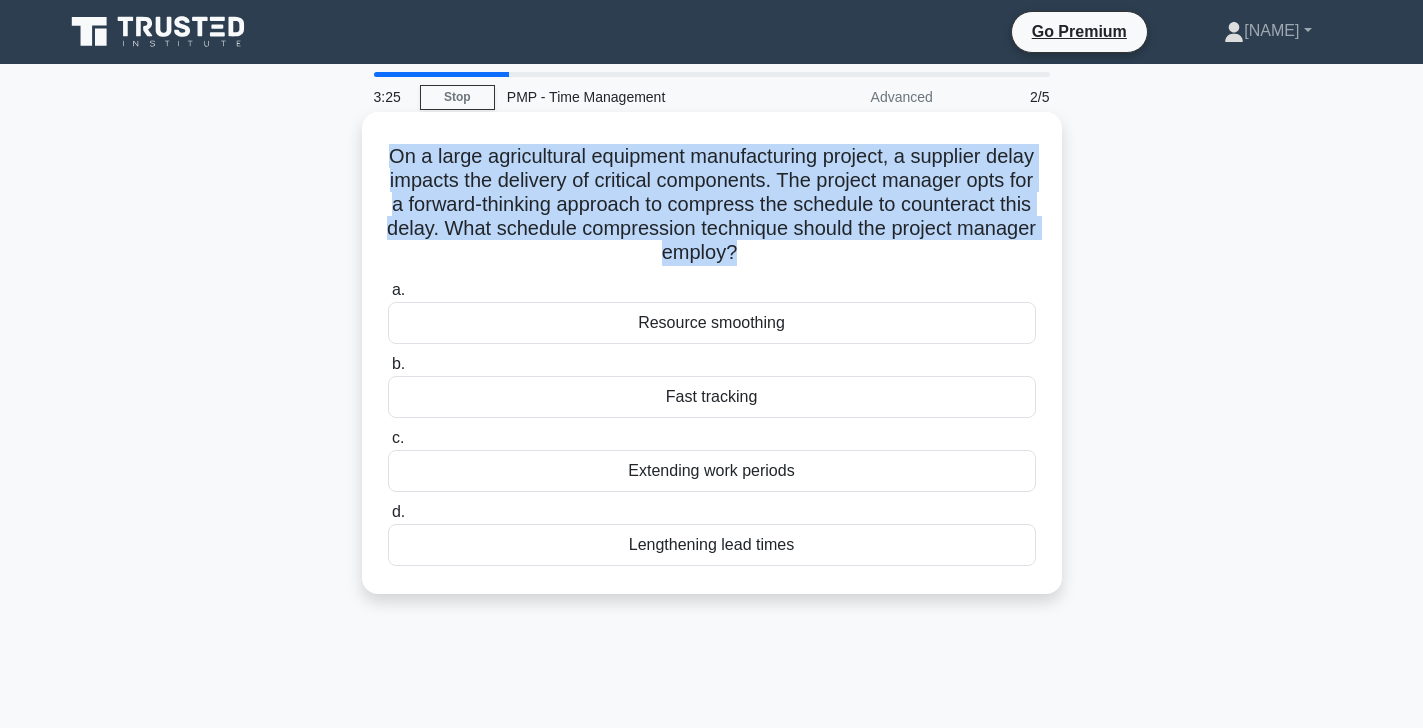 click on "Fast tracking" at bounding box center [712, 397] 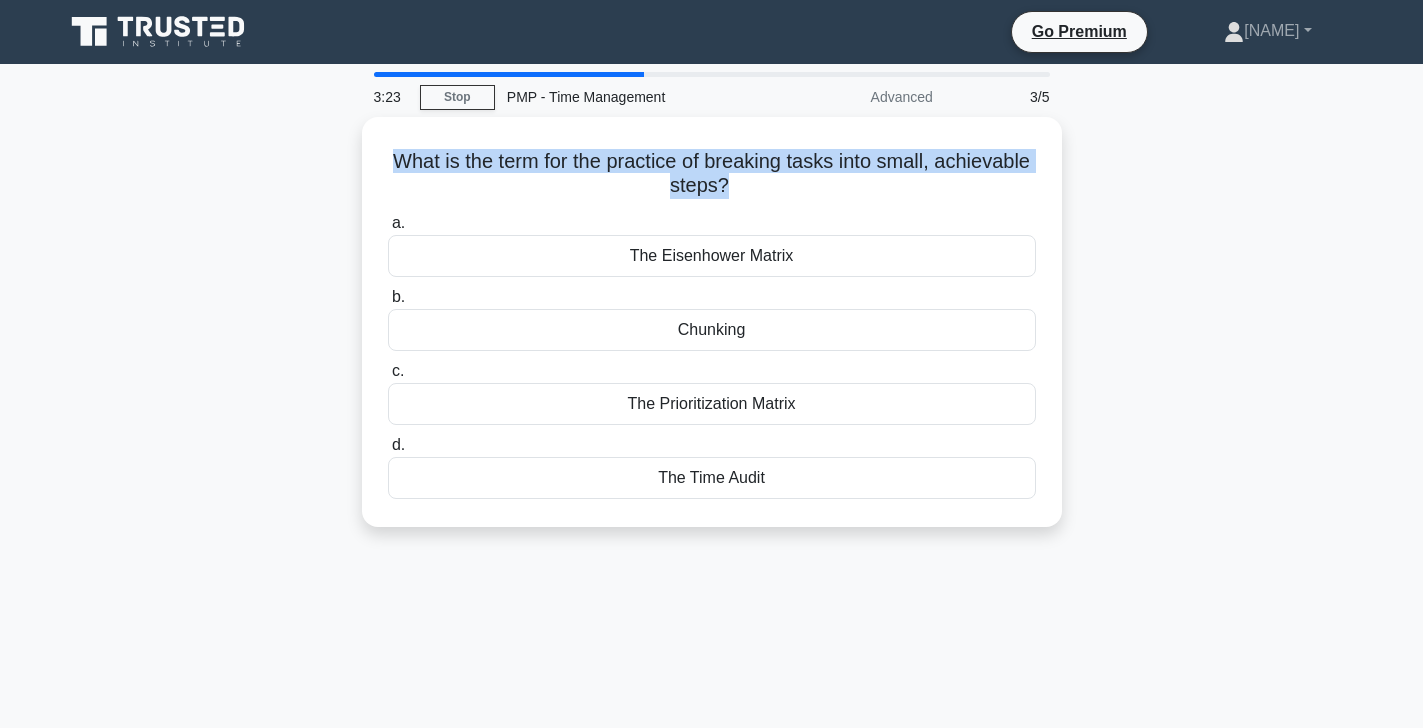 drag, startPoint x: 813, startPoint y: 491, endPoint x: 296, endPoint y: 136, distance: 627.1475 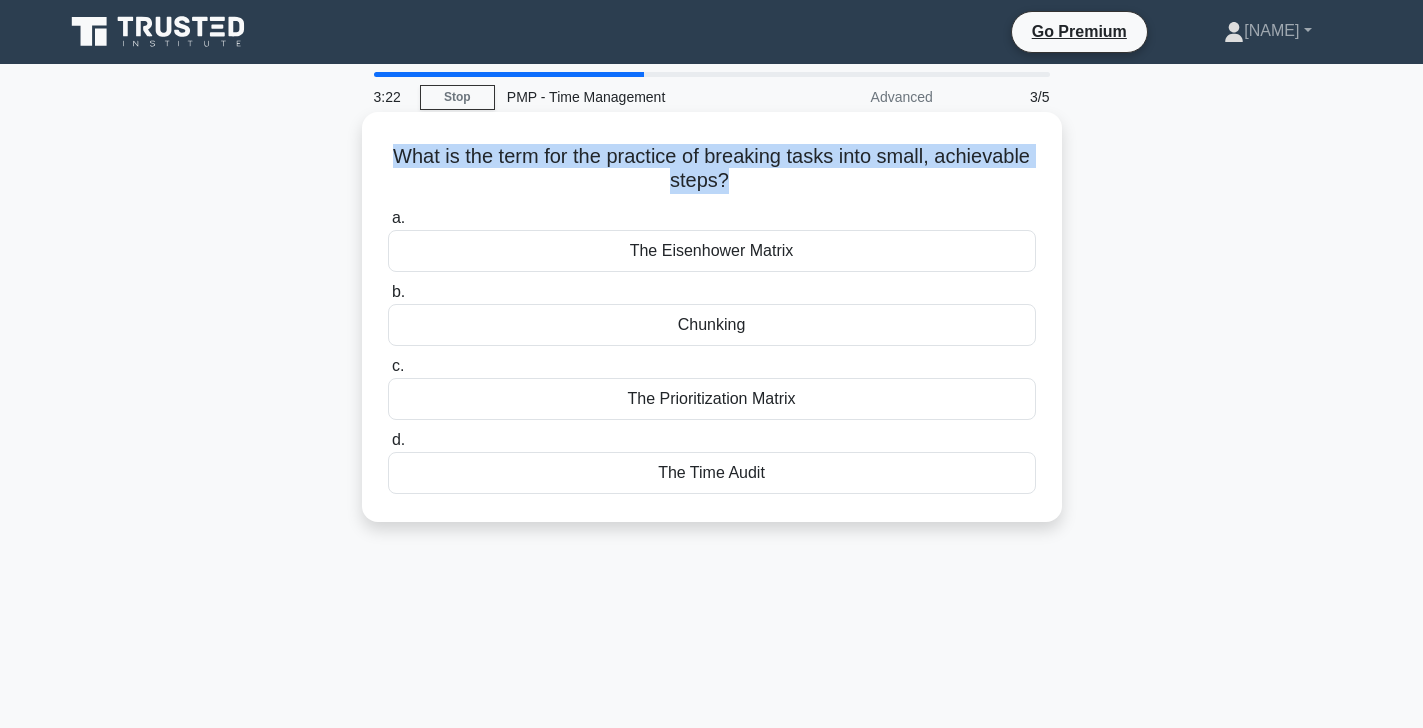 copy on "What is the term for the practice of breaking tasks into small, achievable steps?
.spinner_0XTQ{transform-origin:center;animation:spinner_y6GP .75s linear infinite}@keyframes spinner_y6GP{100%{transform:rotate(360deg)}}" 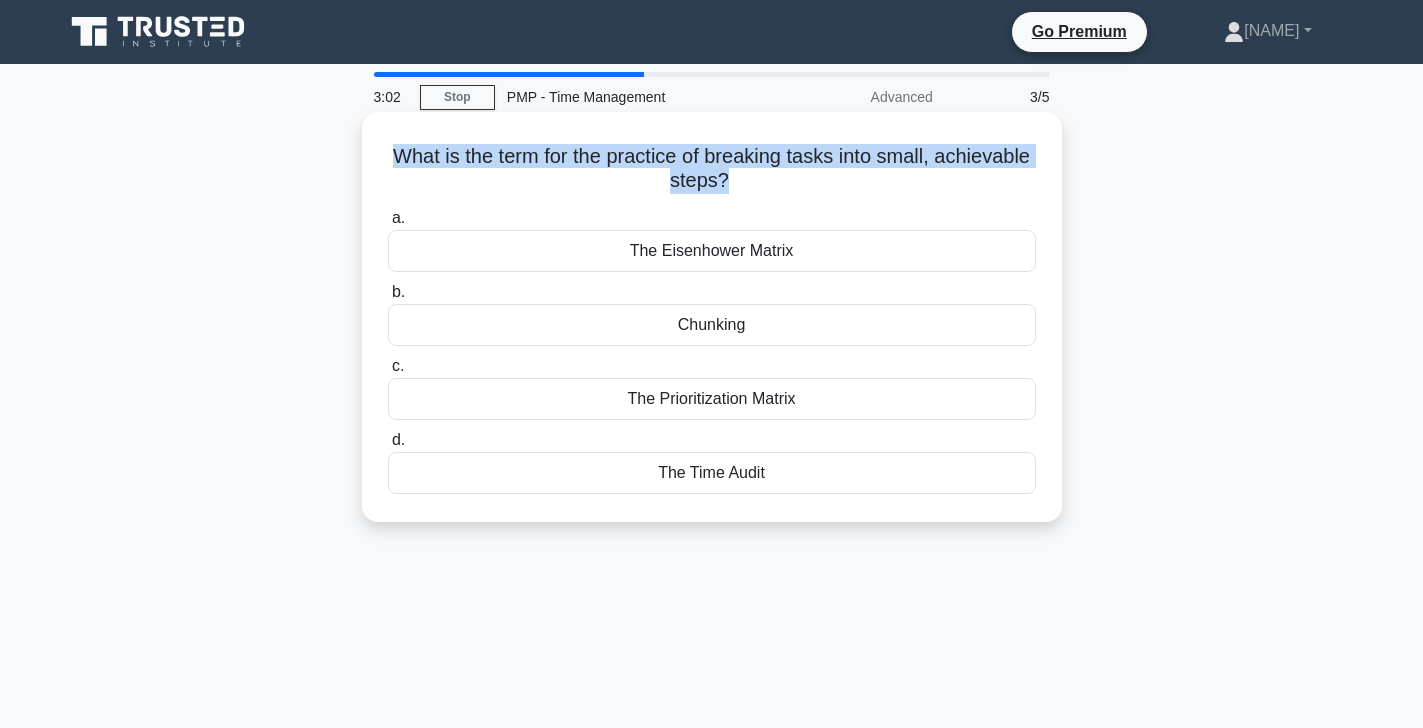 click on "The Prioritization Matrix" at bounding box center [712, 399] 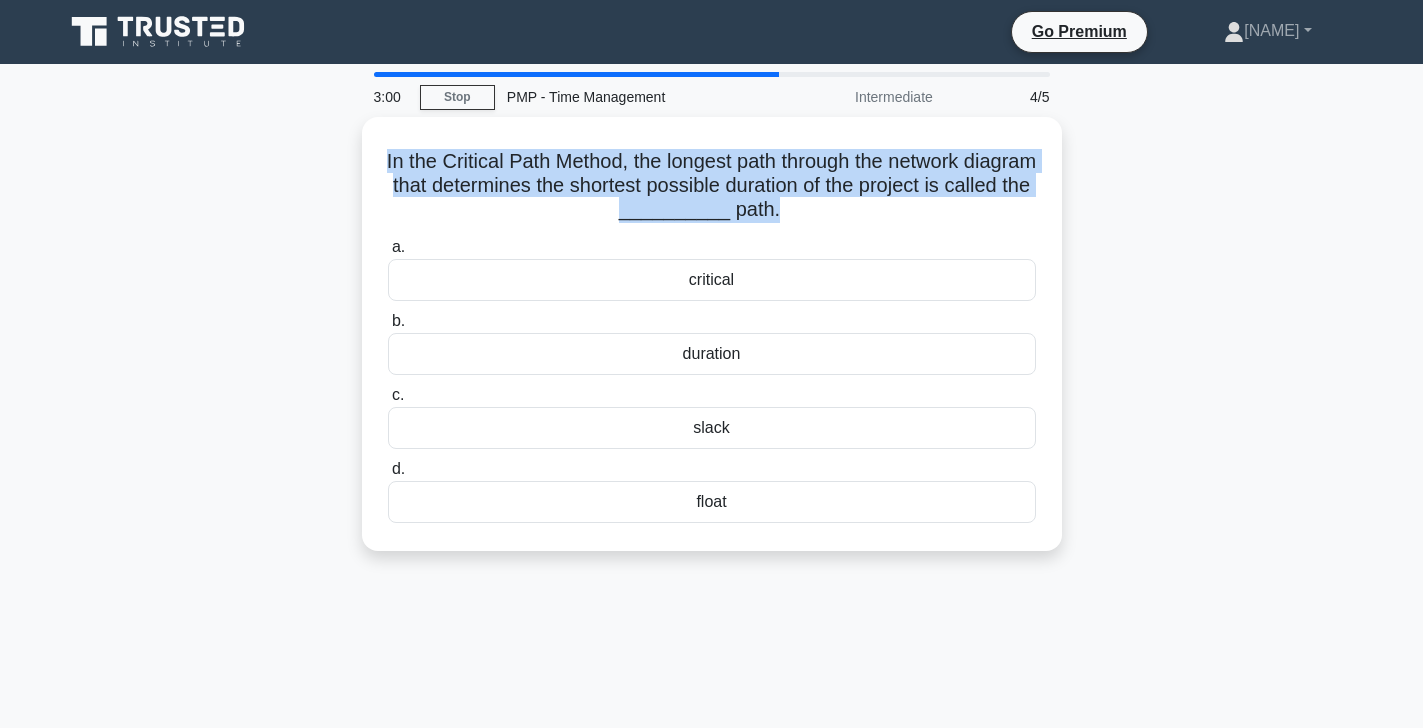drag, startPoint x: 813, startPoint y: 502, endPoint x: 346, endPoint y: 126, distance: 599.554 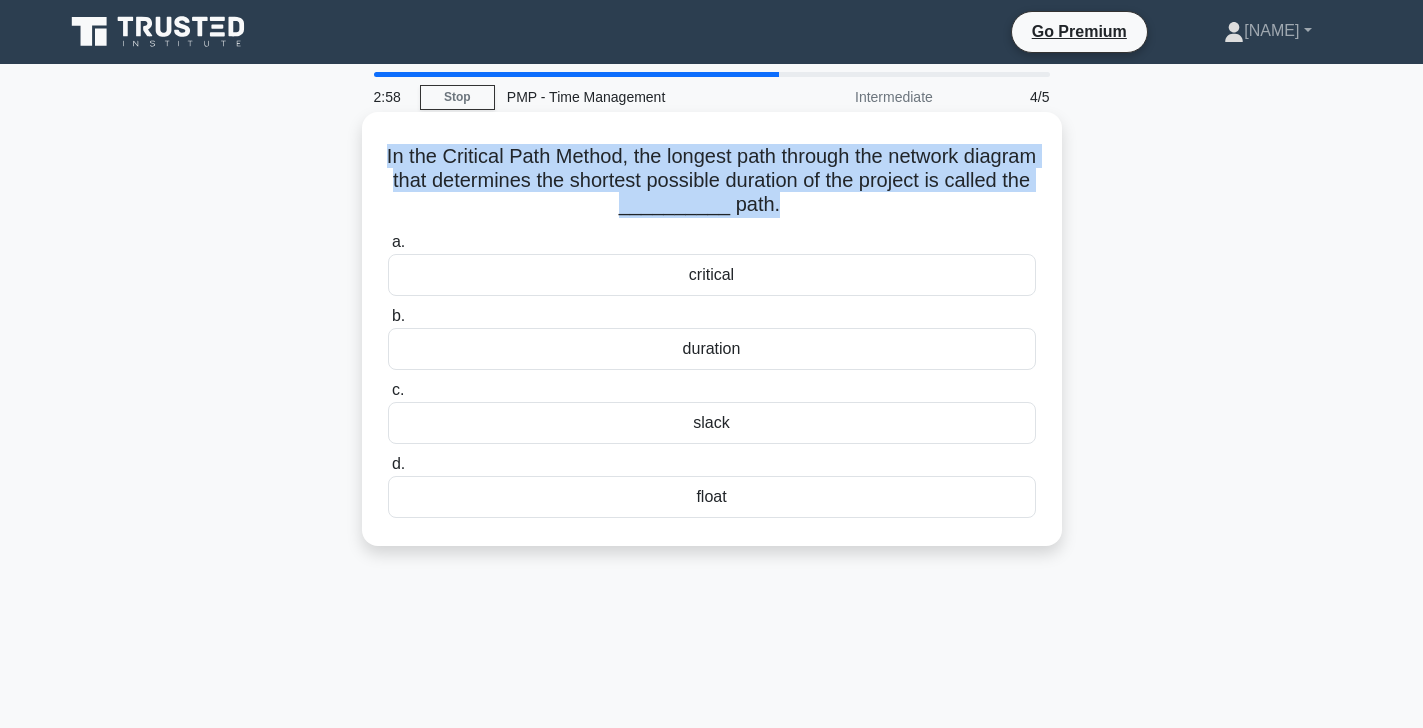 copy on "In the Critical Path Method, the longest path through the network diagram that determines the shortest possible duration of the project is called the __________ path.
.spinner_0XTQ{transform-origin:center;animation:spinner_y6GP .75s linear infinite}@keyframes spinner_y6GP{100%{transform:rotate(360deg)}}" 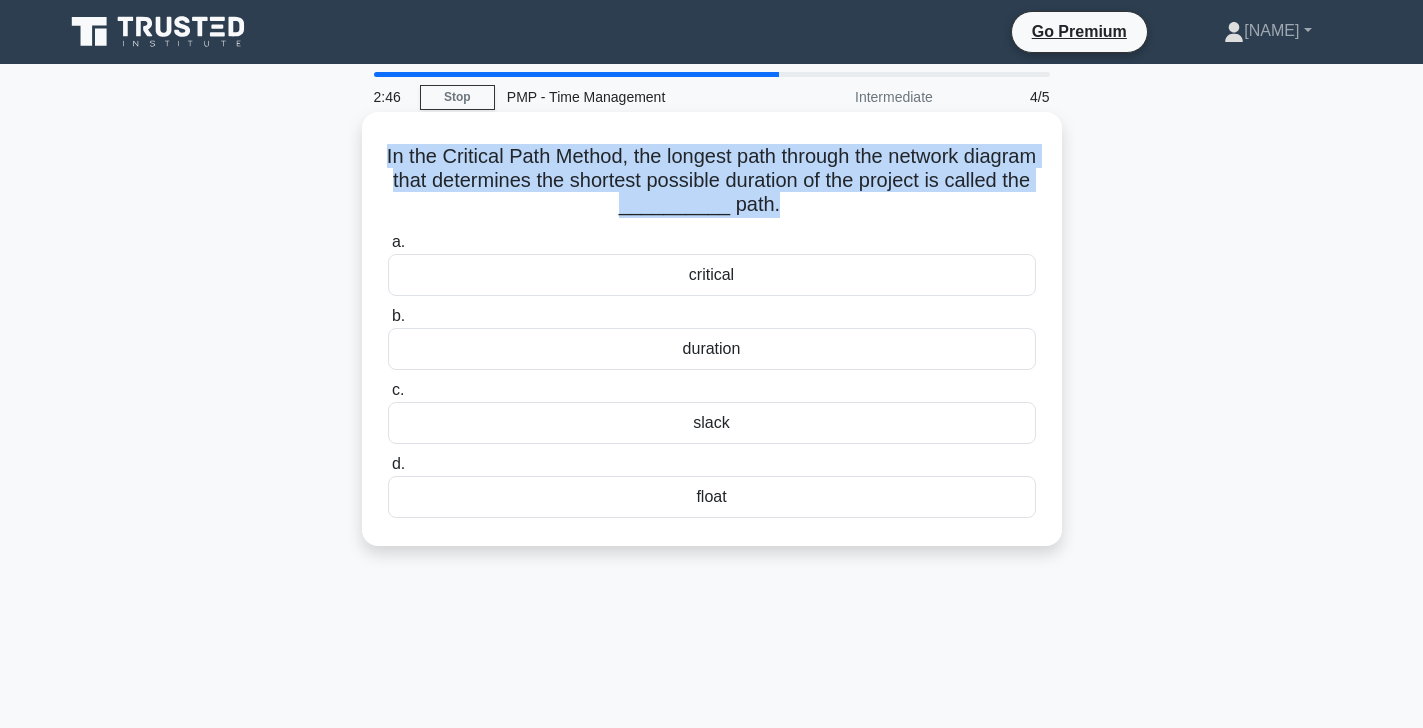 click on "critical" 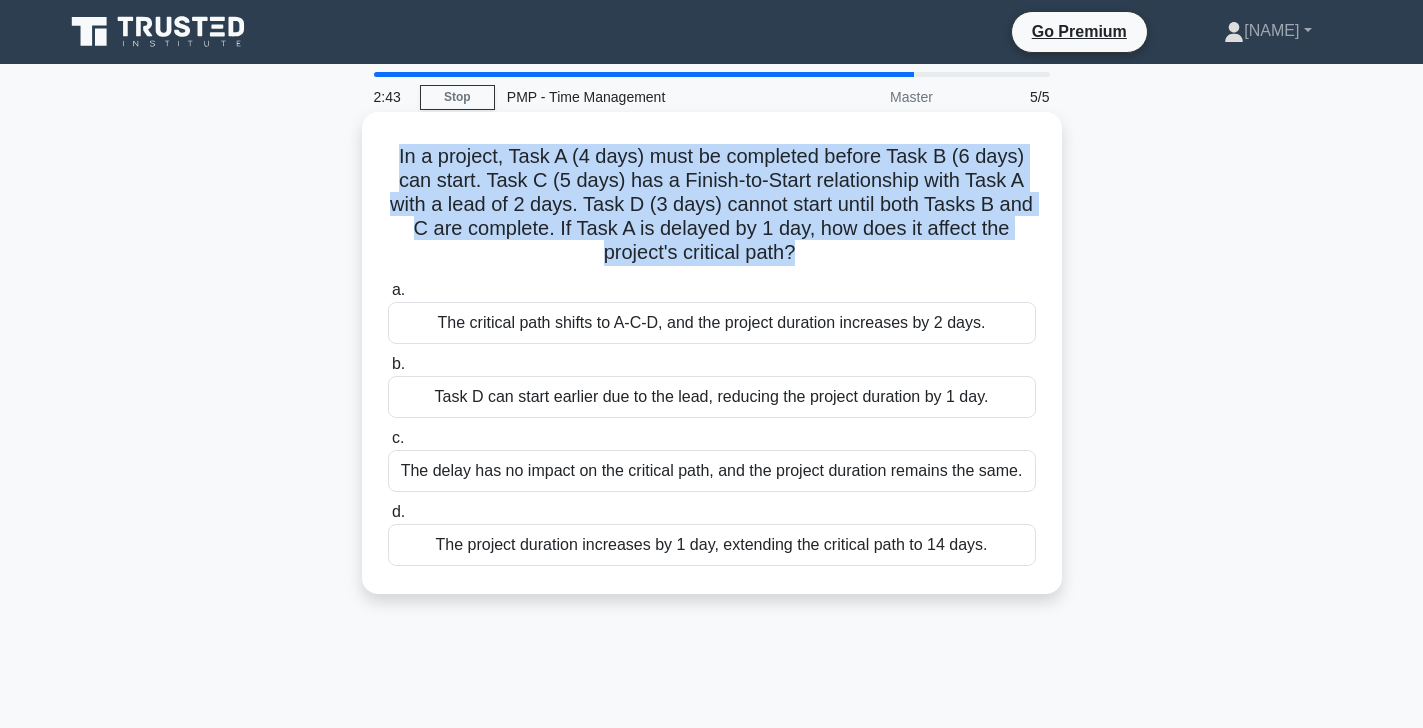 drag, startPoint x: 1006, startPoint y: 549, endPoint x: 385, endPoint y: 141, distance: 743.03766 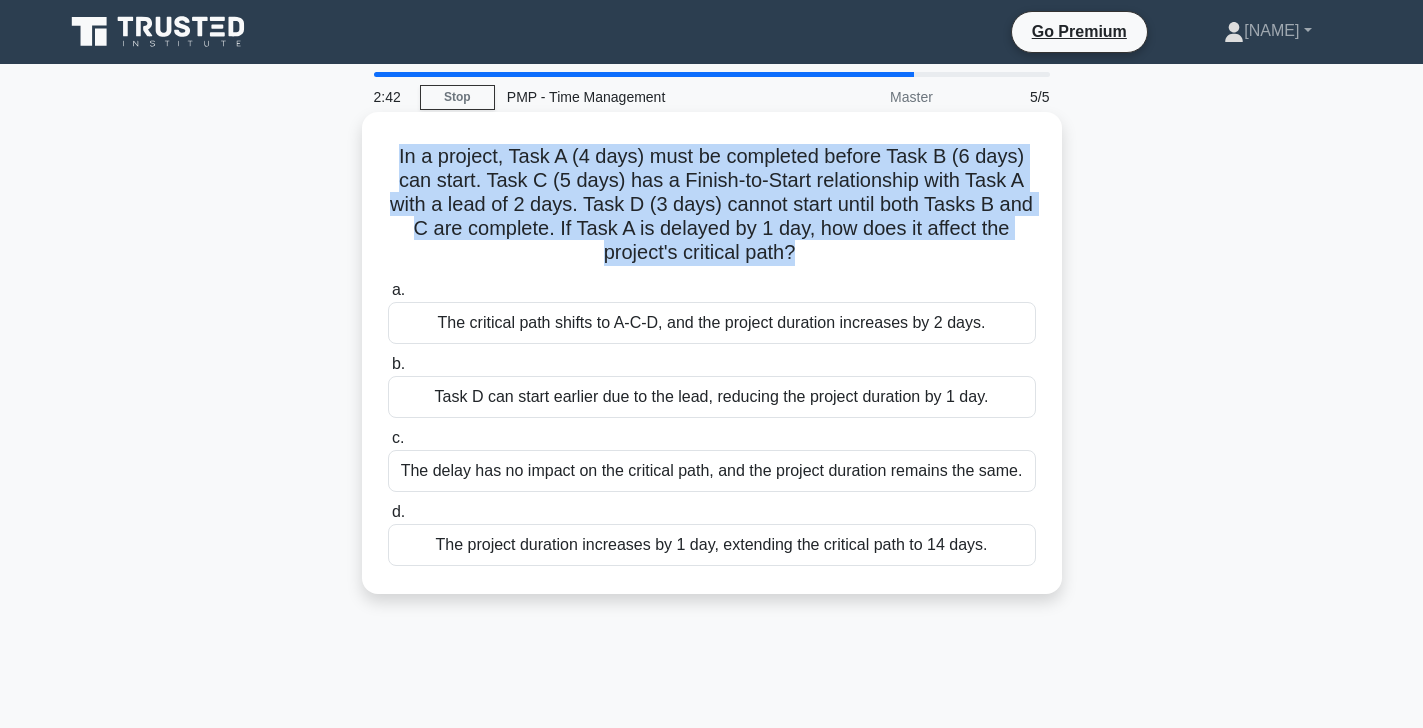 copy on "In a project, Task A (4 days) must be completed before Task B (6 days) can start. Task C (5 days) has a Finish-to-Start relationship with Task A with a lead of 2 days. Task D (3 days) cannot start until both Tasks B and C are complete. If Task A is delayed by 1 day, how does it affect the project's critical path?
.spinner_0XTQ{transform-origin:center;animation:spinner_y6GP .75s linear infinite}@keyframes spinner_y6GP{100%{transform:rotate(360deg)}}" 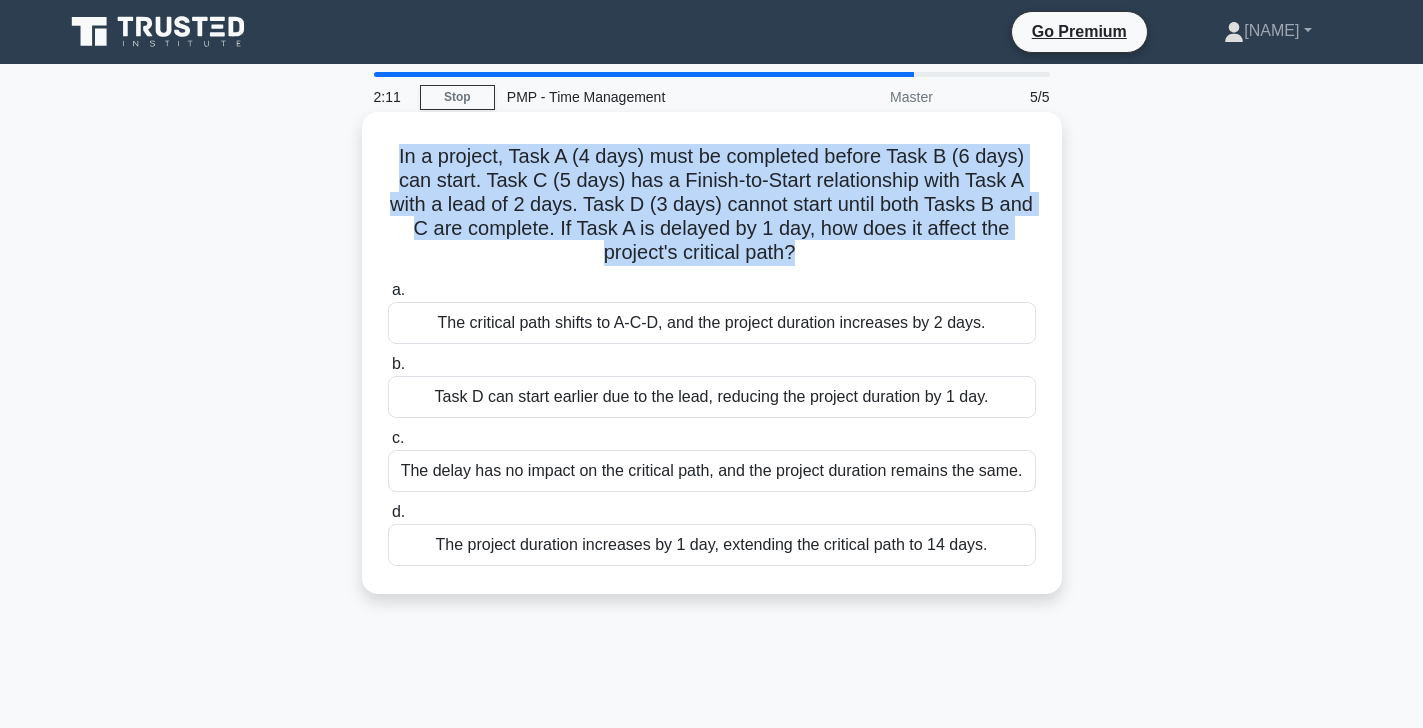 click on "The delay has no impact on the critical path, and the project duration remains the same." 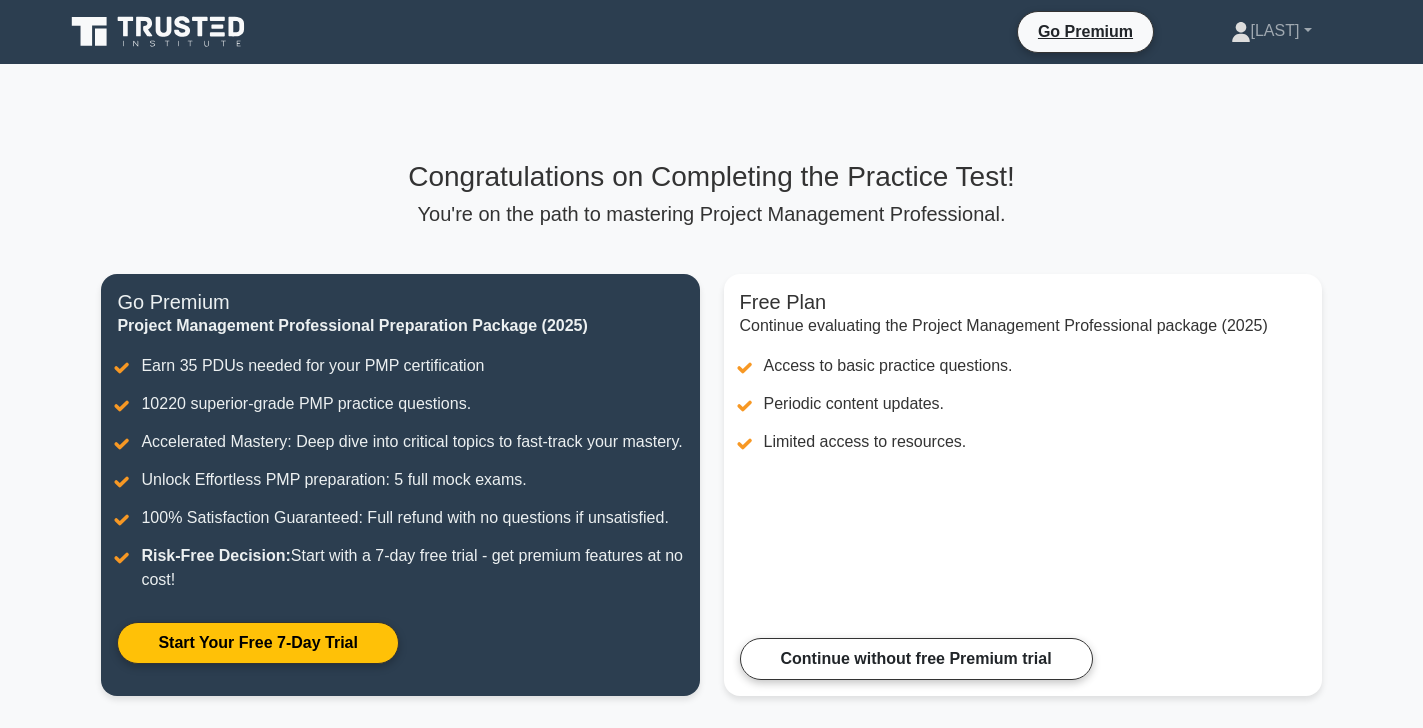 scroll, scrollTop: 0, scrollLeft: 0, axis: both 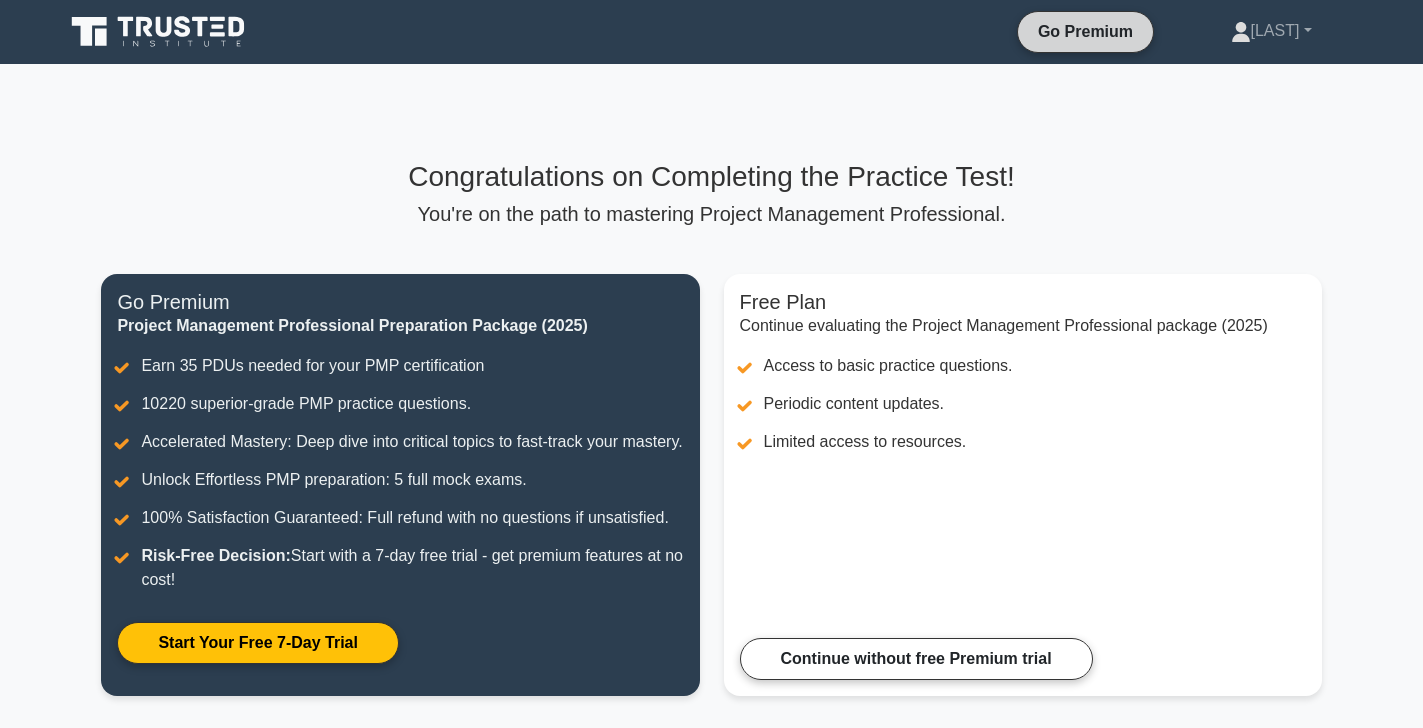 click on "Go Premium" at bounding box center [1085, 31] 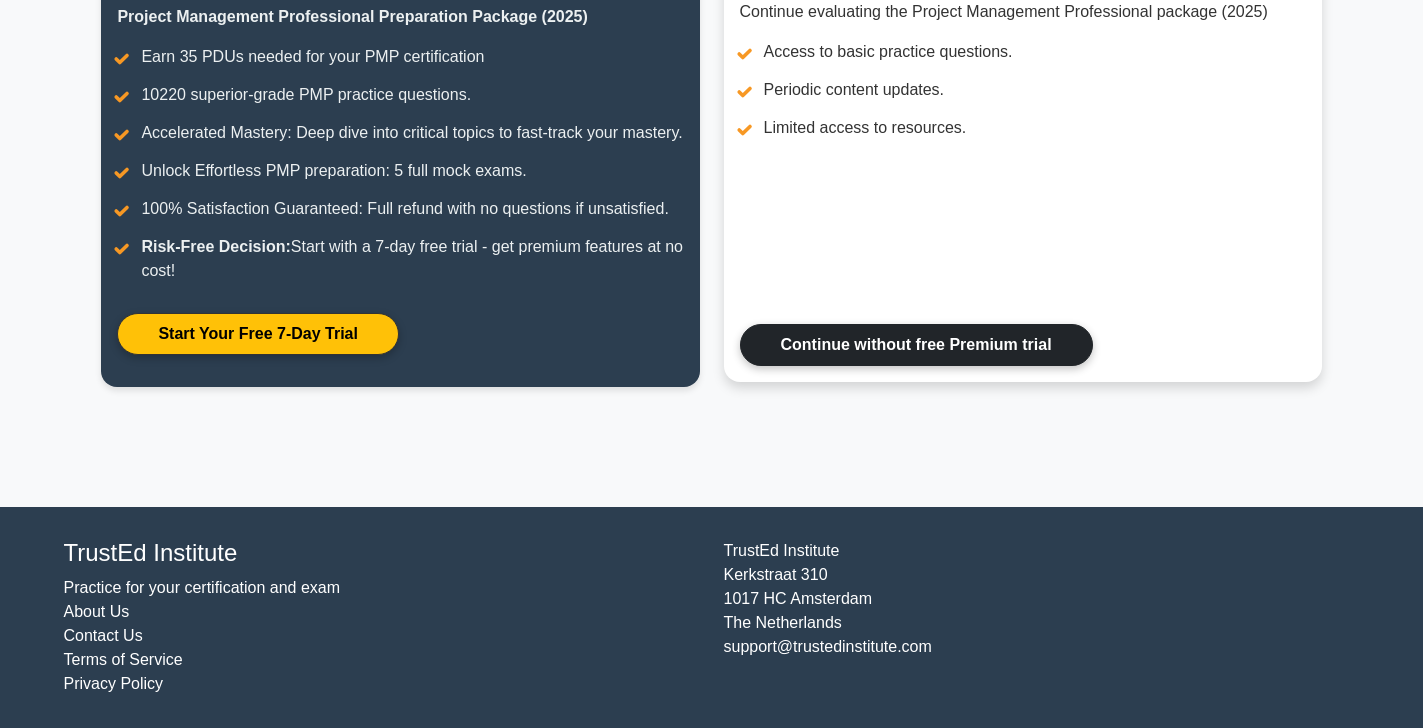 scroll, scrollTop: 0, scrollLeft: 0, axis: both 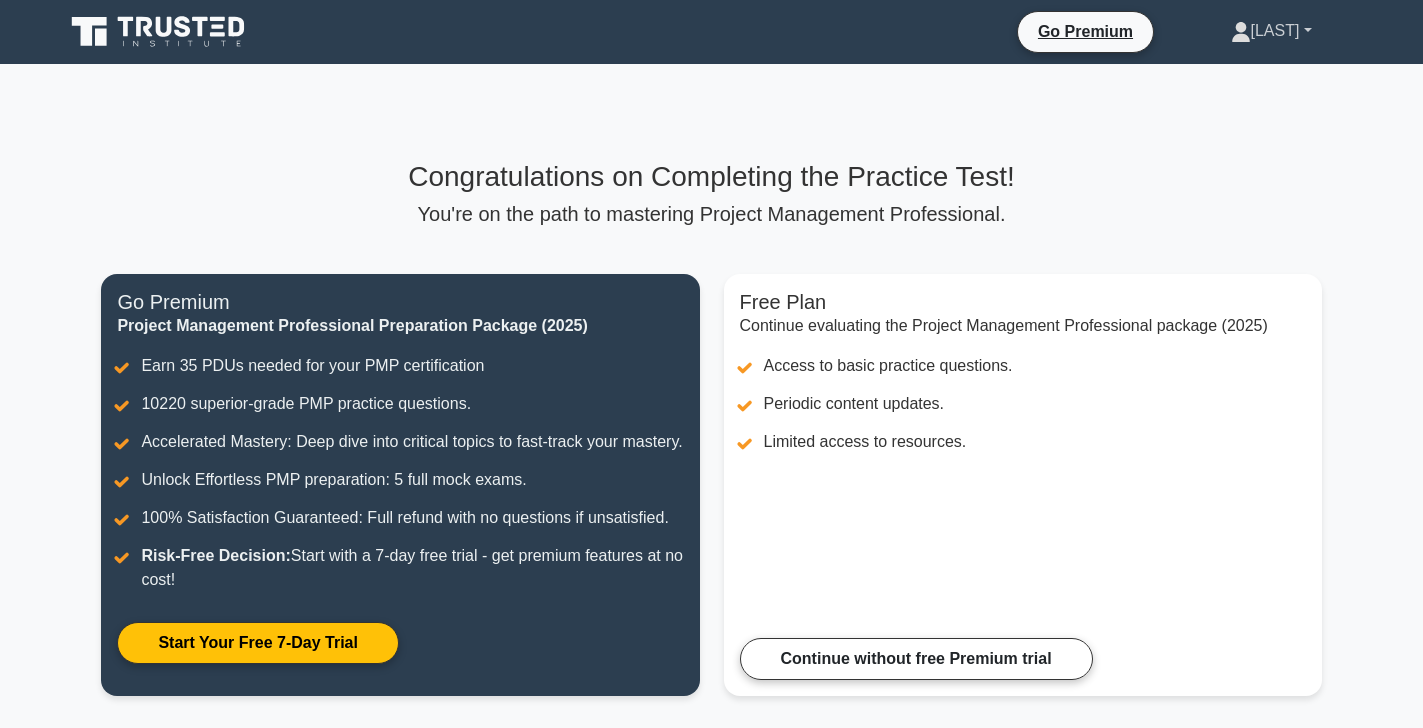 click on "[LAST]" at bounding box center (1271, 31) 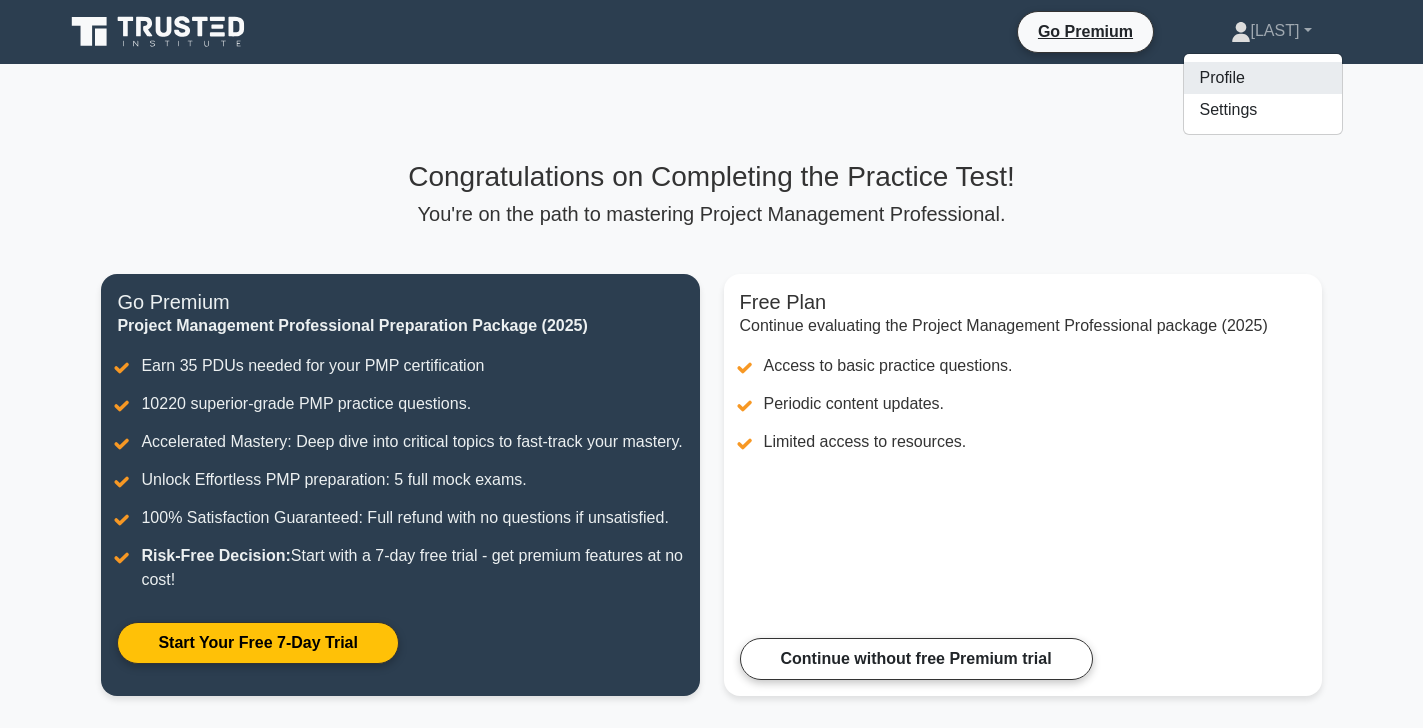 click on "Profile" at bounding box center (1263, 78) 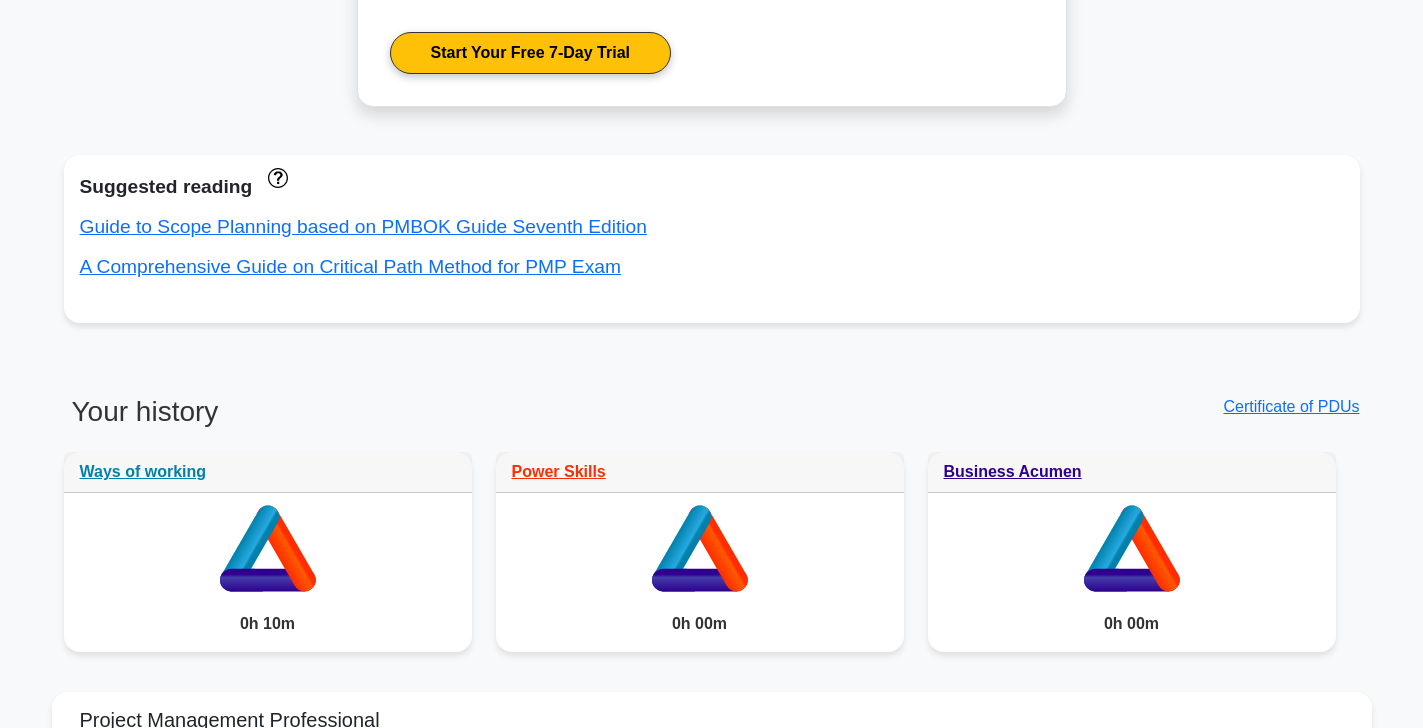 scroll, scrollTop: 1723, scrollLeft: 0, axis: vertical 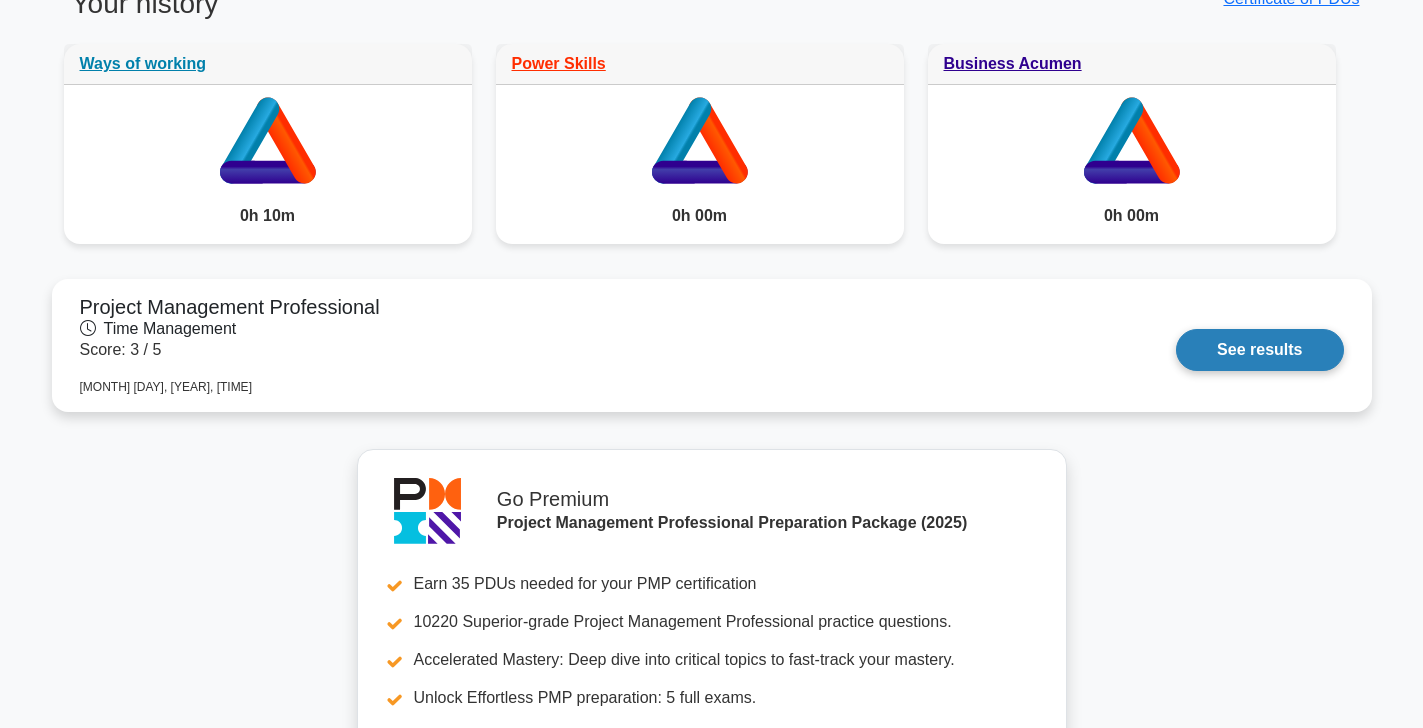 click on "See results" at bounding box center [1259, 350] 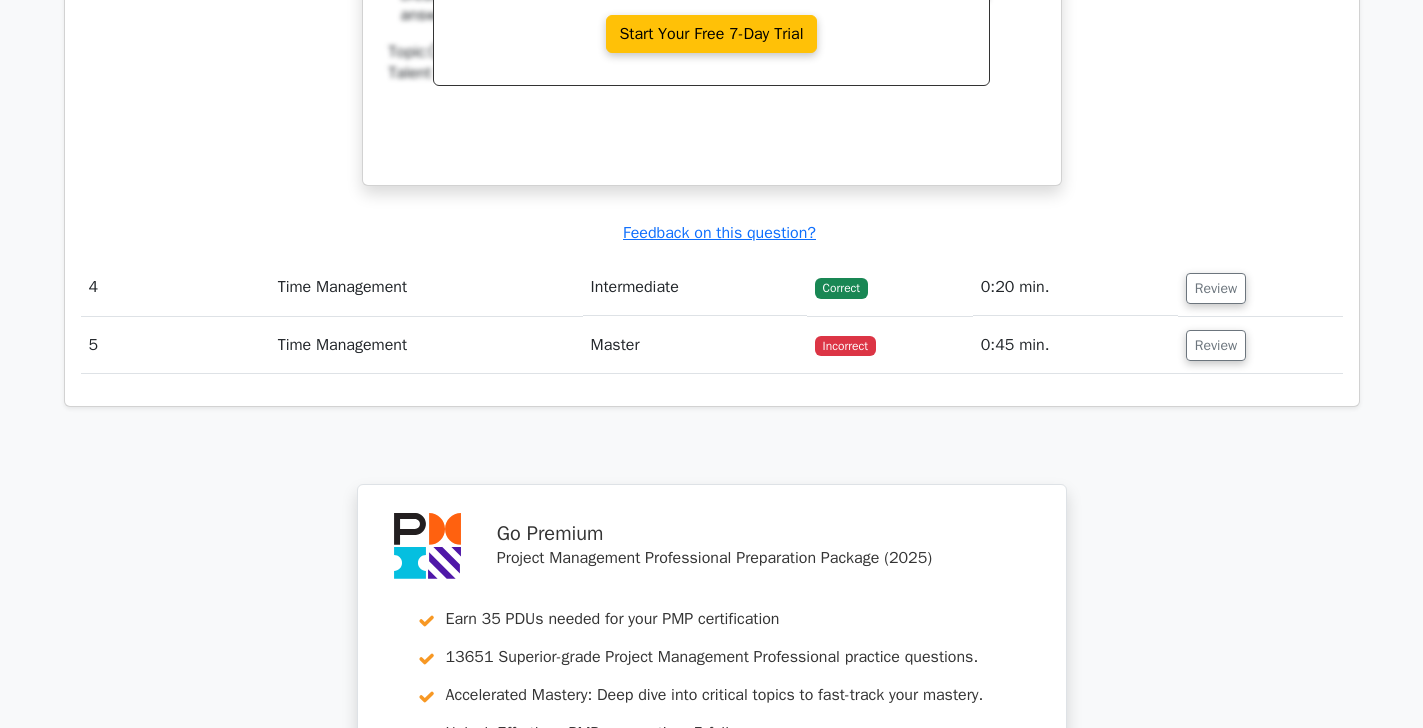 scroll, scrollTop: 3162, scrollLeft: 0, axis: vertical 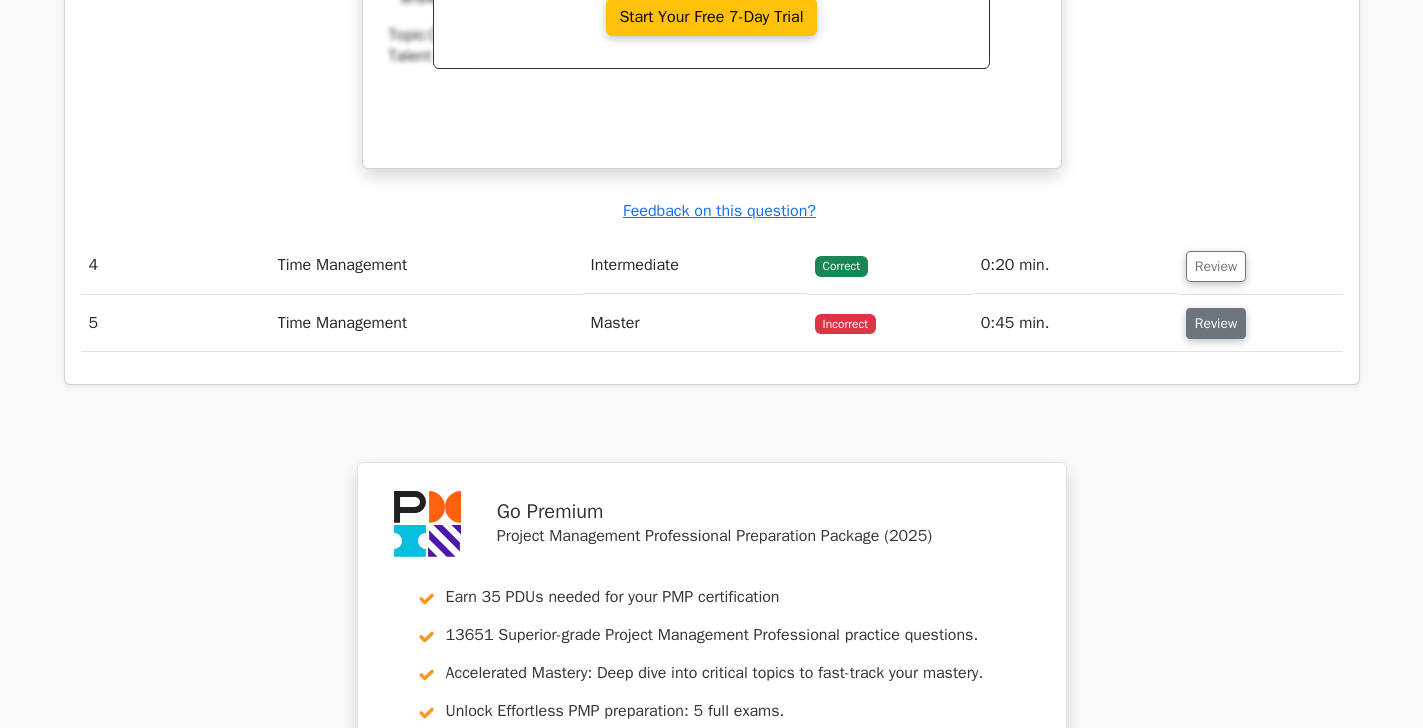 click on "Review" at bounding box center (1216, 323) 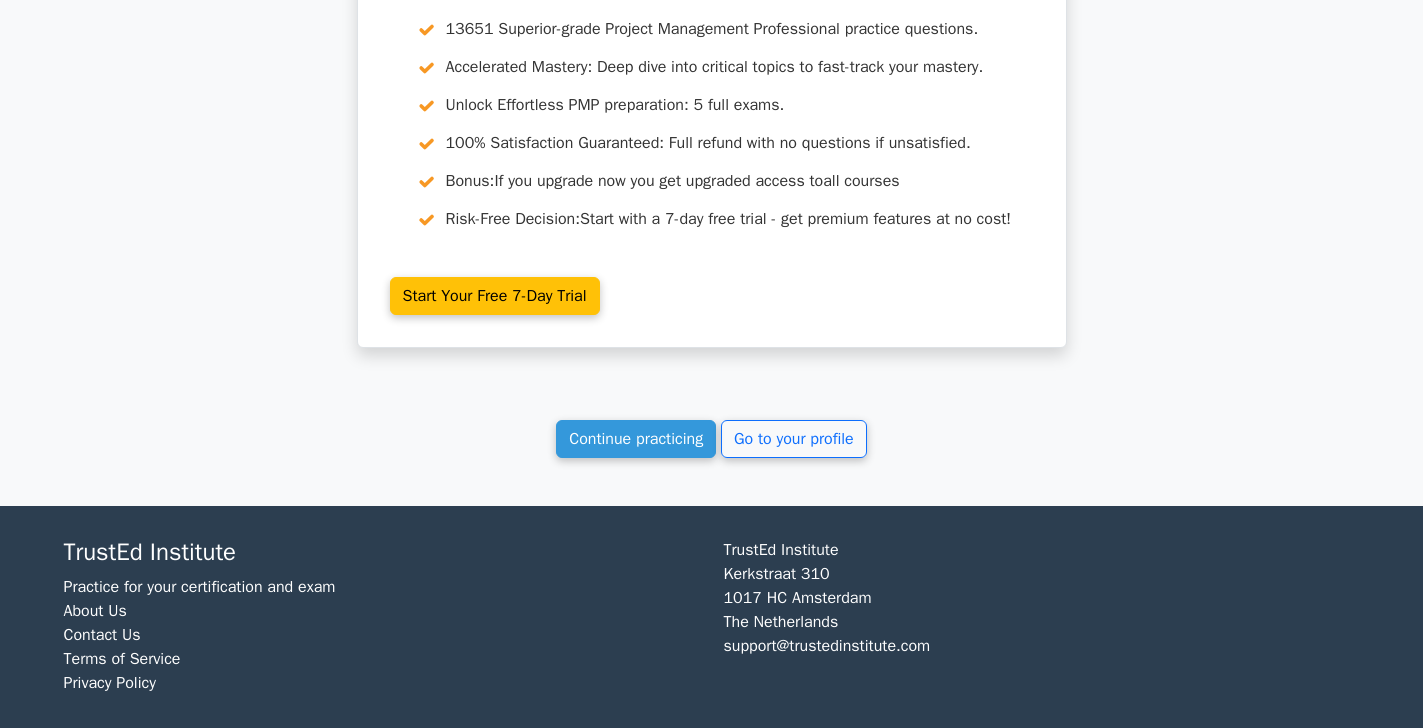scroll, scrollTop: 4641, scrollLeft: 0, axis: vertical 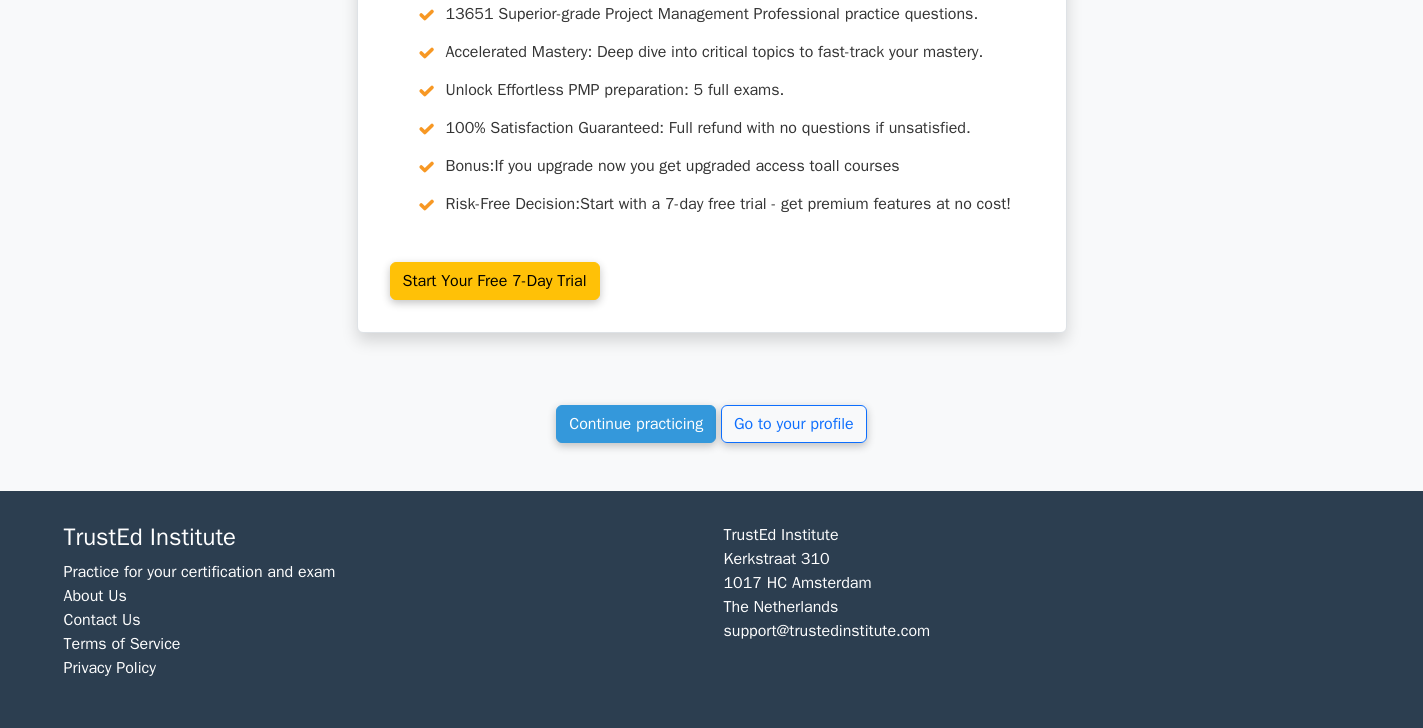 click on "Continue practicing" at bounding box center (636, 424) 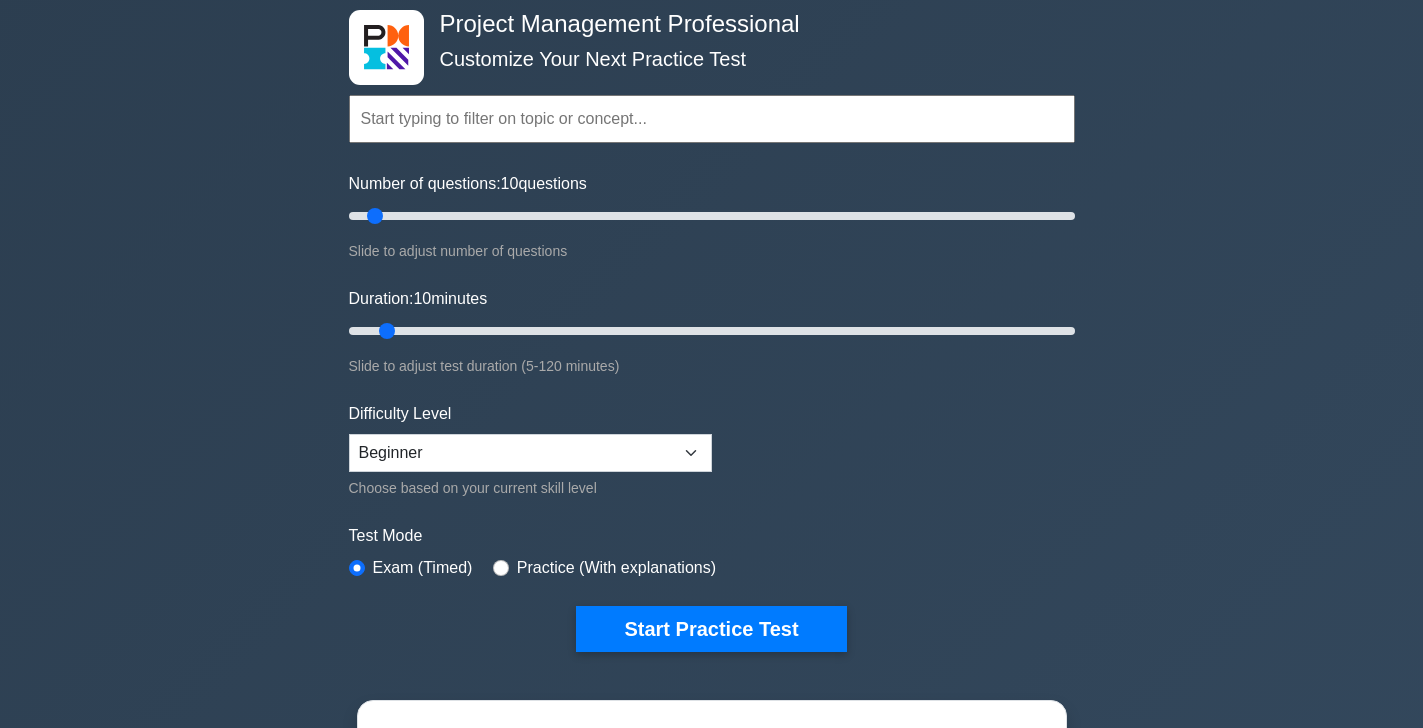 scroll, scrollTop: 0, scrollLeft: 0, axis: both 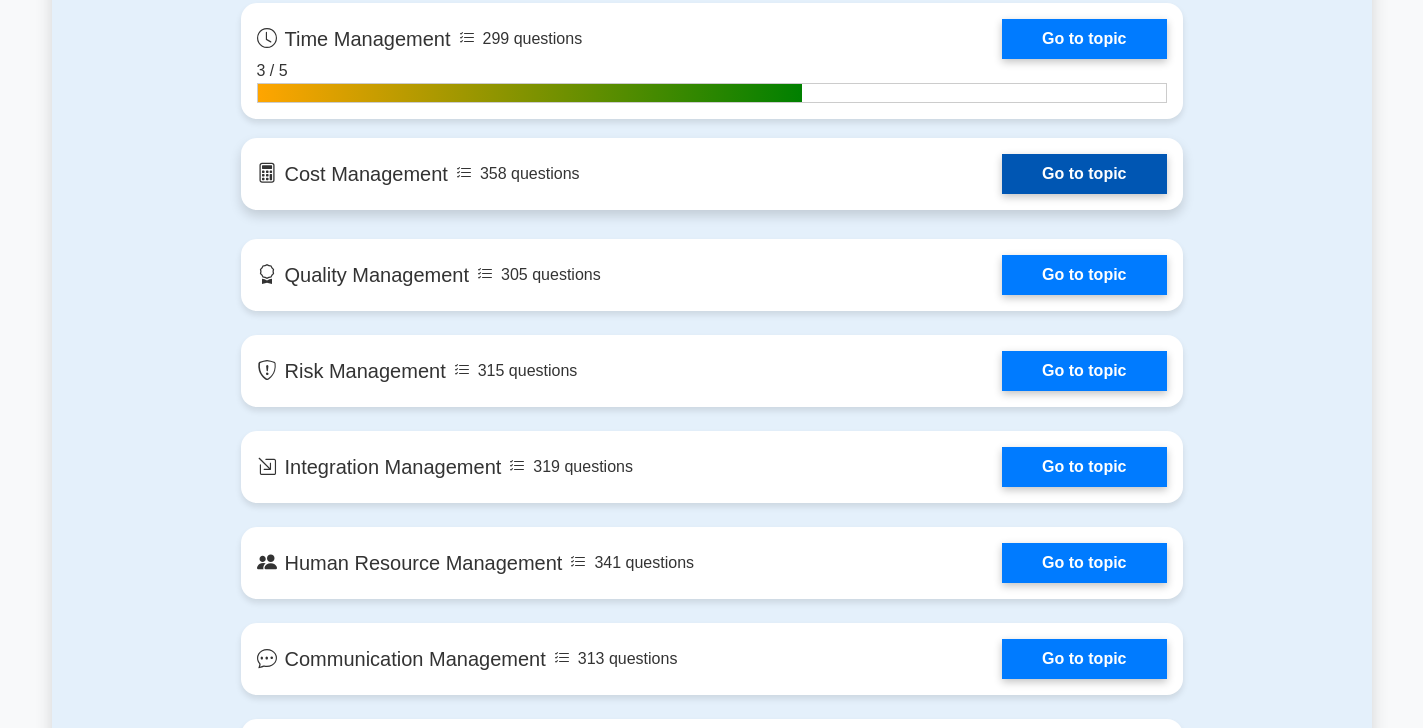 click on "Go to topic" at bounding box center [1084, 174] 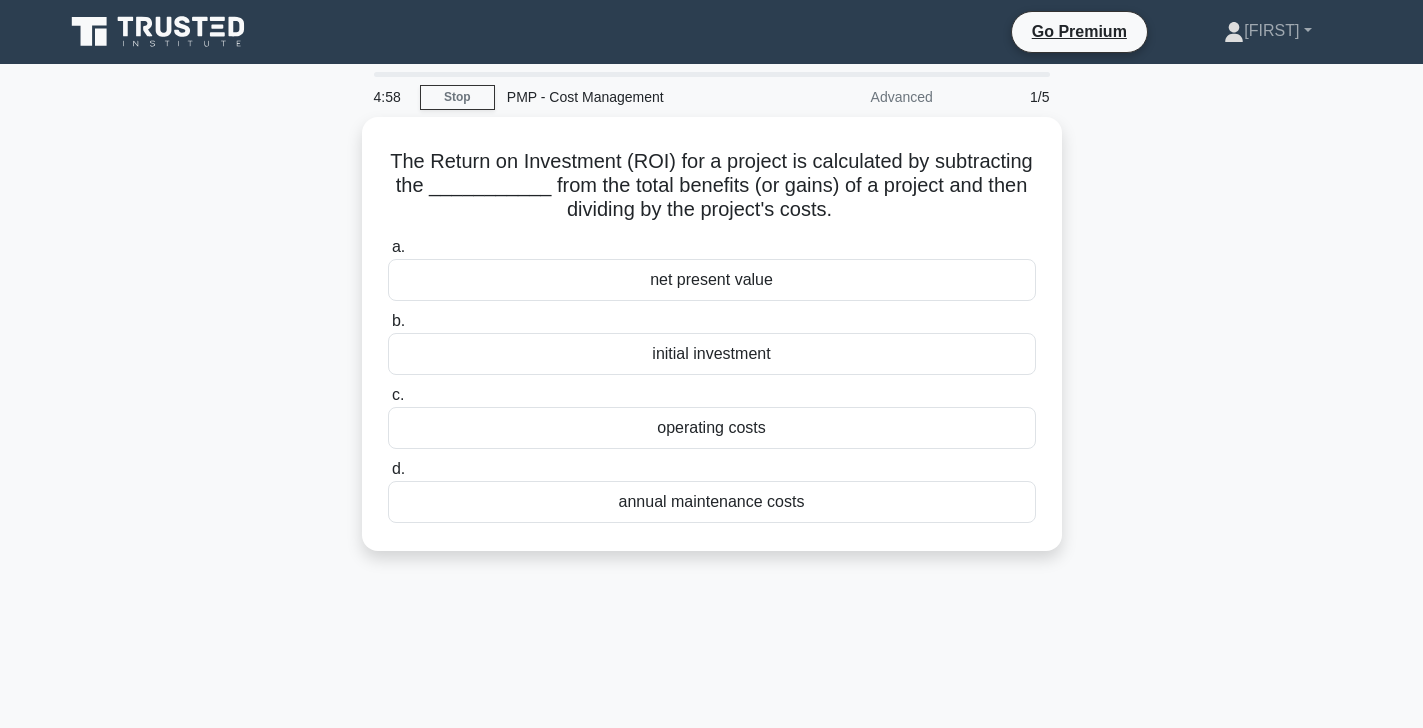 scroll, scrollTop: 0, scrollLeft: 0, axis: both 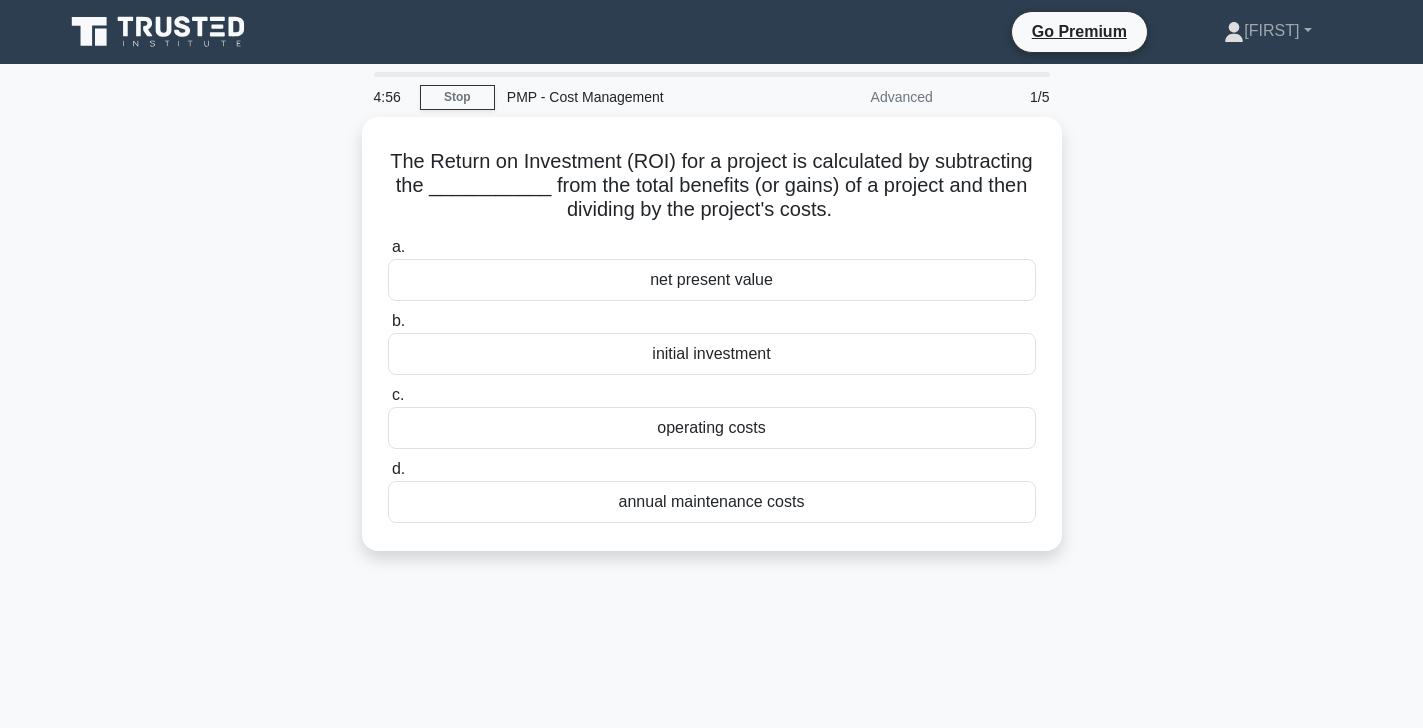 click on "4:56" at bounding box center (391, 97) 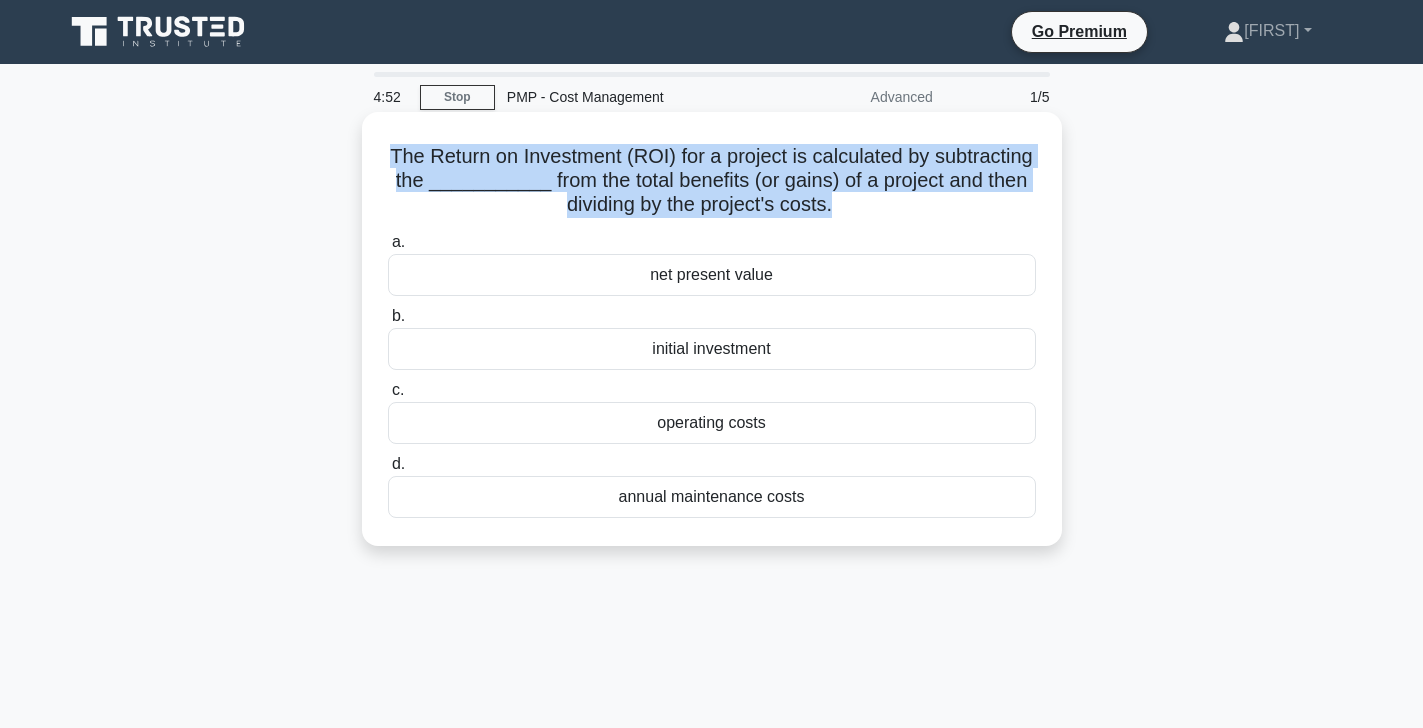 drag, startPoint x: 909, startPoint y: 501, endPoint x: 384, endPoint y: 139, distance: 637.70605 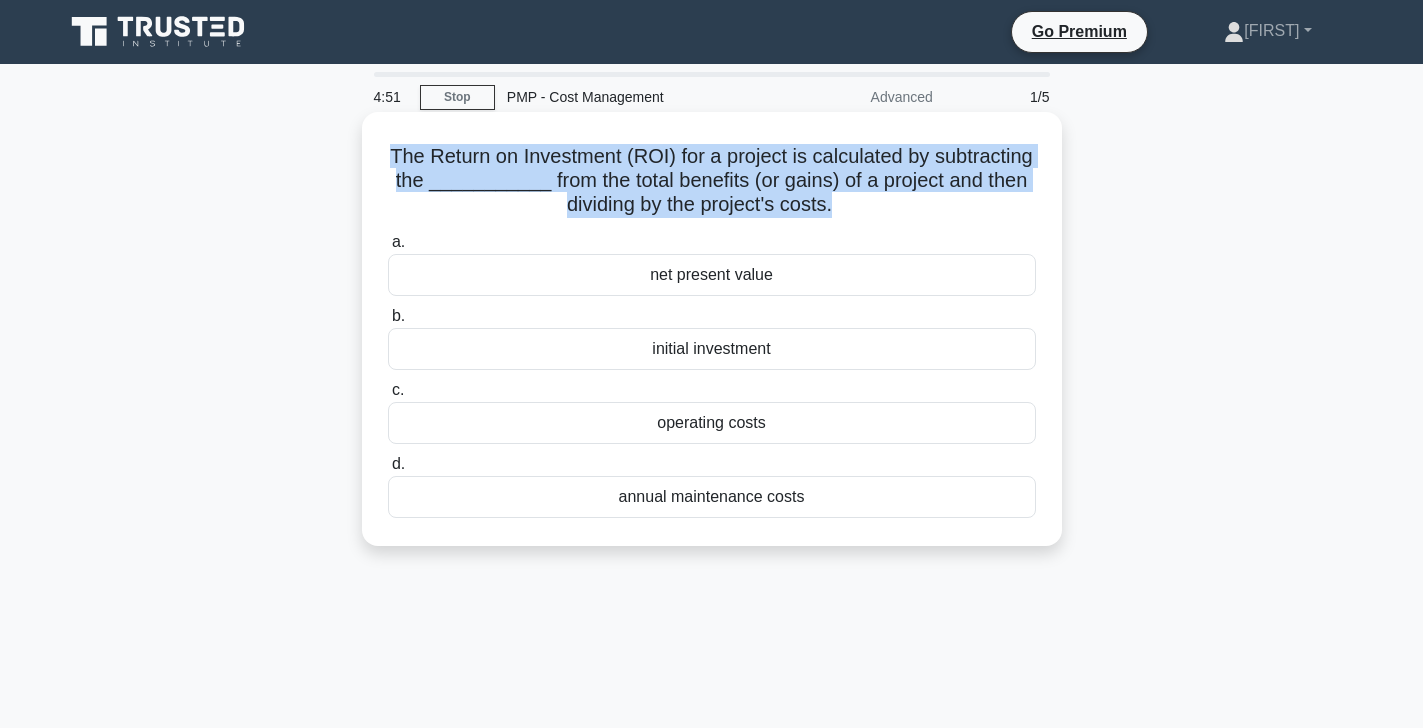 copy on "The Return on Investment (ROI) for a project is calculated by subtracting the ___________ from the total benefits (or gains) of a project and then dividing by the project's costs.
.spinner_0XTQ{transform-origin:center;animation:spinner_y6GP .75s linear infinite}@keyframes spinner_y6GP{100%{transform:rotate(360deg)}}" 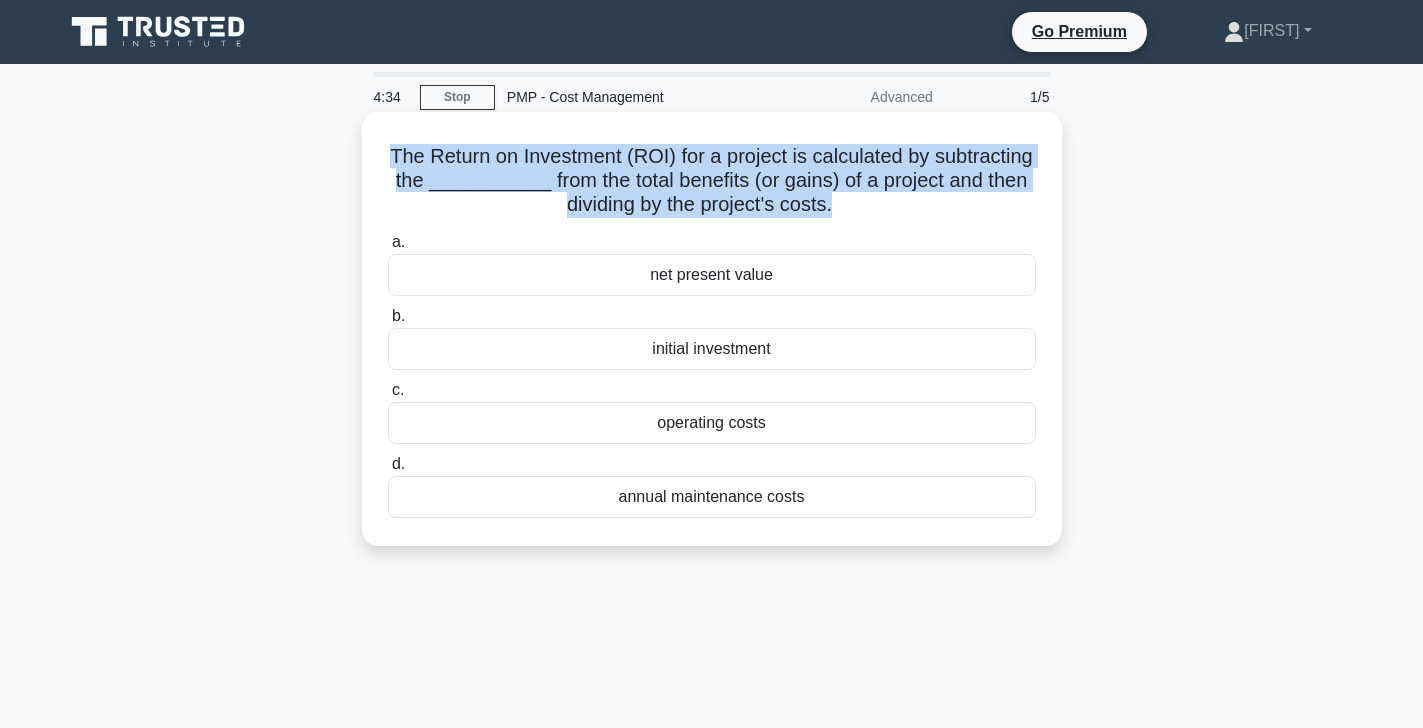 click on "b.
initial investment" at bounding box center [712, 337] 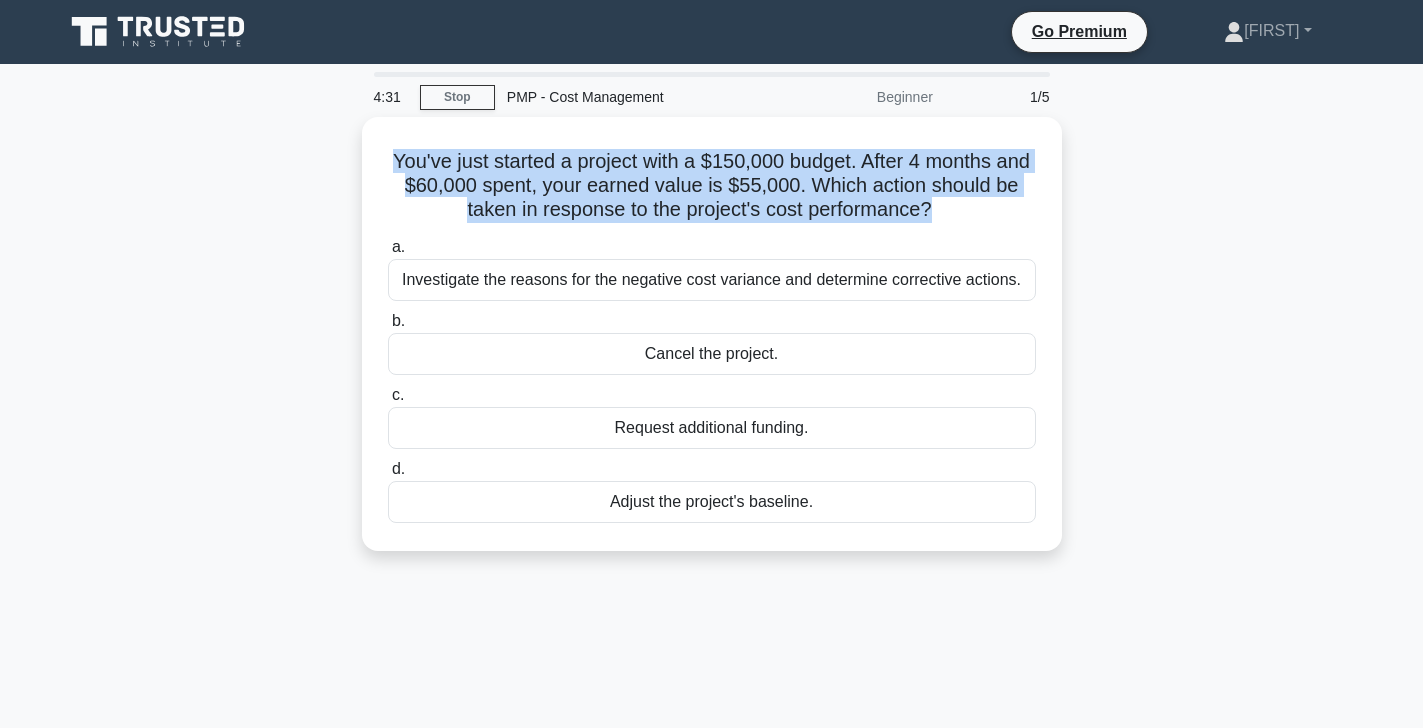 drag, startPoint x: 878, startPoint y: 500, endPoint x: 354, endPoint y: 120, distance: 647.28357 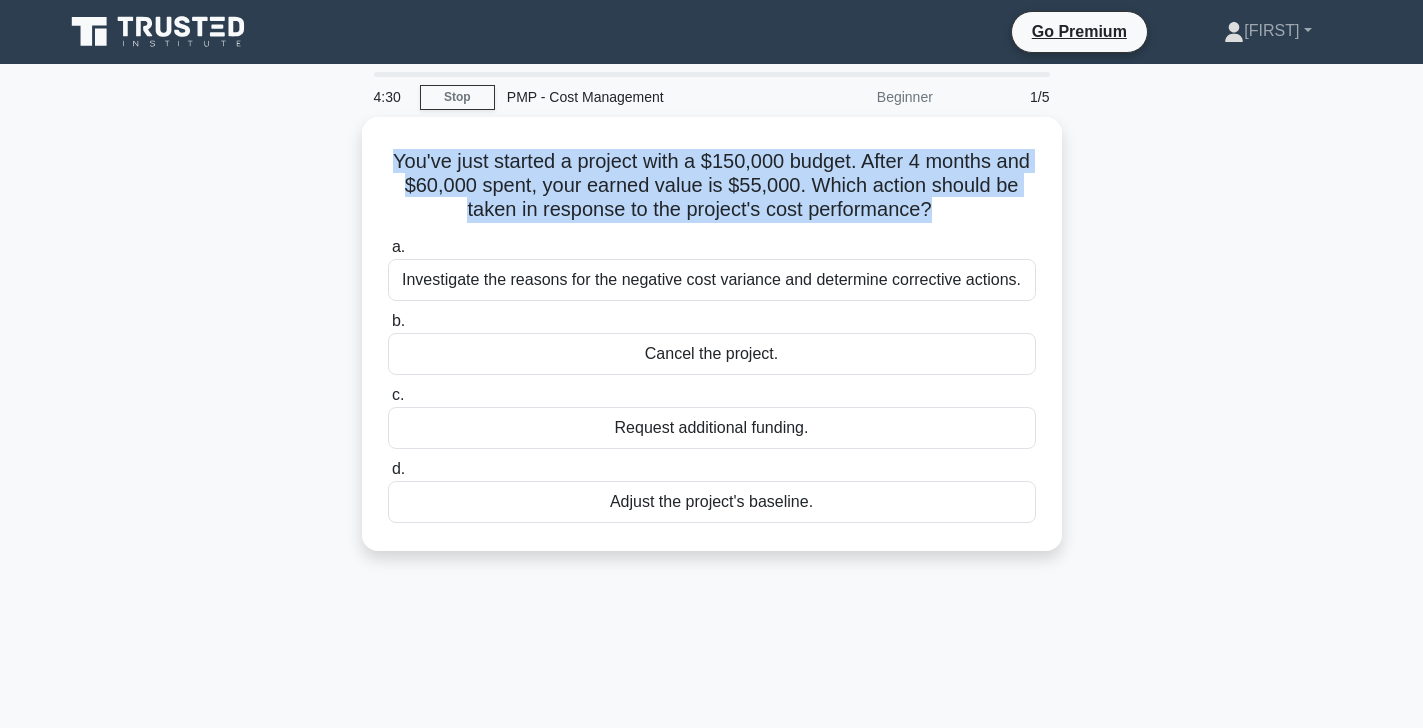copy on "You've just started a project with a $150,000 budget. After 4 months and $60,000 spent, your earned value is $55,000. Which action should be taken in response to the project's cost performance?
.spinner_0XTQ{transform-origin:center;animation:spinner_y6GP .75s linear infinite}@keyframes spinner_y6GP{100%{transform:rotate(360deg)}}" 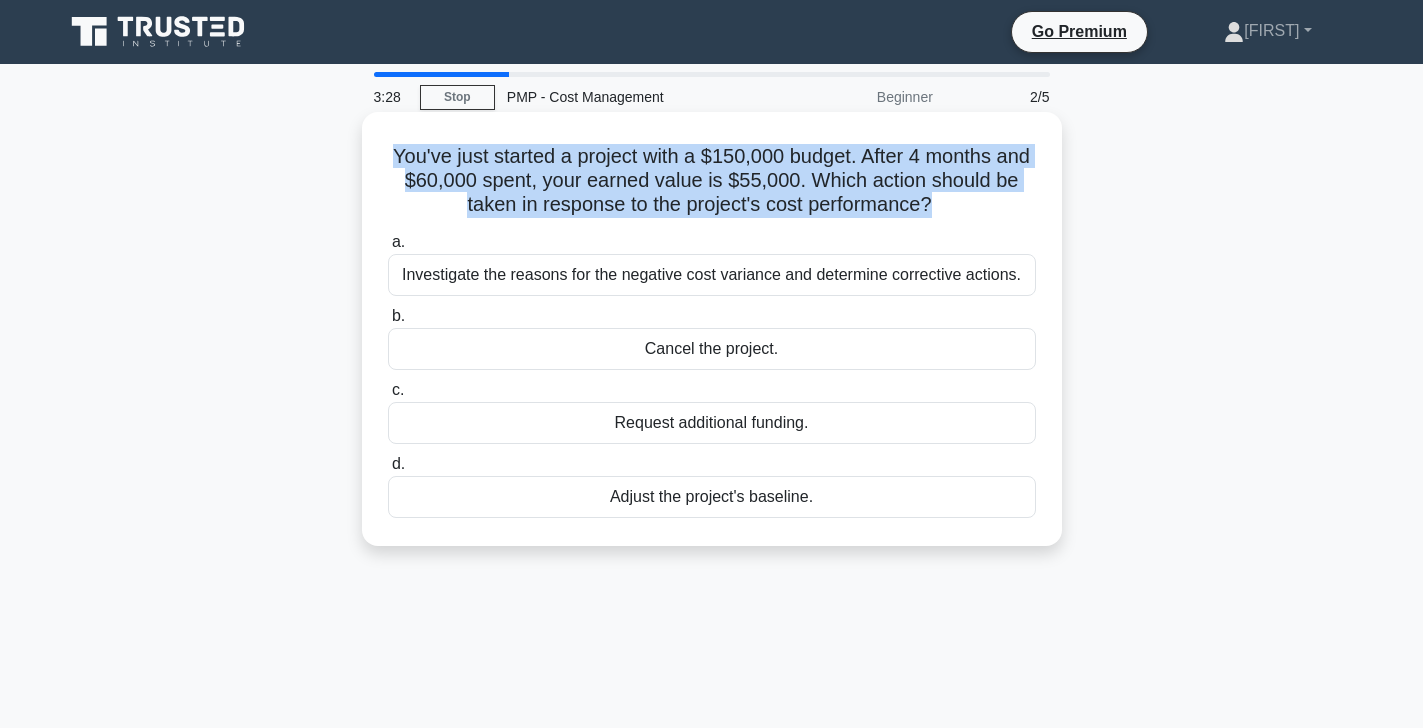 click on "Investigate the reasons for the negative cost variance and determine corrective actions." at bounding box center (712, 275) 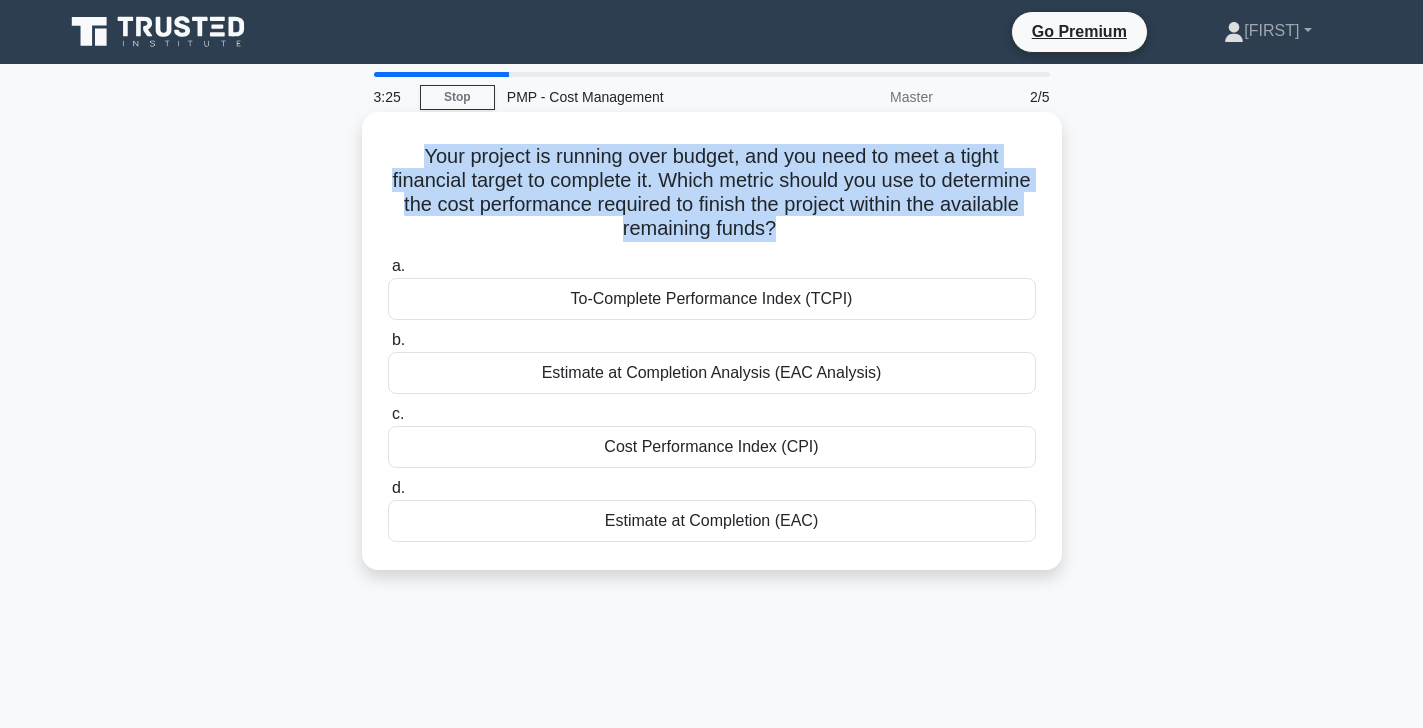 drag, startPoint x: 875, startPoint y: 527, endPoint x: 397, endPoint y: 125, distance: 624.57025 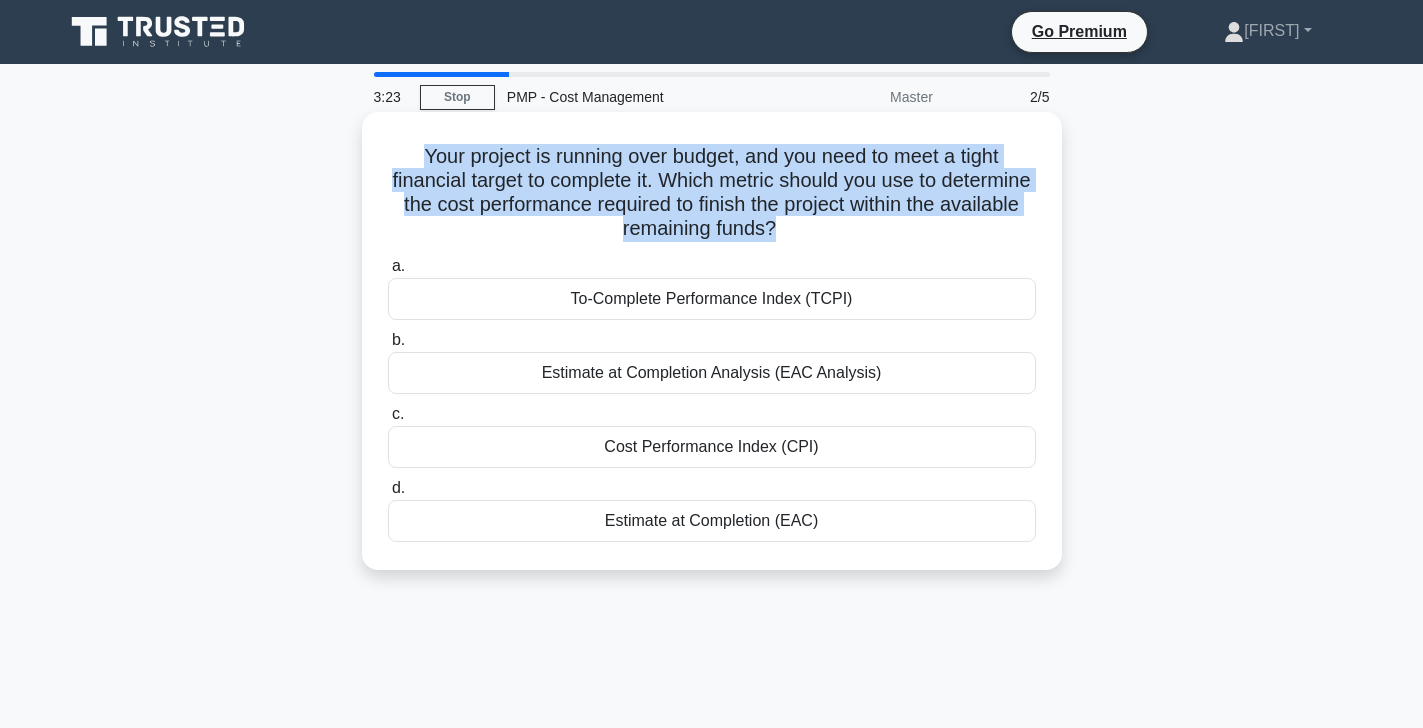 copy on "Your project is running over budget, and you need to meet a tight financial target to complete it. Which metric should you use to determine the cost performance required to finish the project within the available remaining funds?
.spinner_0XTQ{transform-origin:center;animation:spinner_y6GP .75s linear infinite}@keyframes spinner_y6GP{100%{transform:rotate(360deg)}}" 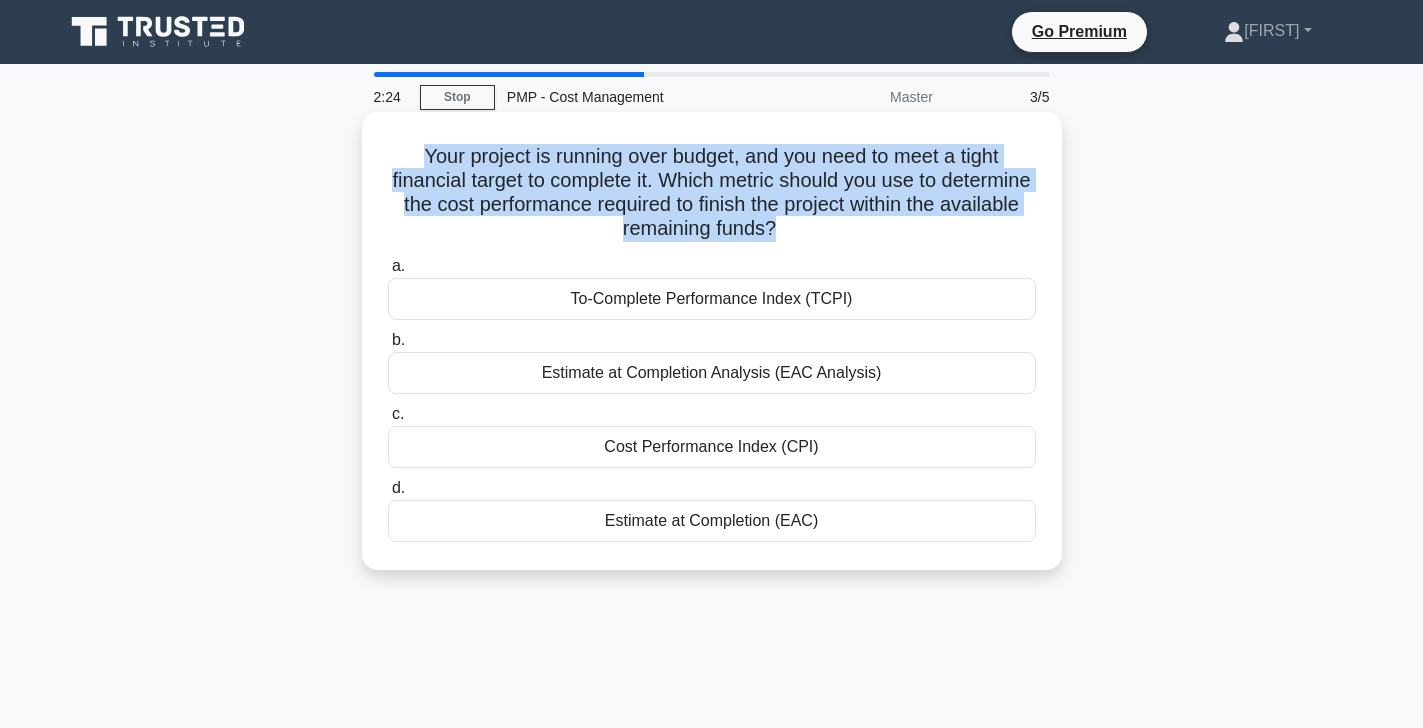 click on "Cost Performance Index (CPI)" at bounding box center (712, 447) 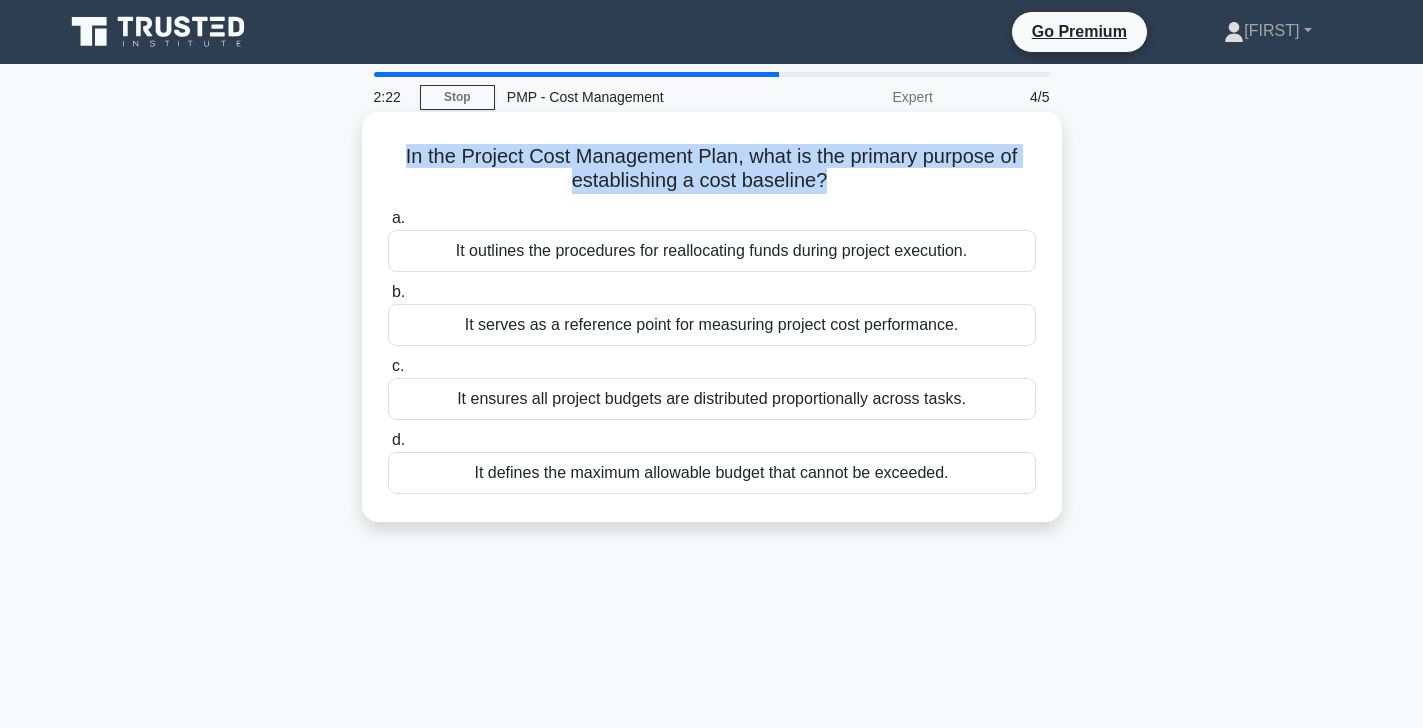 drag, startPoint x: 976, startPoint y: 478, endPoint x: 417, endPoint y: 151, distance: 647.6187 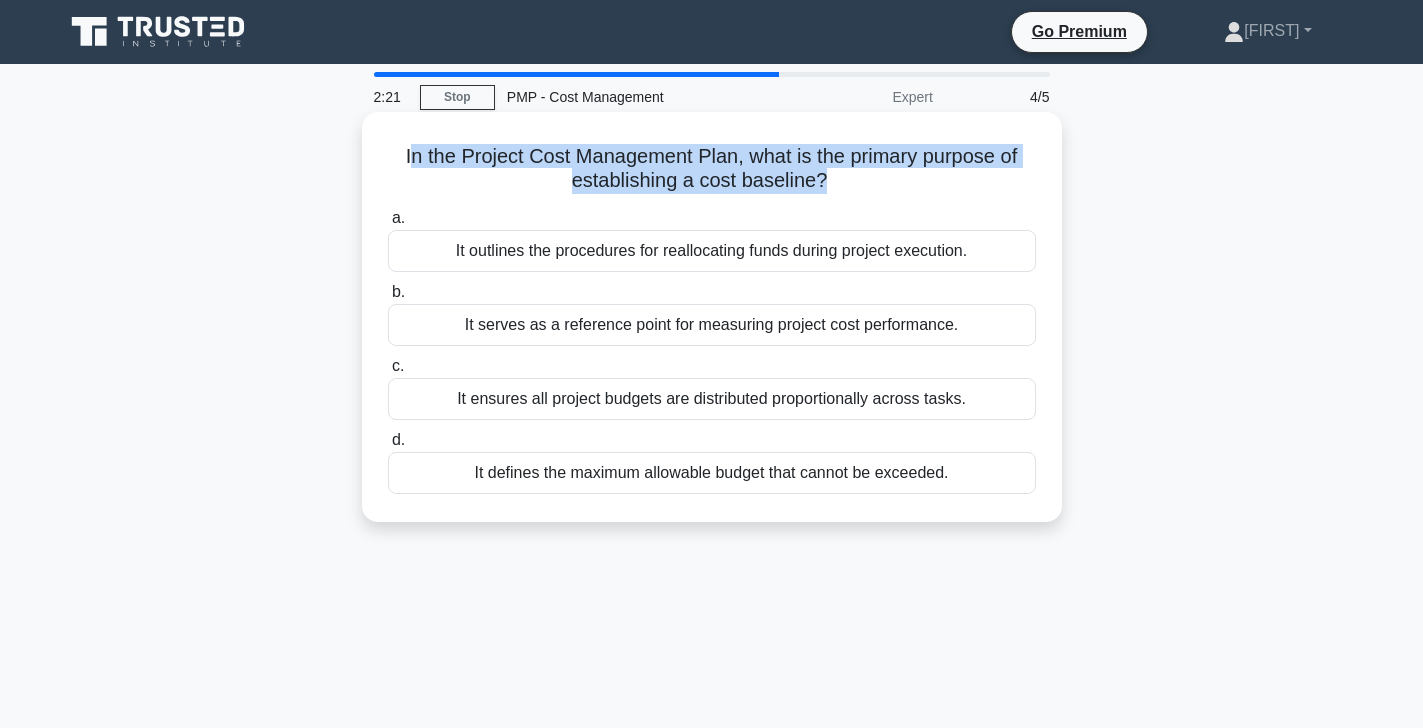 copy on "n the Project Cost Management Plan, what is the primary purpose of establishing a cost baseline?
.spinner_0XTQ{transform-origin:center;animation:spinner_y6GP .75s linear infinite}@keyframes spinner_y6GP{100%{transform:rotate(360deg)}}" 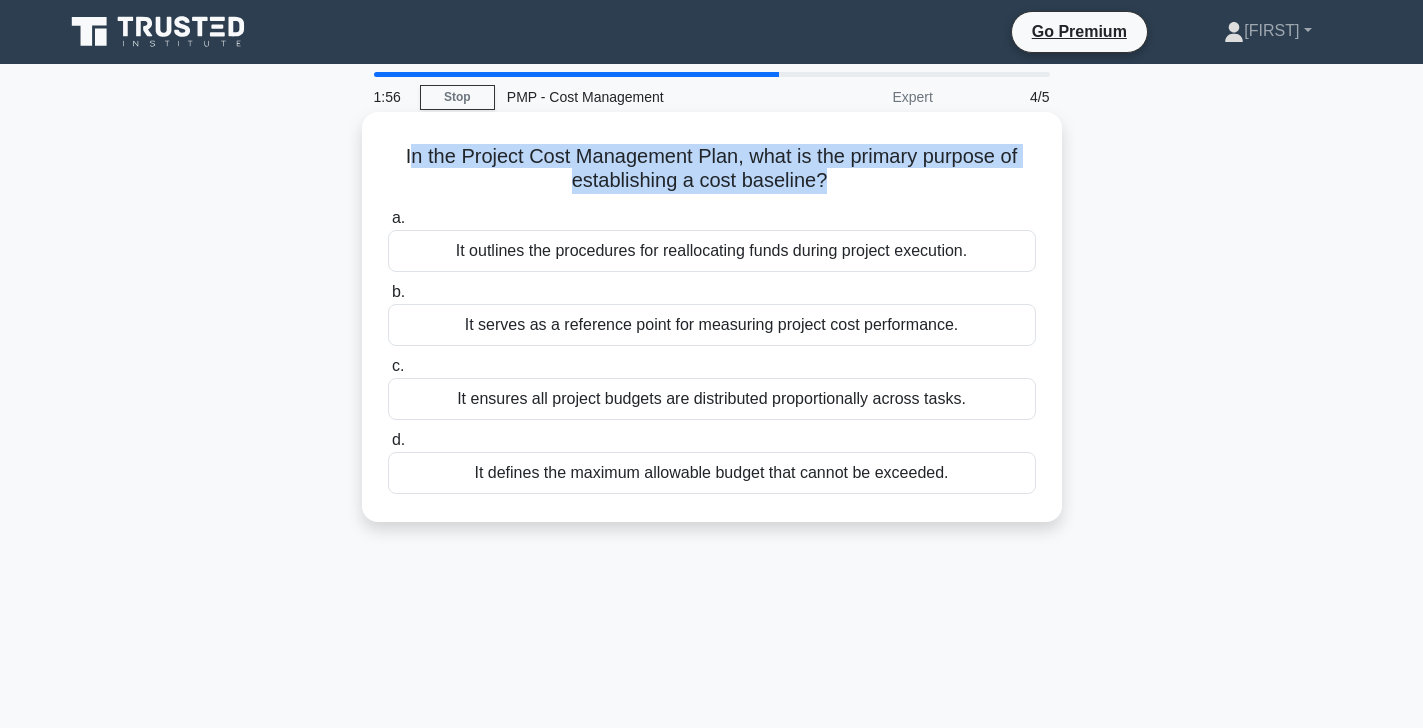 click on "It outlines the procedures for reallocating funds during project execution." at bounding box center (712, 251) 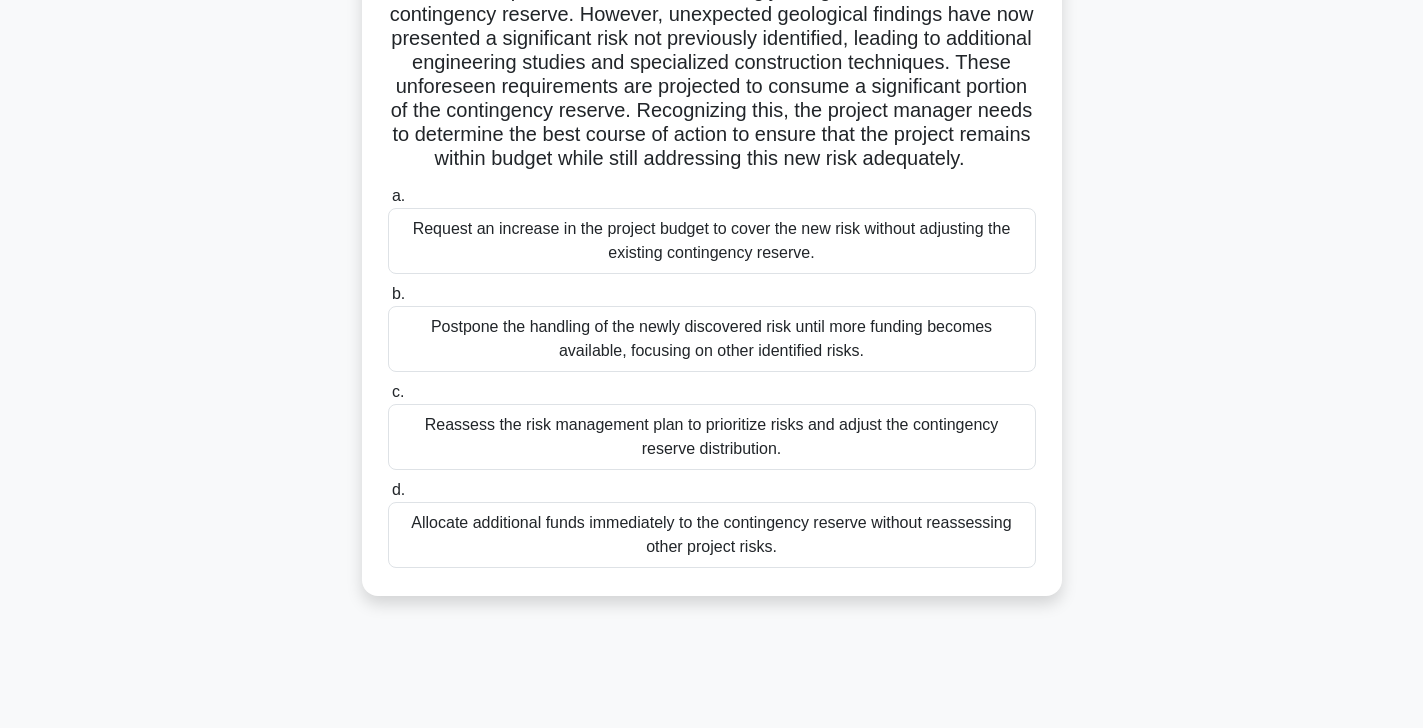 scroll, scrollTop: 306, scrollLeft: 0, axis: vertical 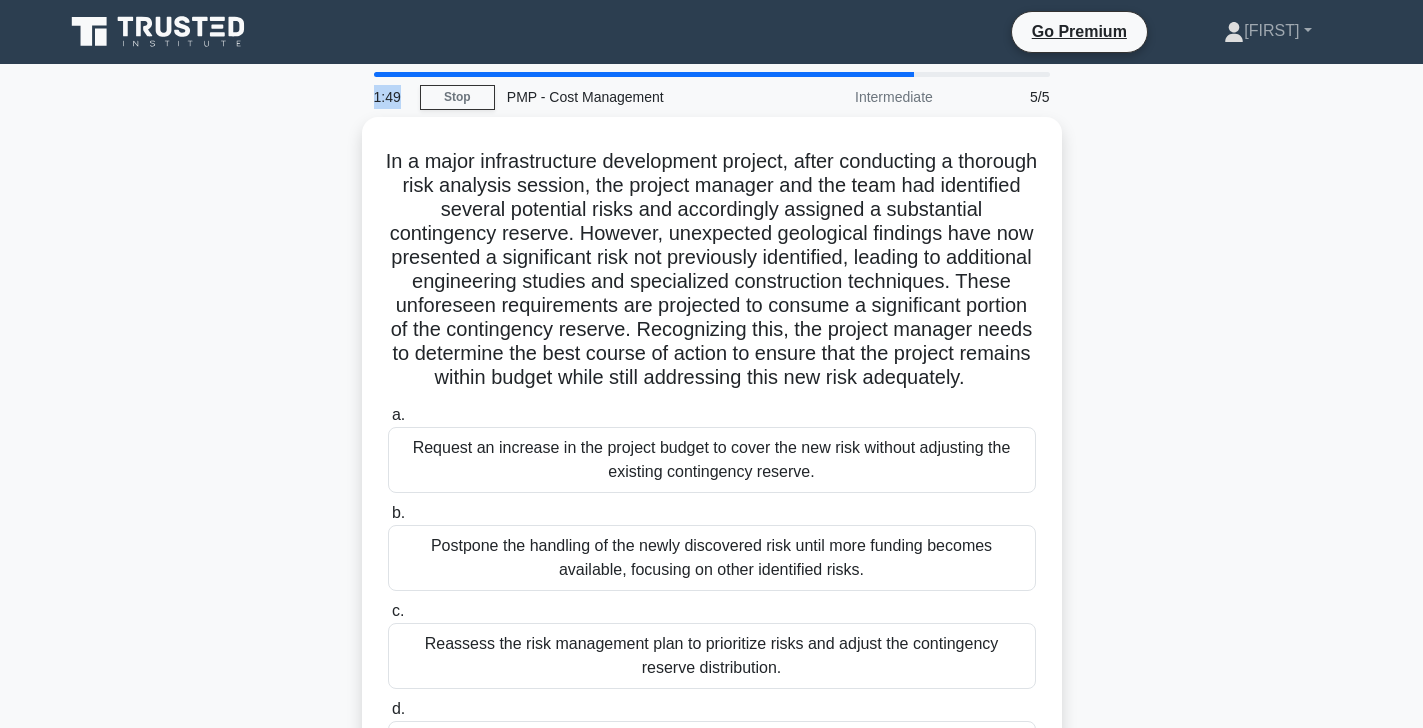 drag, startPoint x: 798, startPoint y: 461, endPoint x: 338, endPoint y: 141, distance: 560.35706 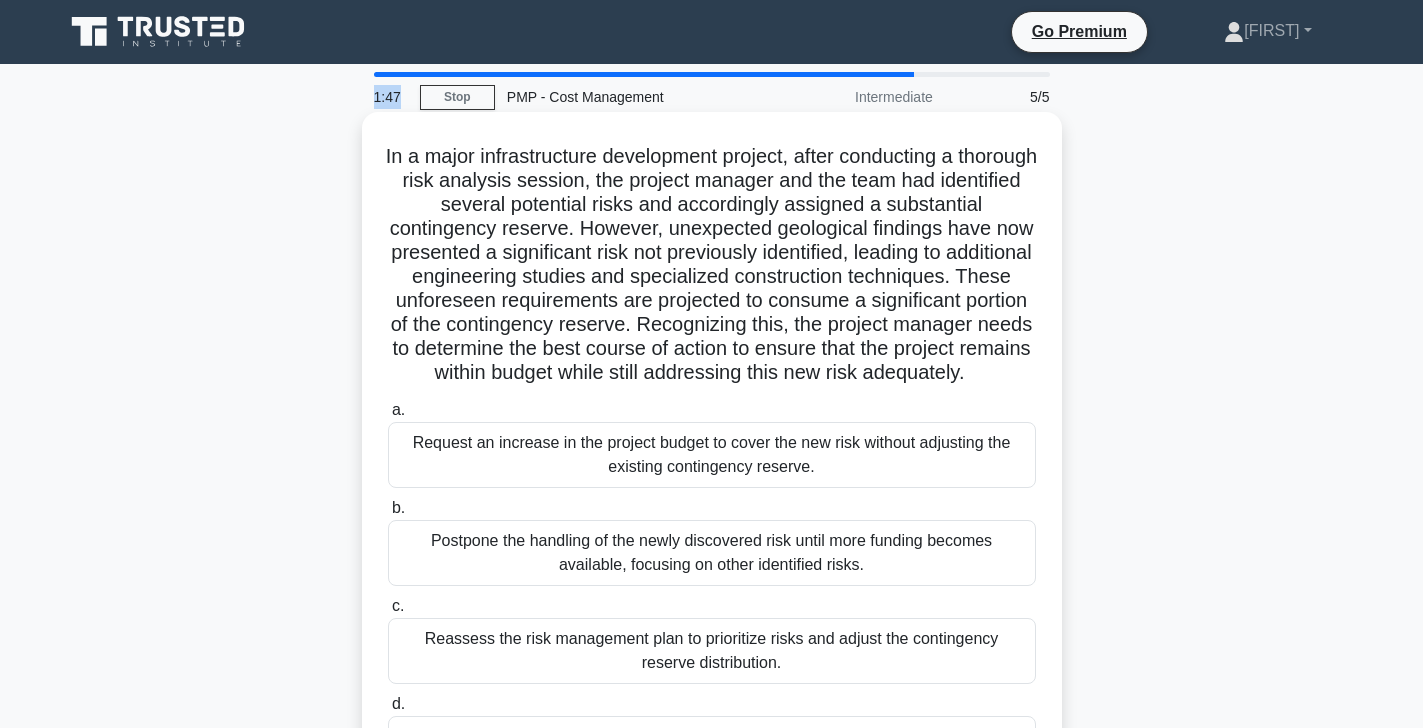 copy on "1:49" 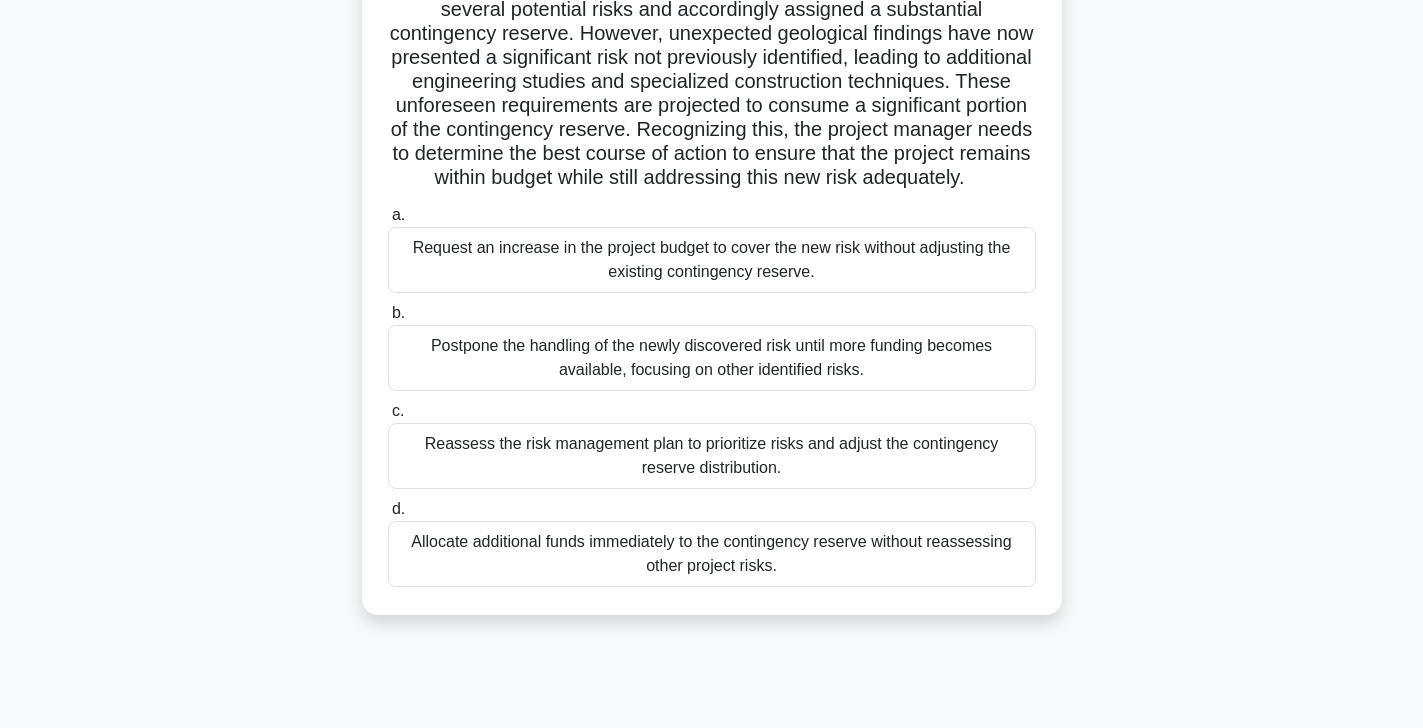 scroll, scrollTop: 204, scrollLeft: 0, axis: vertical 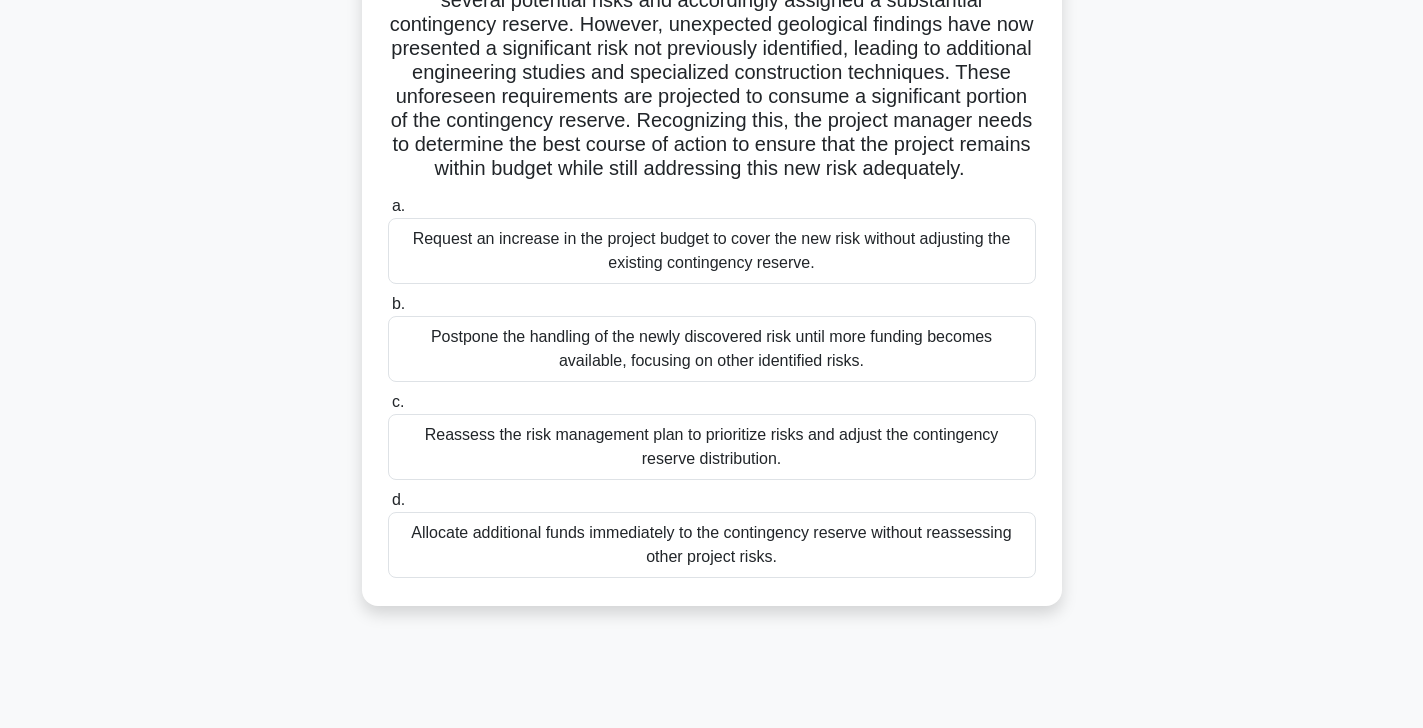 click on "Allocate additional funds immediately to the contingency reserve without reassessing other project risks." at bounding box center (712, 545) 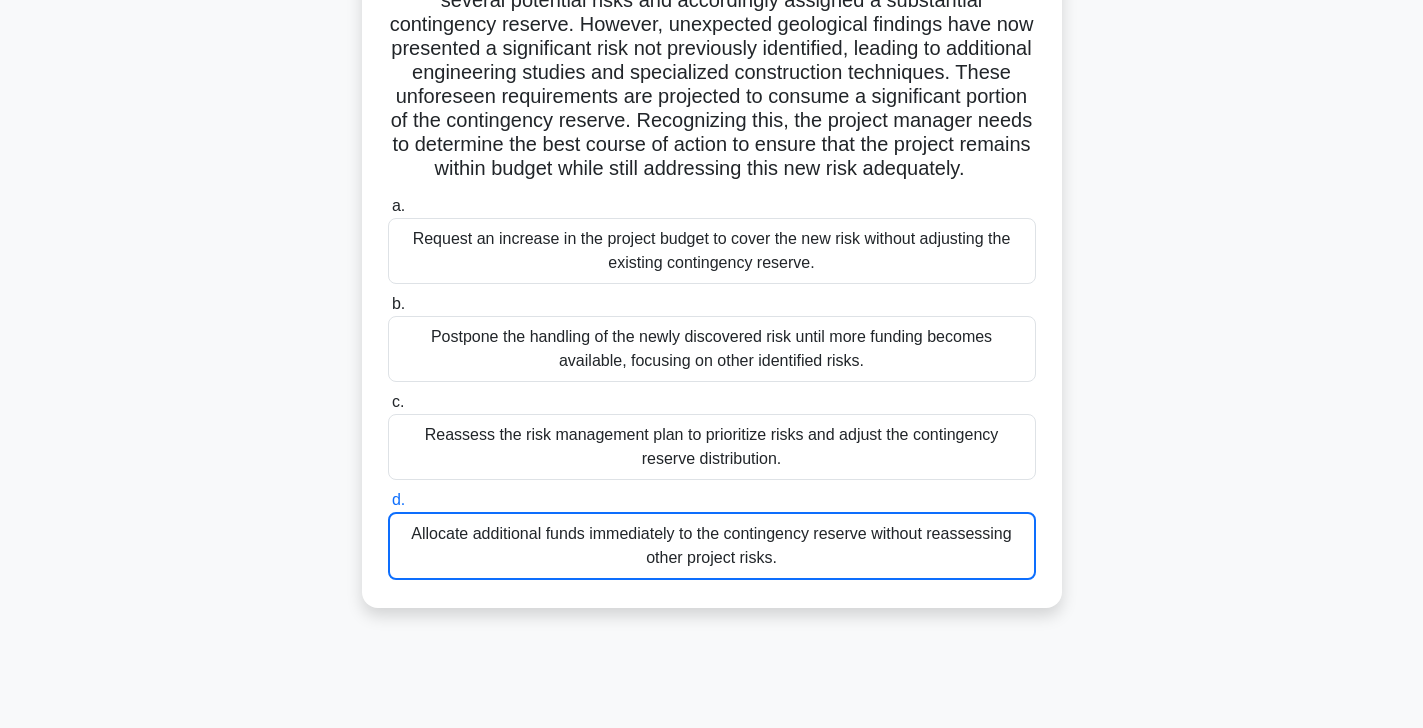 click on "Reassess the risk management plan to prioritize risks and adjust the contingency reserve distribution." at bounding box center (712, 447) 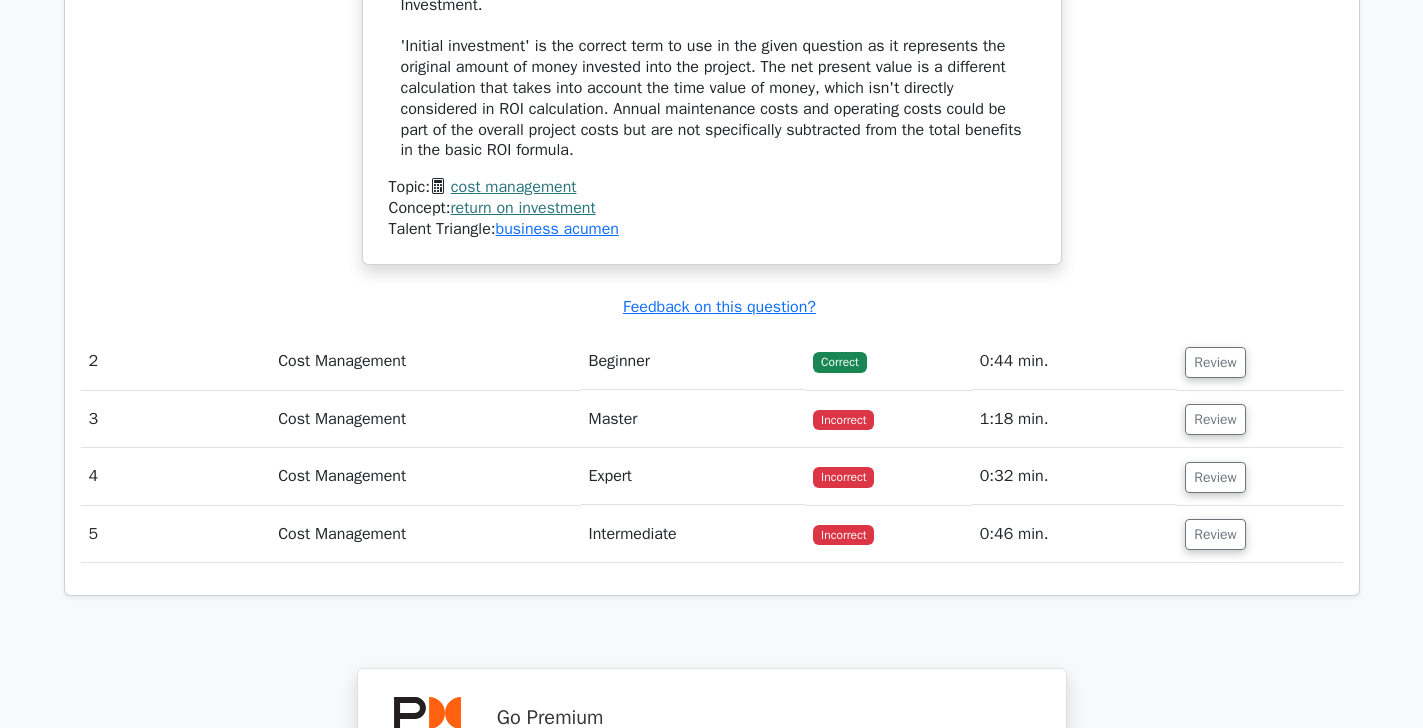 scroll, scrollTop: 2142, scrollLeft: 0, axis: vertical 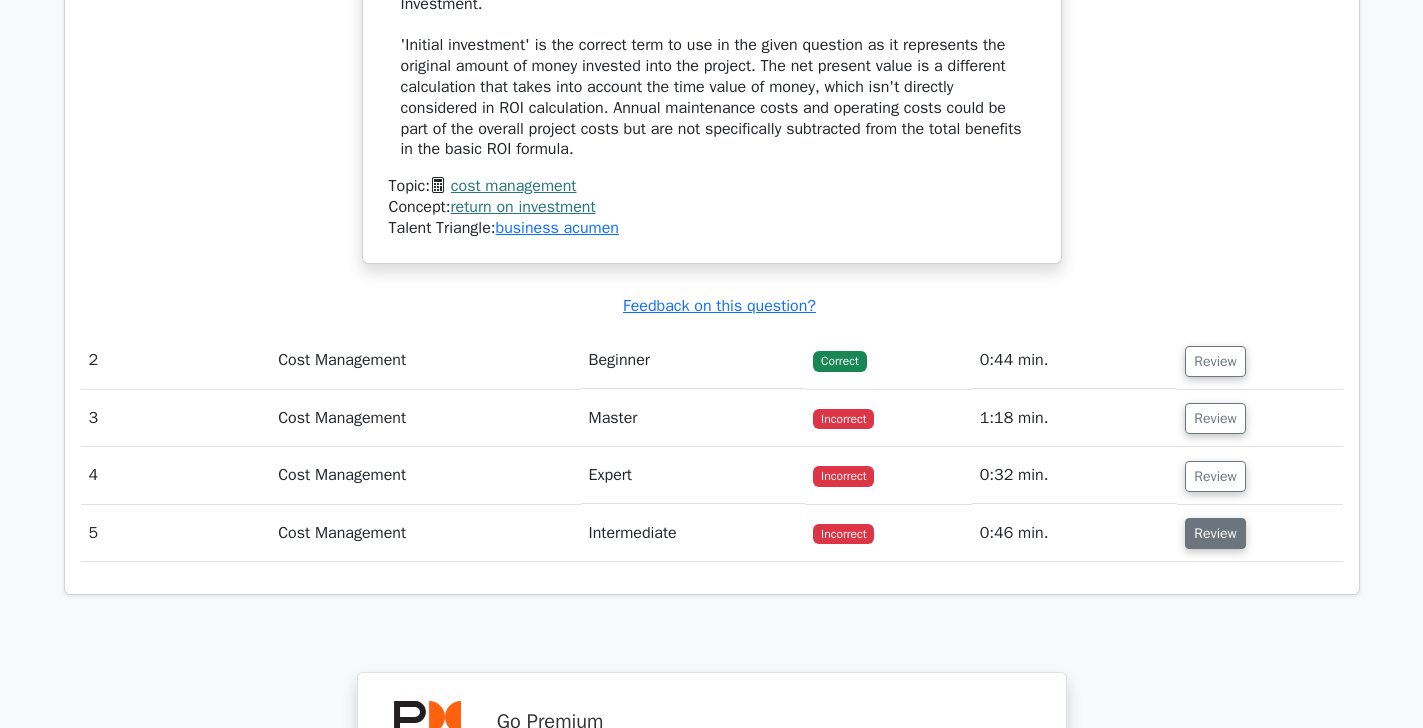 click on "Review" at bounding box center [1215, 533] 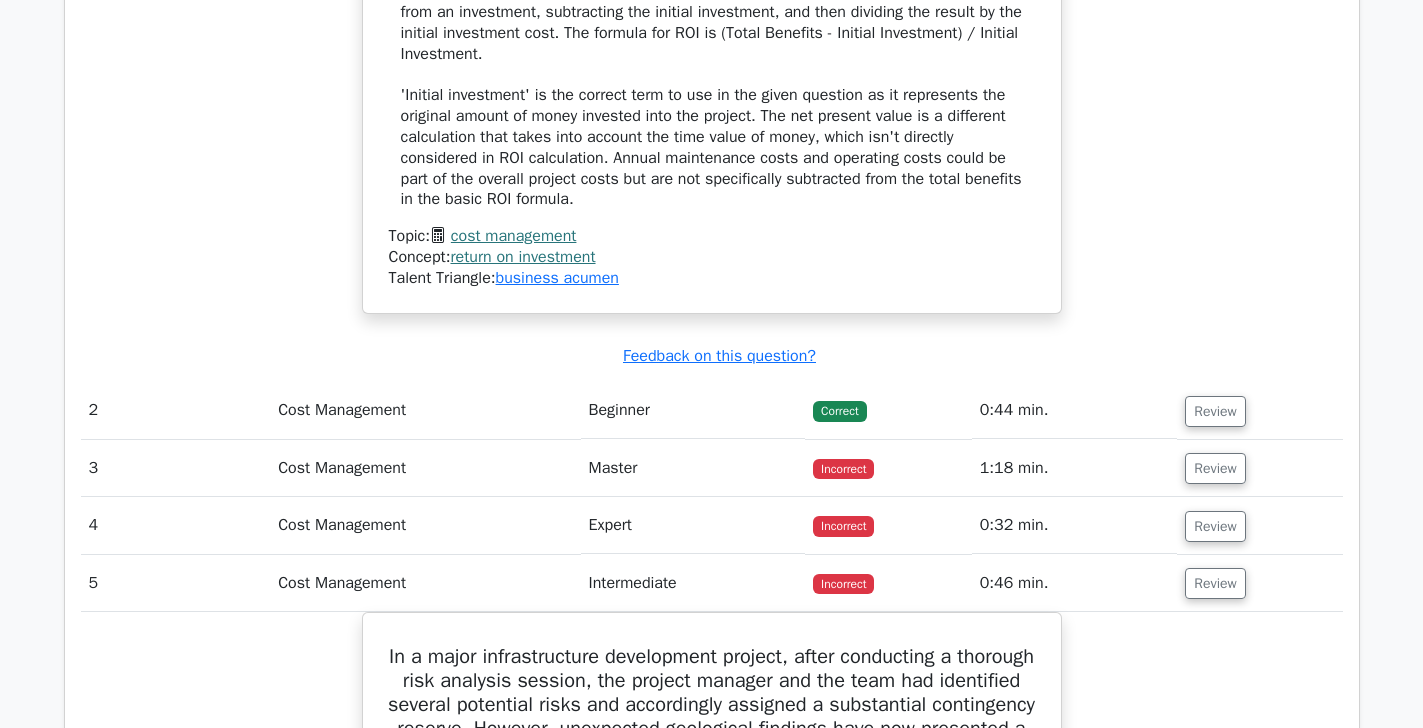 scroll, scrollTop: 2142, scrollLeft: 0, axis: vertical 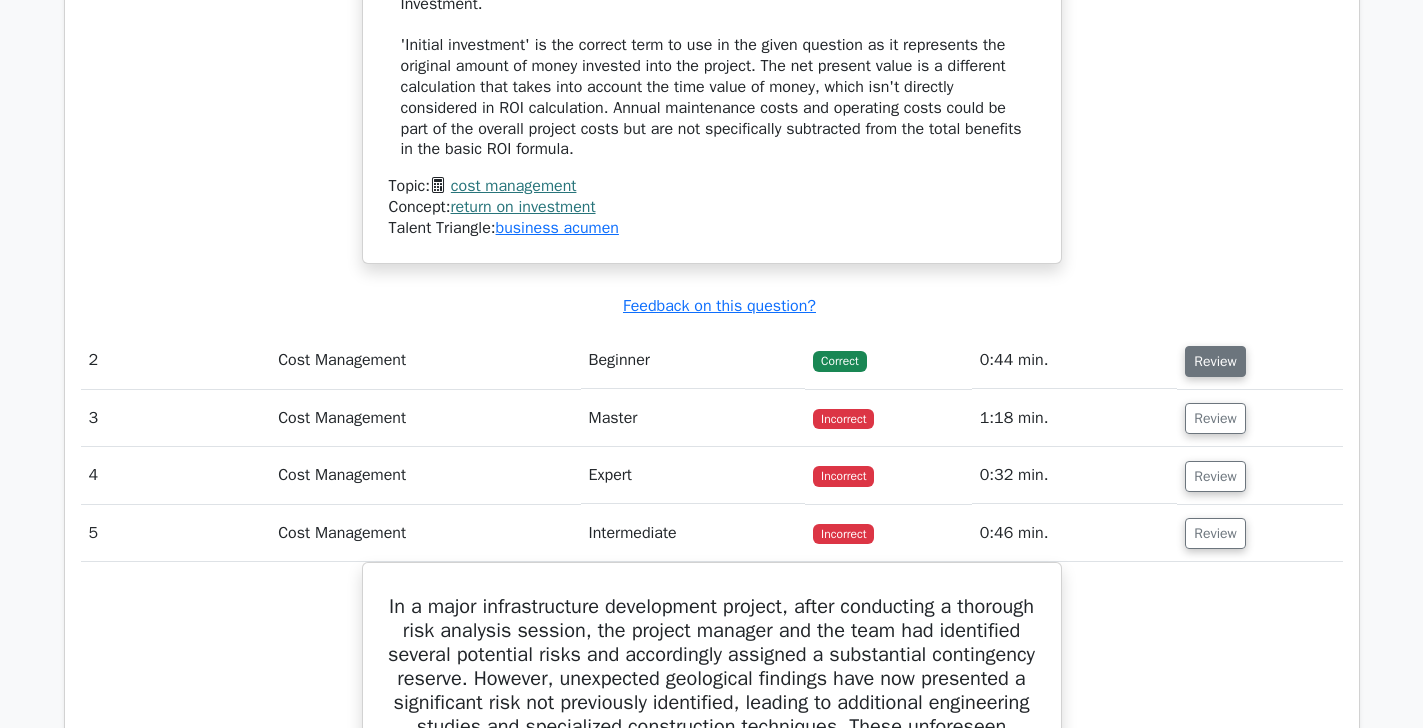click on "Review" at bounding box center [1215, 361] 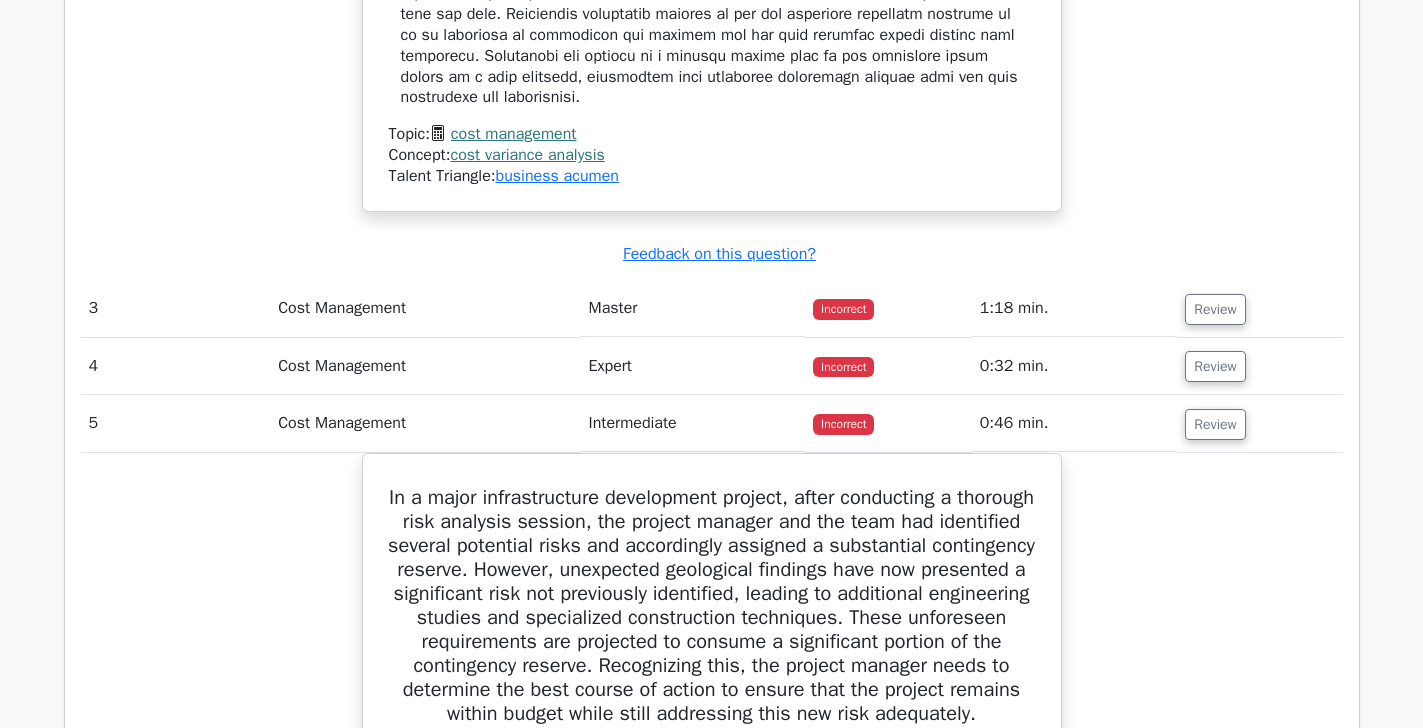 scroll, scrollTop: 3162, scrollLeft: 0, axis: vertical 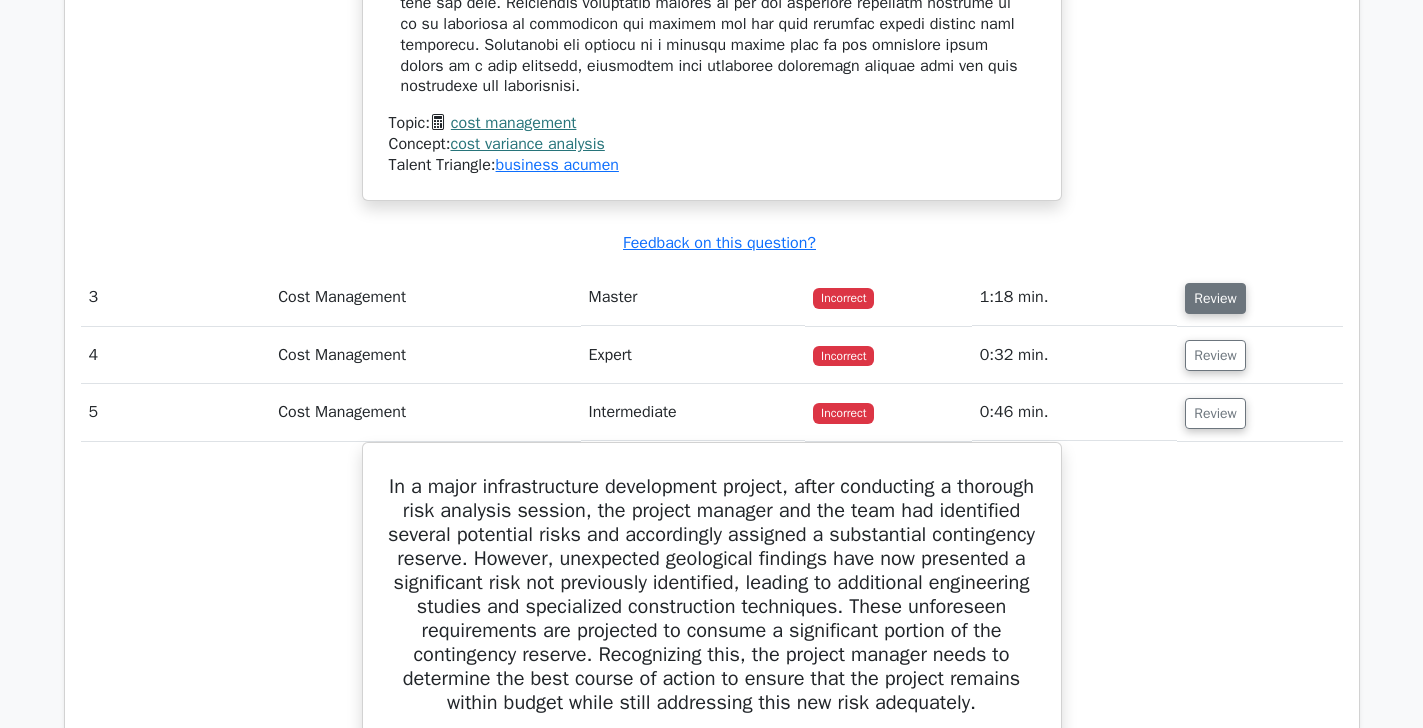 click on "Review" at bounding box center [1215, 298] 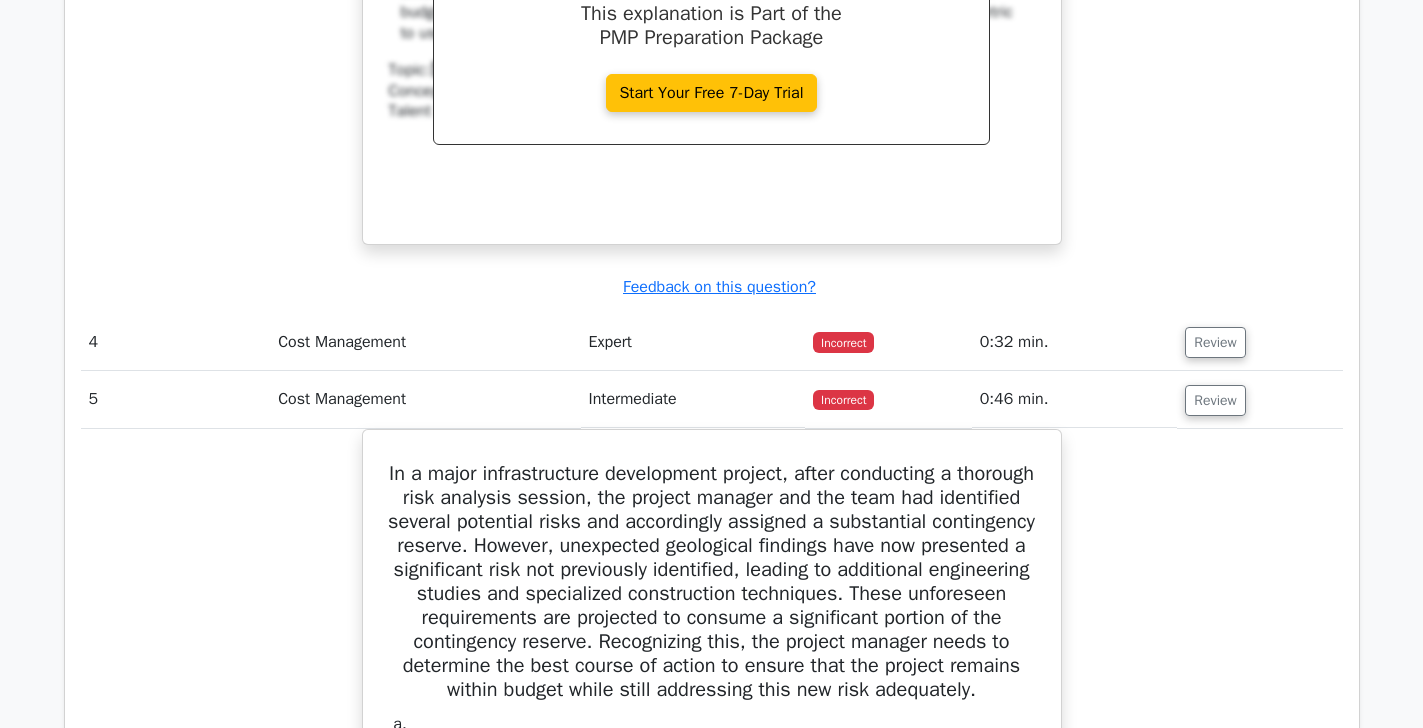 scroll, scrollTop: 4080, scrollLeft: 0, axis: vertical 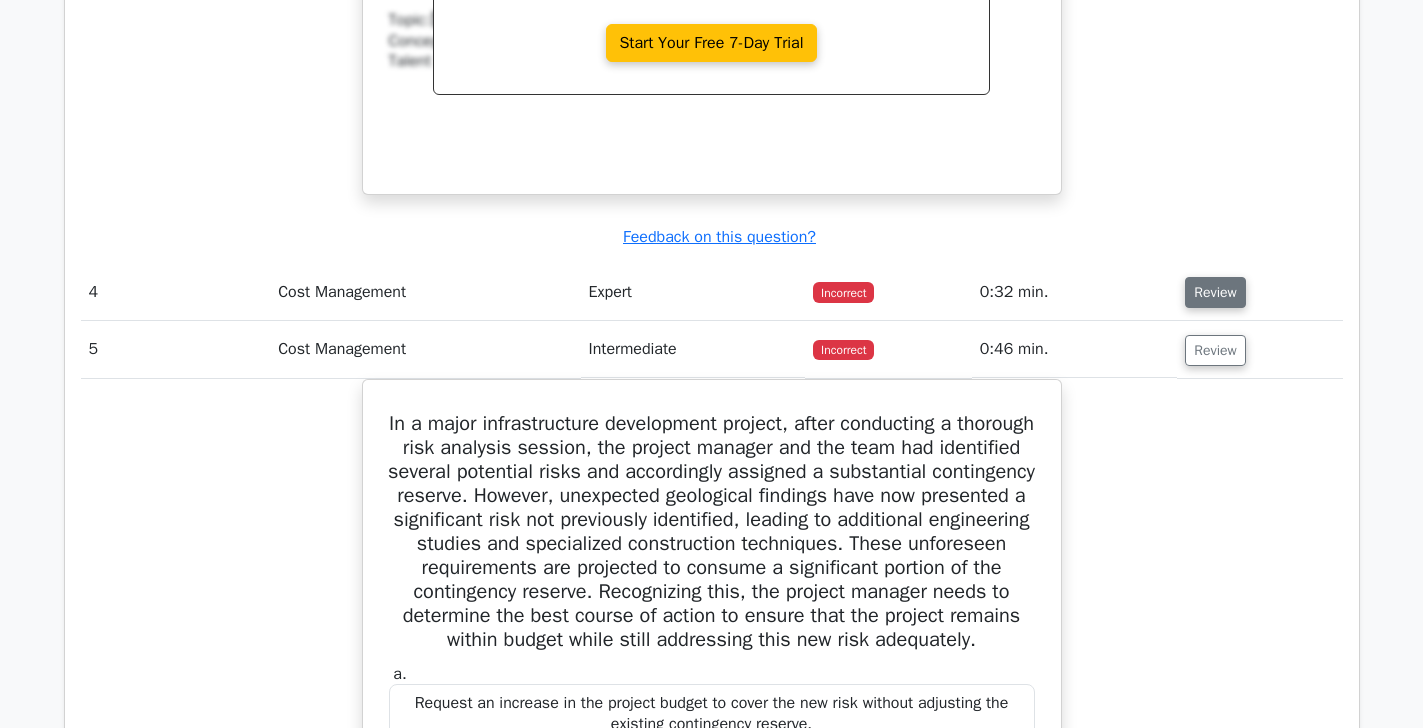 click on "Review" at bounding box center [1215, 292] 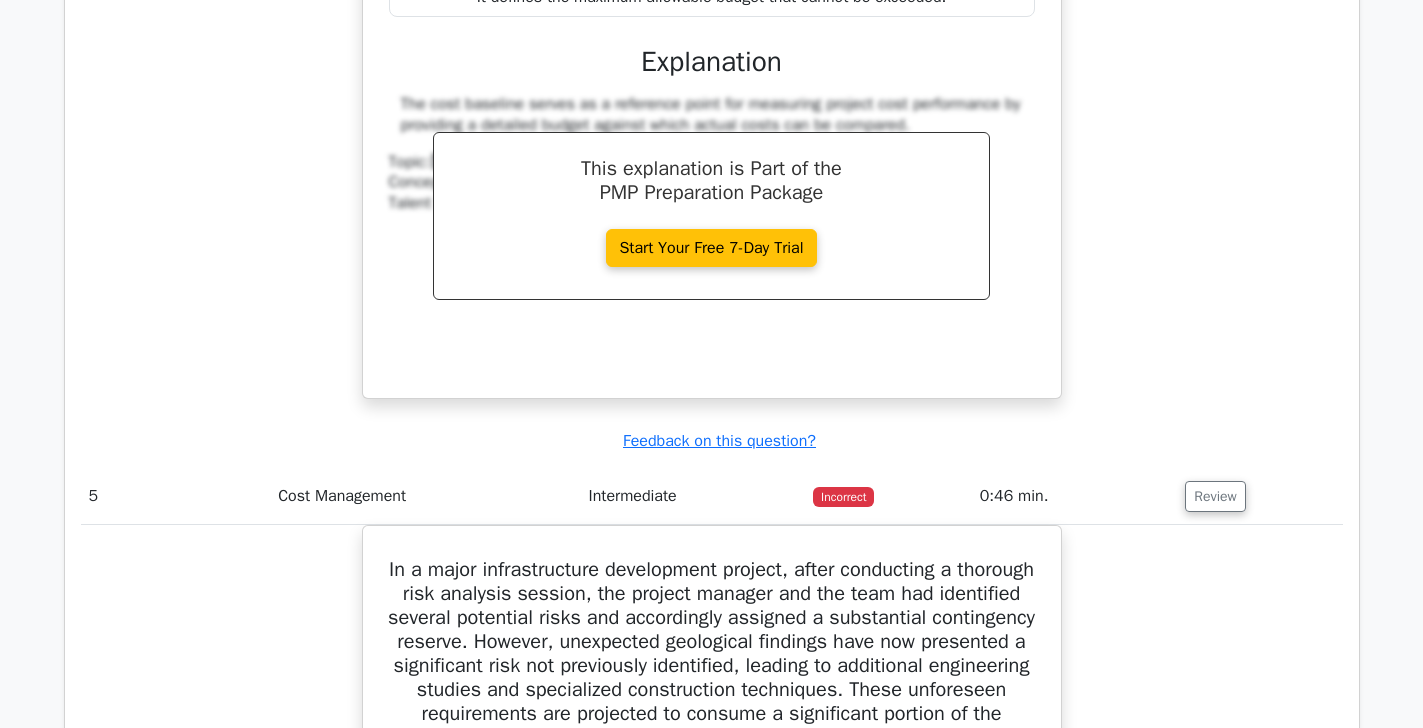 scroll, scrollTop: 4794, scrollLeft: 0, axis: vertical 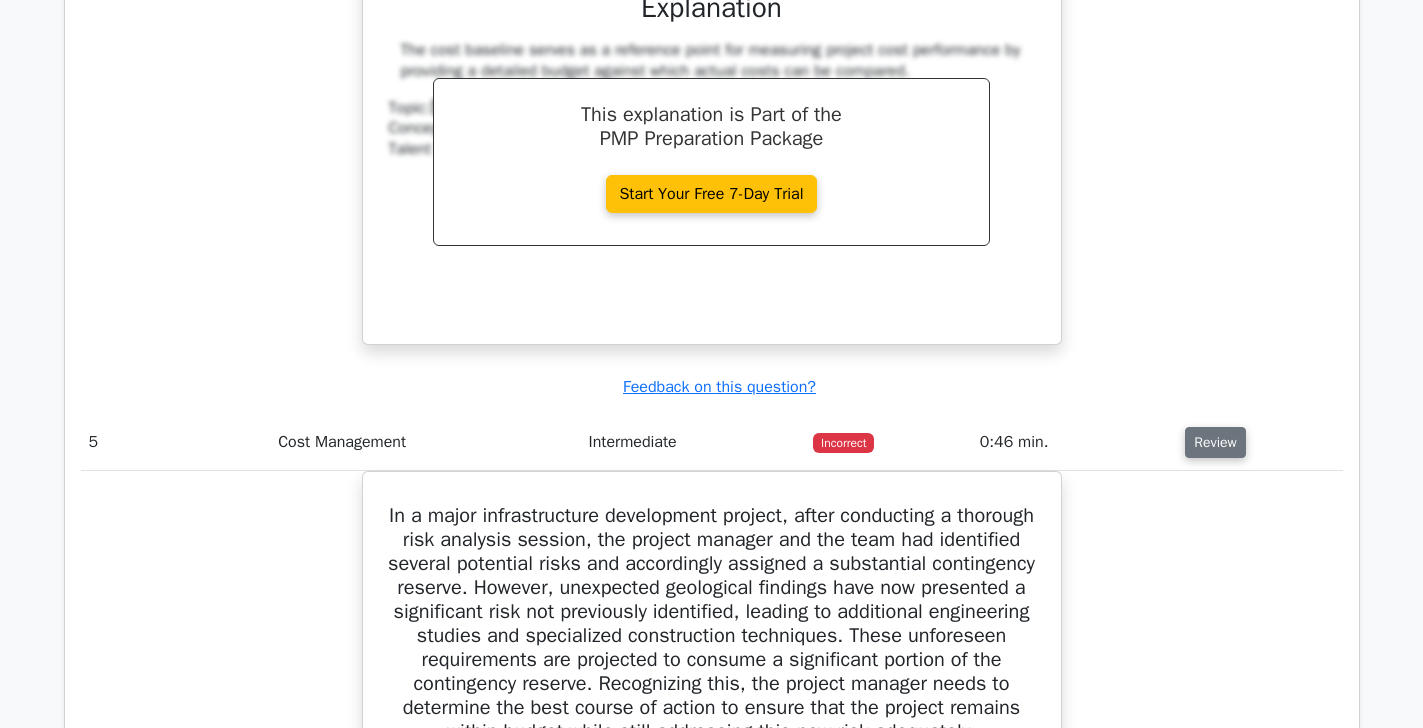 click on "Review" at bounding box center (1215, 442) 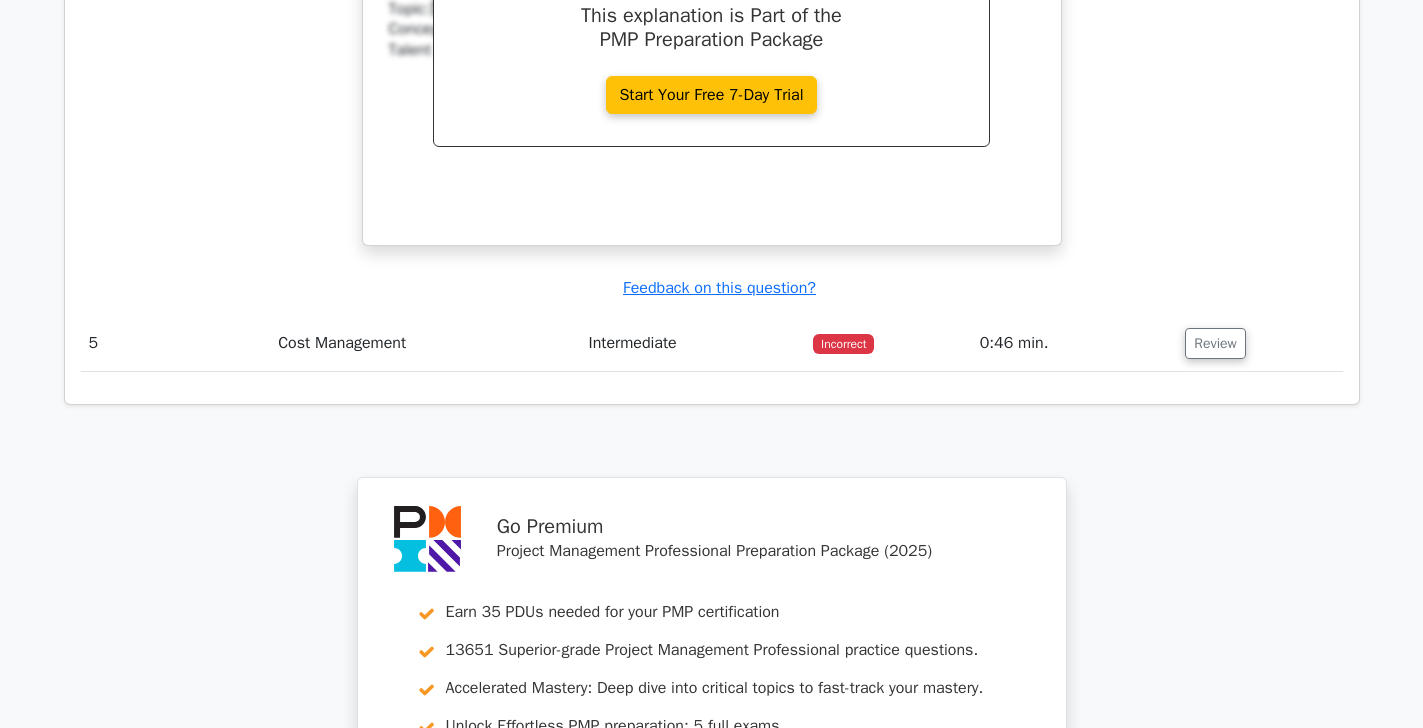 scroll, scrollTop: 4814, scrollLeft: 0, axis: vertical 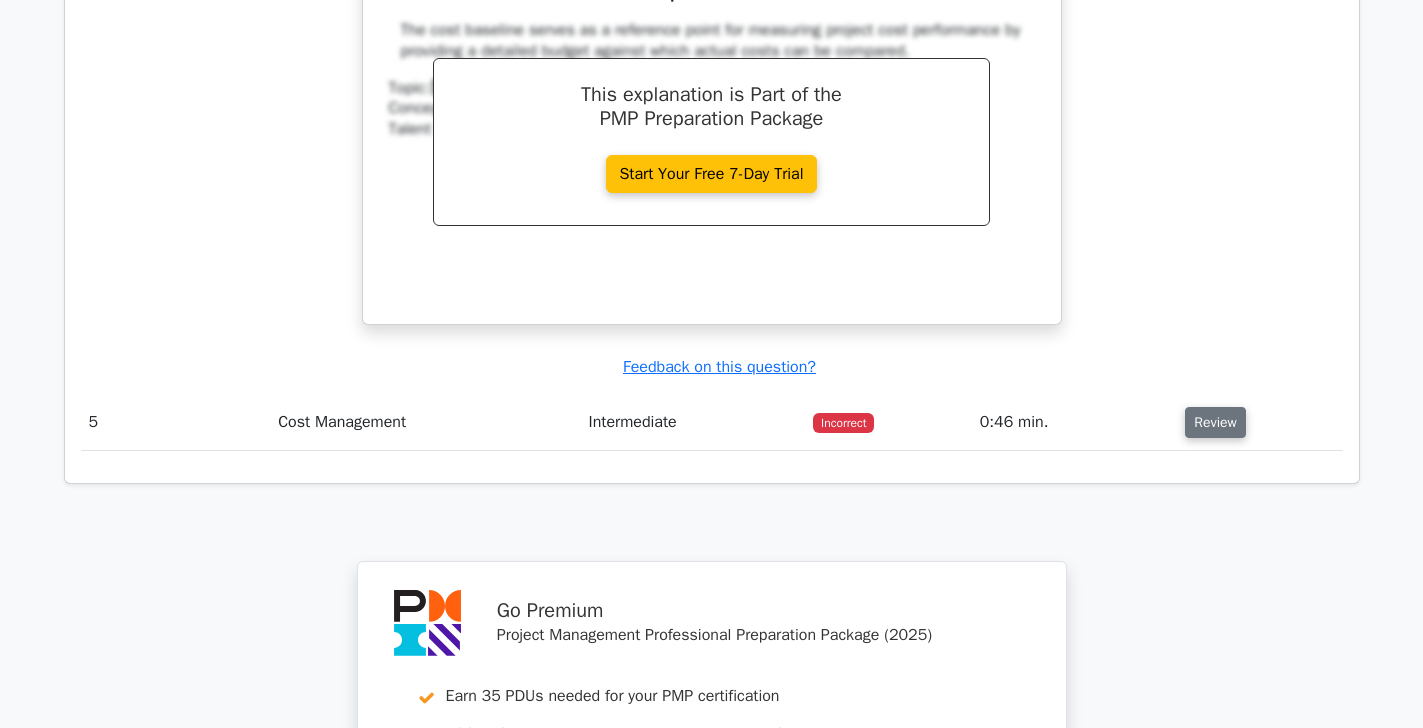click on "Review" at bounding box center (1215, 422) 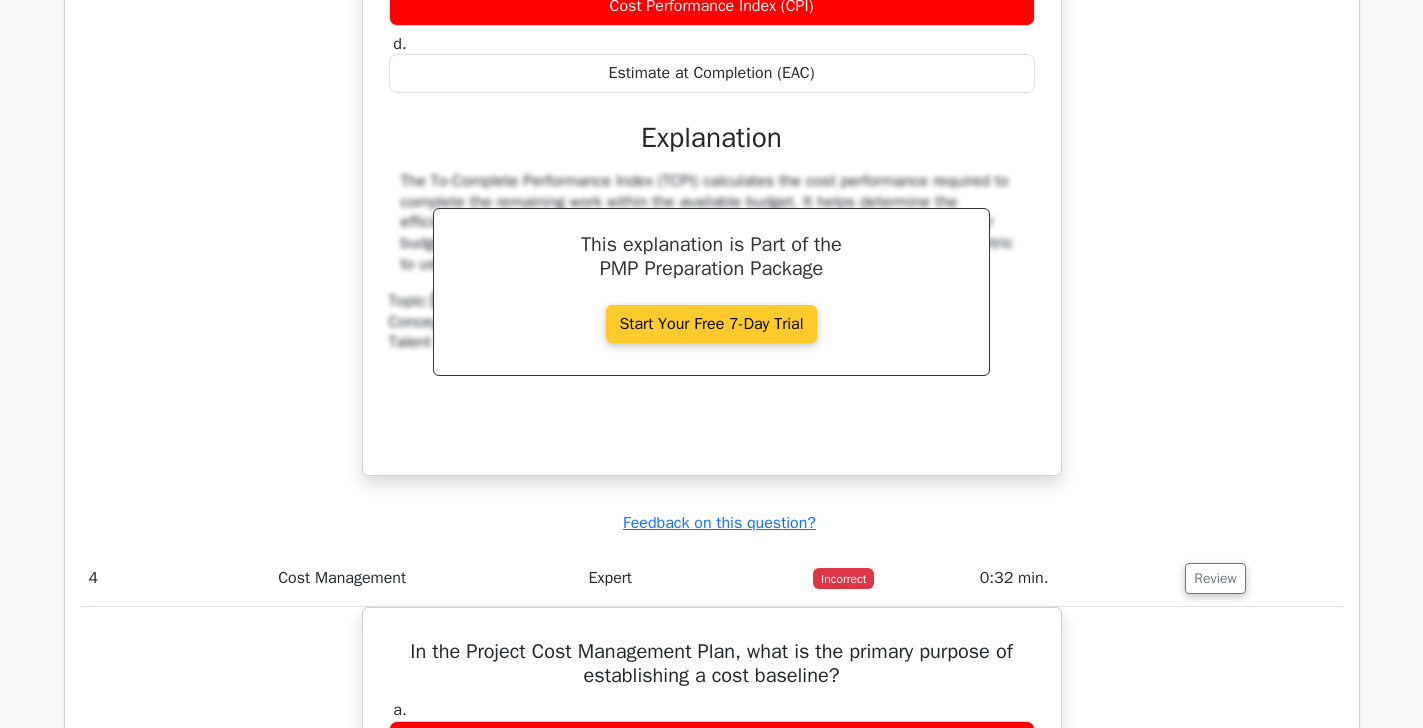 scroll, scrollTop: 3386, scrollLeft: 0, axis: vertical 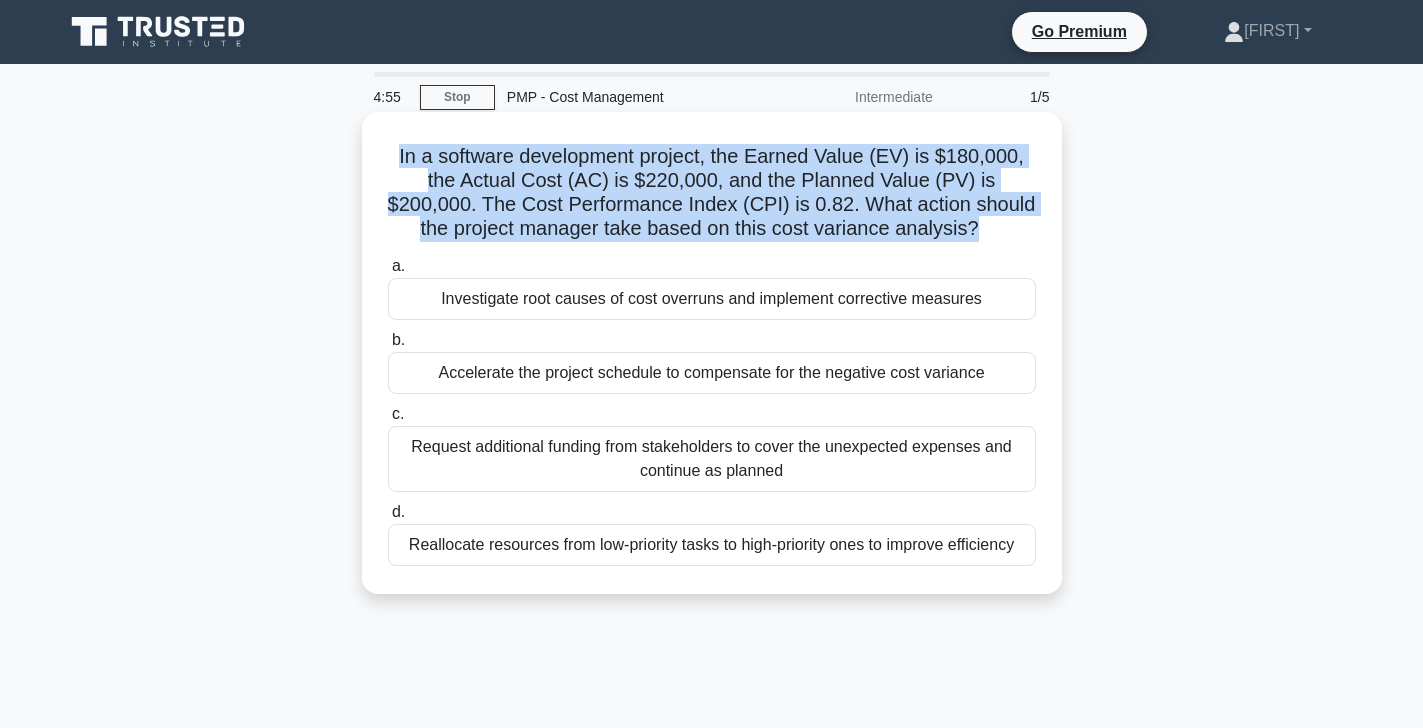 drag, startPoint x: 1002, startPoint y: 542, endPoint x: 376, endPoint y: 145, distance: 741.2726 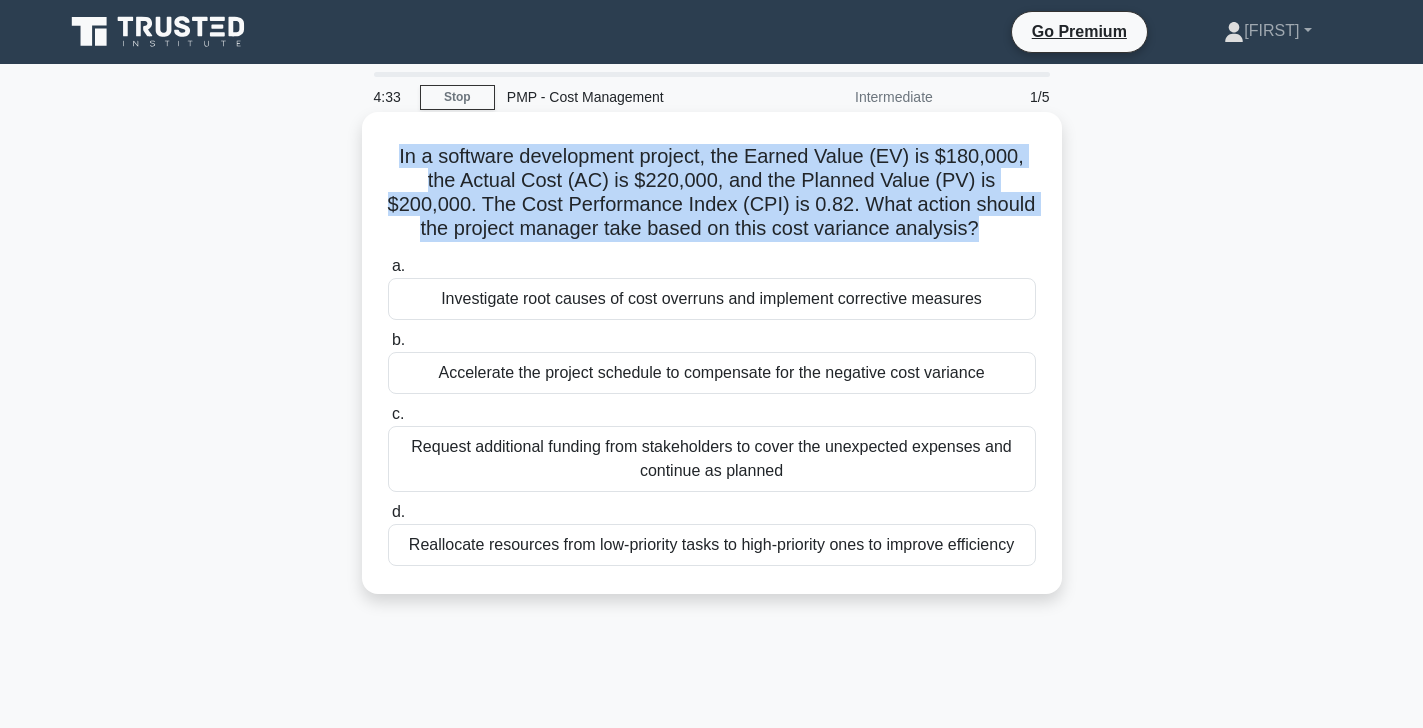 click on "Investigate root causes of cost overruns and implement corrective measures" at bounding box center (712, 299) 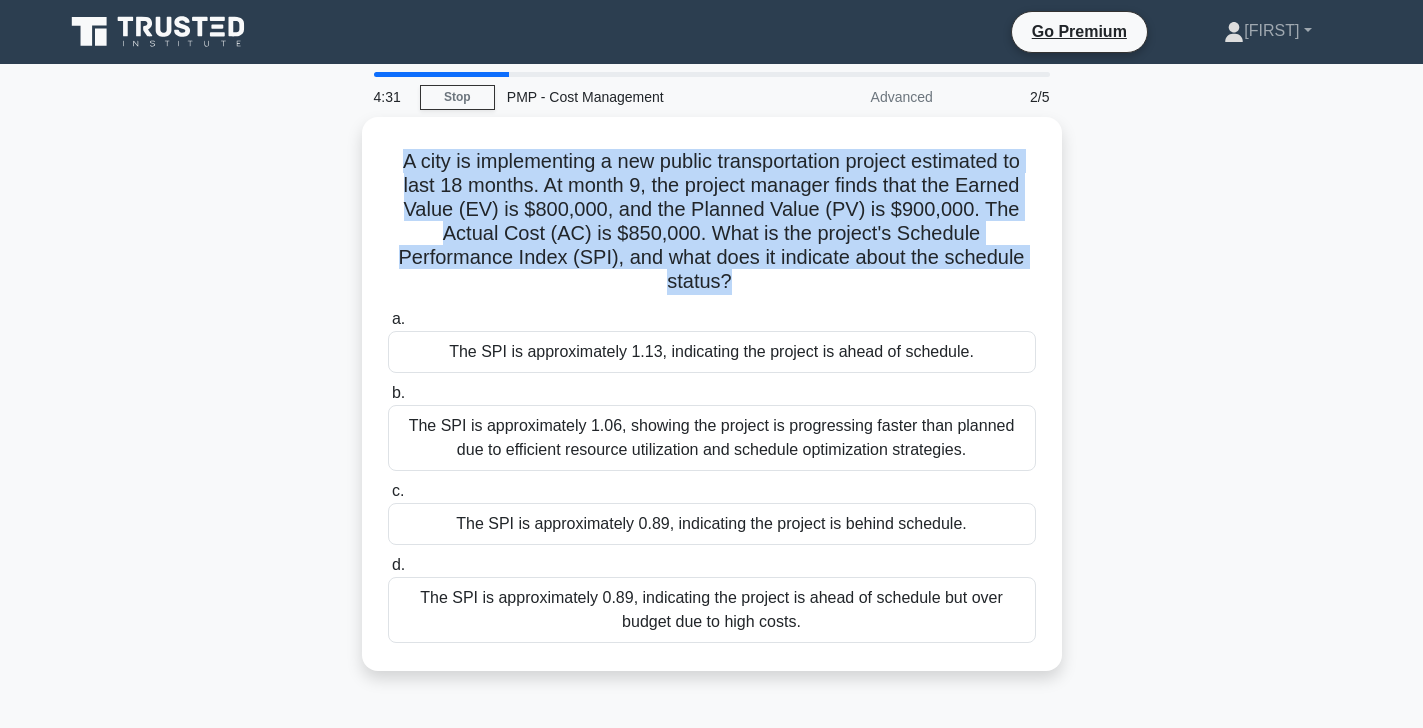 drag, startPoint x: 682, startPoint y: 591, endPoint x: 360, endPoint y: 142, distance: 552.526 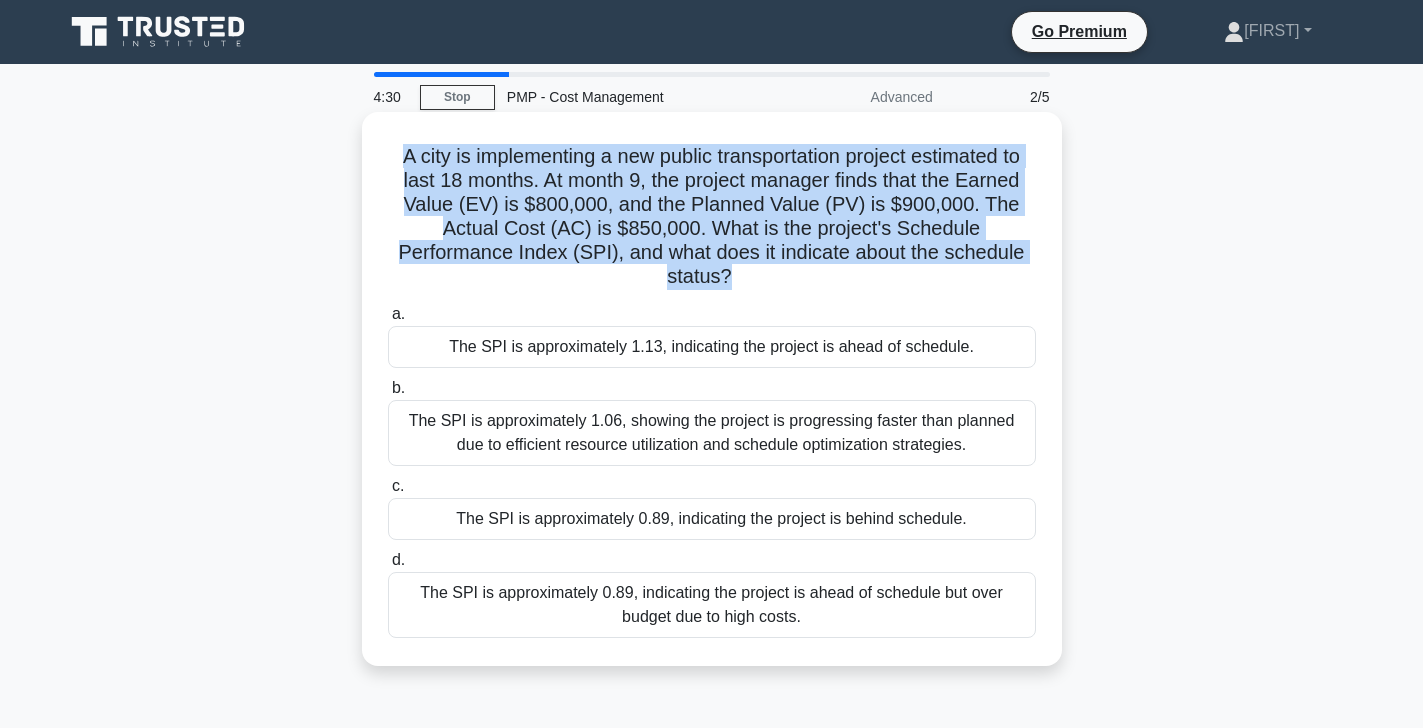 copy on "A city is implementing a new public transportation project estimated to last 18 months. At month 9, the project manager finds that the Earned Value (EV) is $800,000, and the Planned Value (PV) is $900,000. The Actual Cost (AC) is $850,000. What is the project's Schedule Performance Index (SPI), and what does it indicate about the schedule status?
.spinner_0XTQ{transform-origin:center;animation:spinner_y6GP .75s linear infinite}@keyframes spinner_y6GP{100%{transform:rotate(360deg)}}" 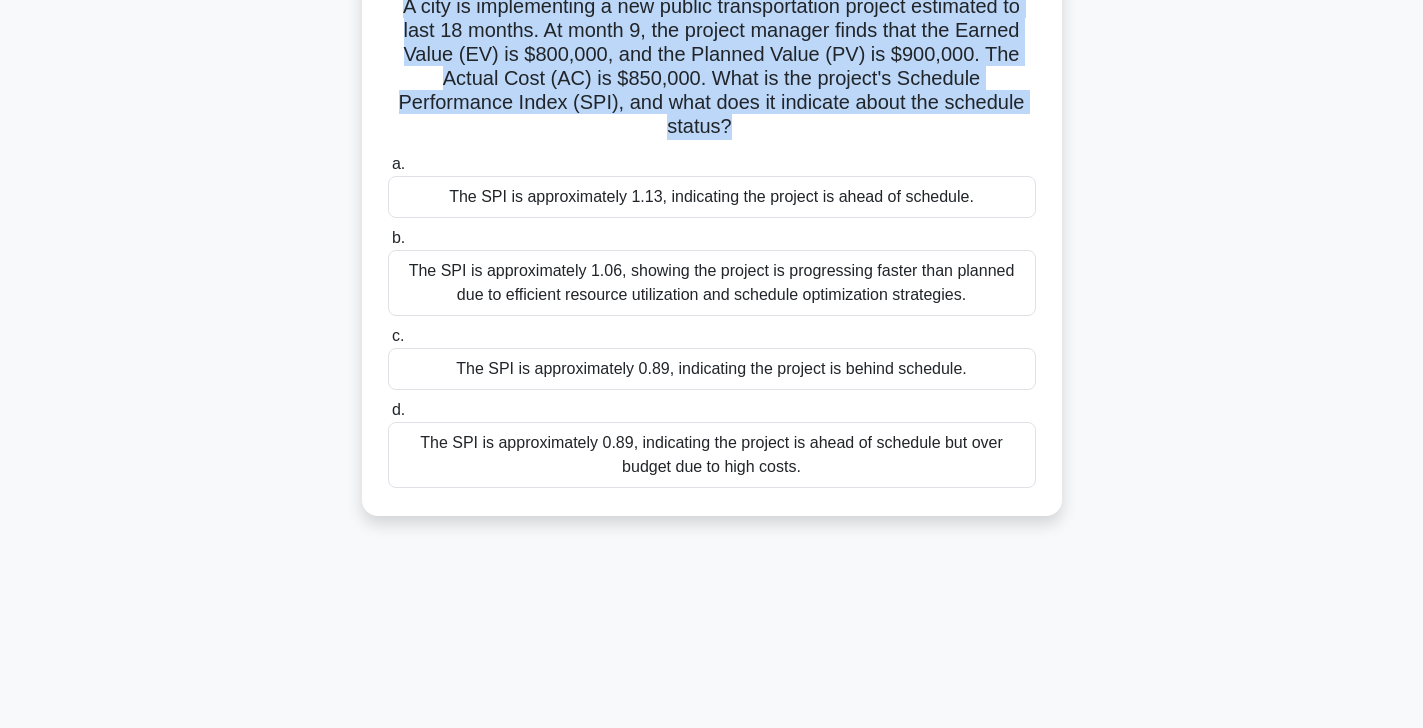 scroll, scrollTop: 204, scrollLeft: 0, axis: vertical 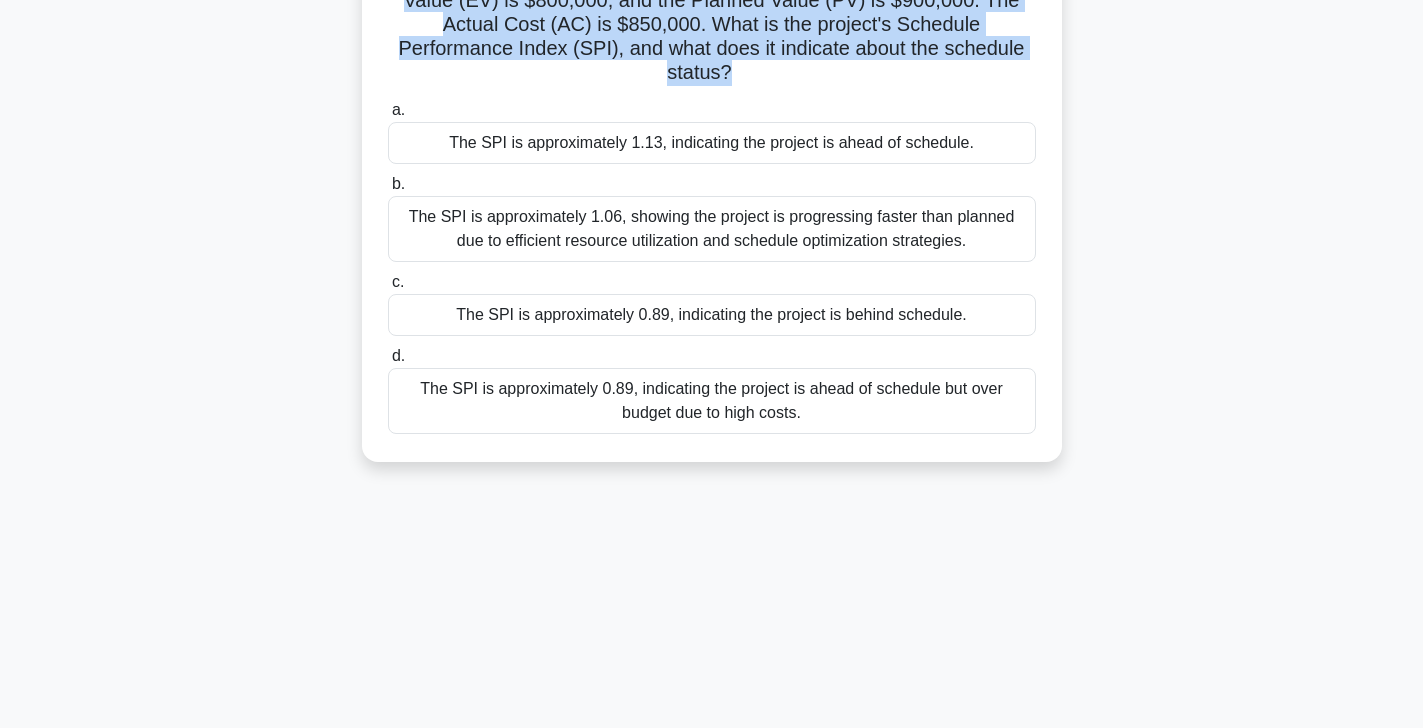 click on "The SPI is approximately 0.89, indicating the project is ahead of schedule but over budget due to high costs." at bounding box center [712, 401] 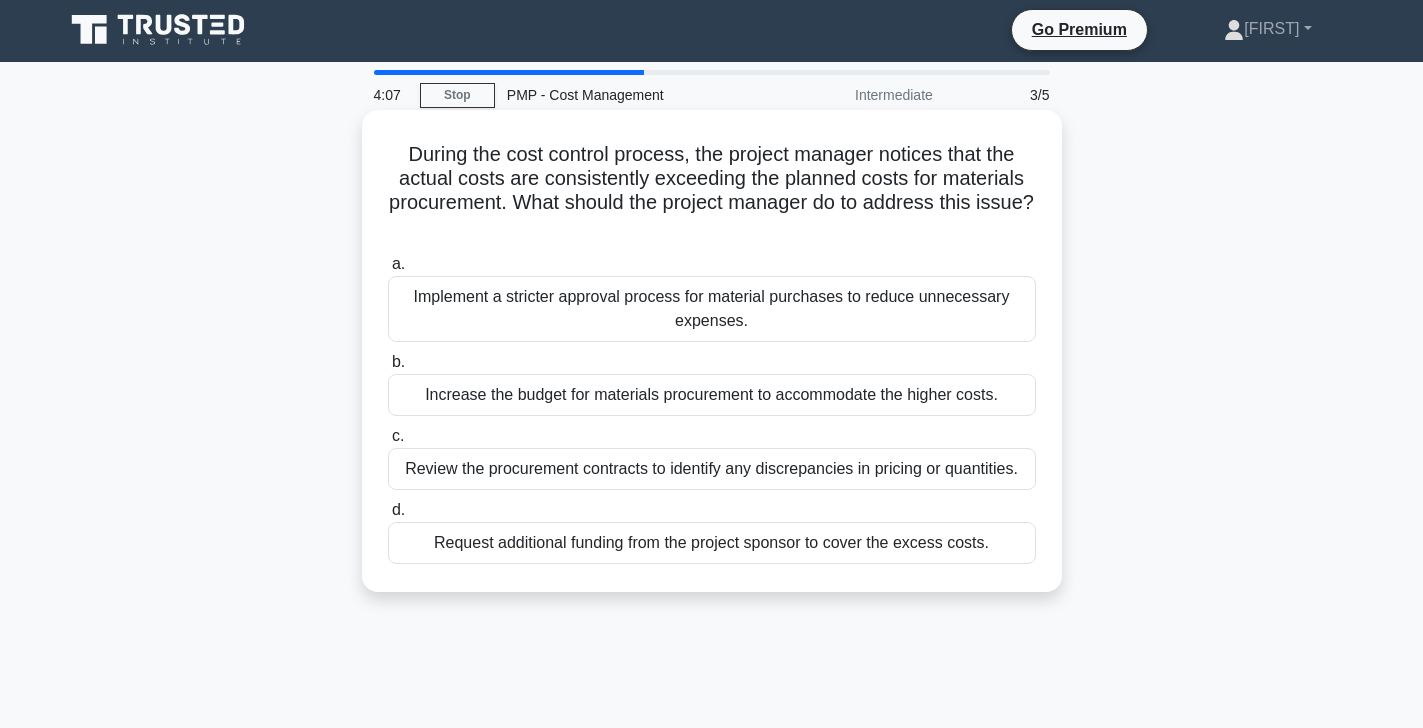 scroll, scrollTop: 0, scrollLeft: 0, axis: both 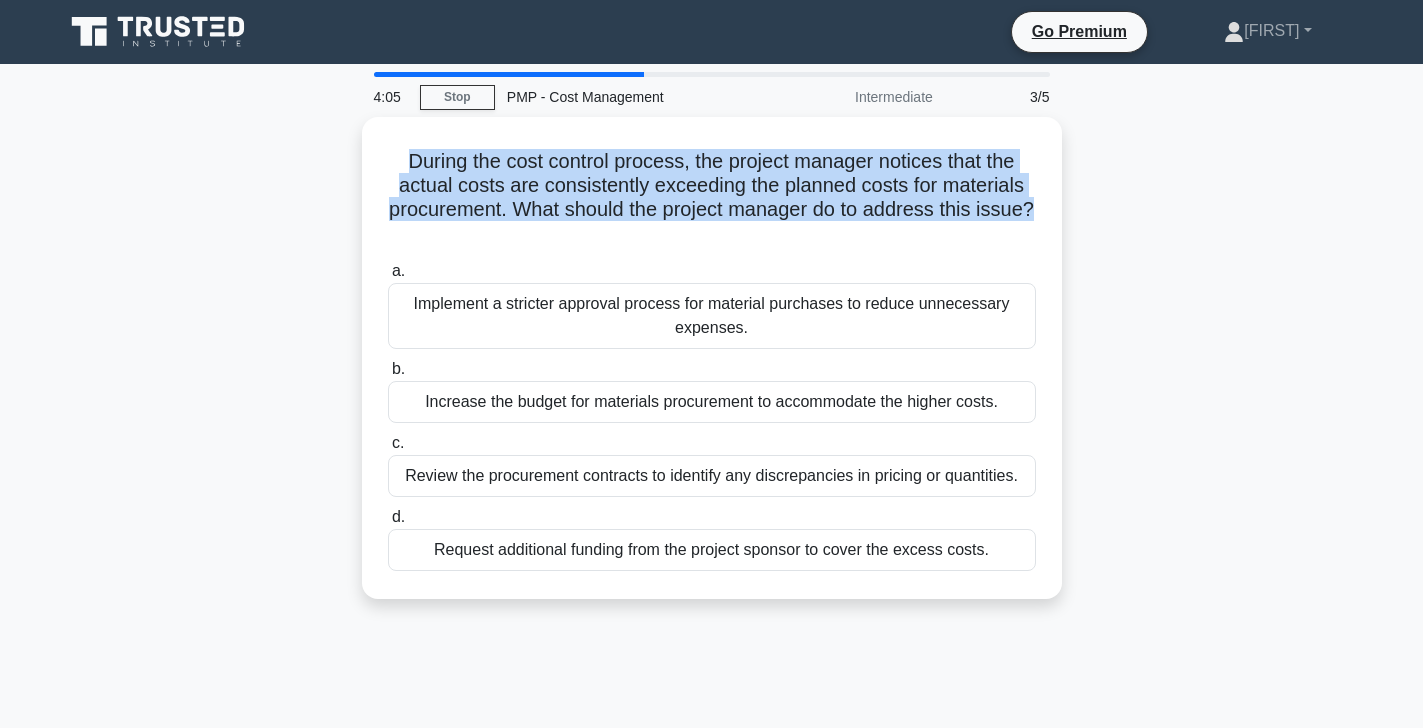 drag, startPoint x: 984, startPoint y: 541, endPoint x: 311, endPoint y: 162, distance: 772.37946 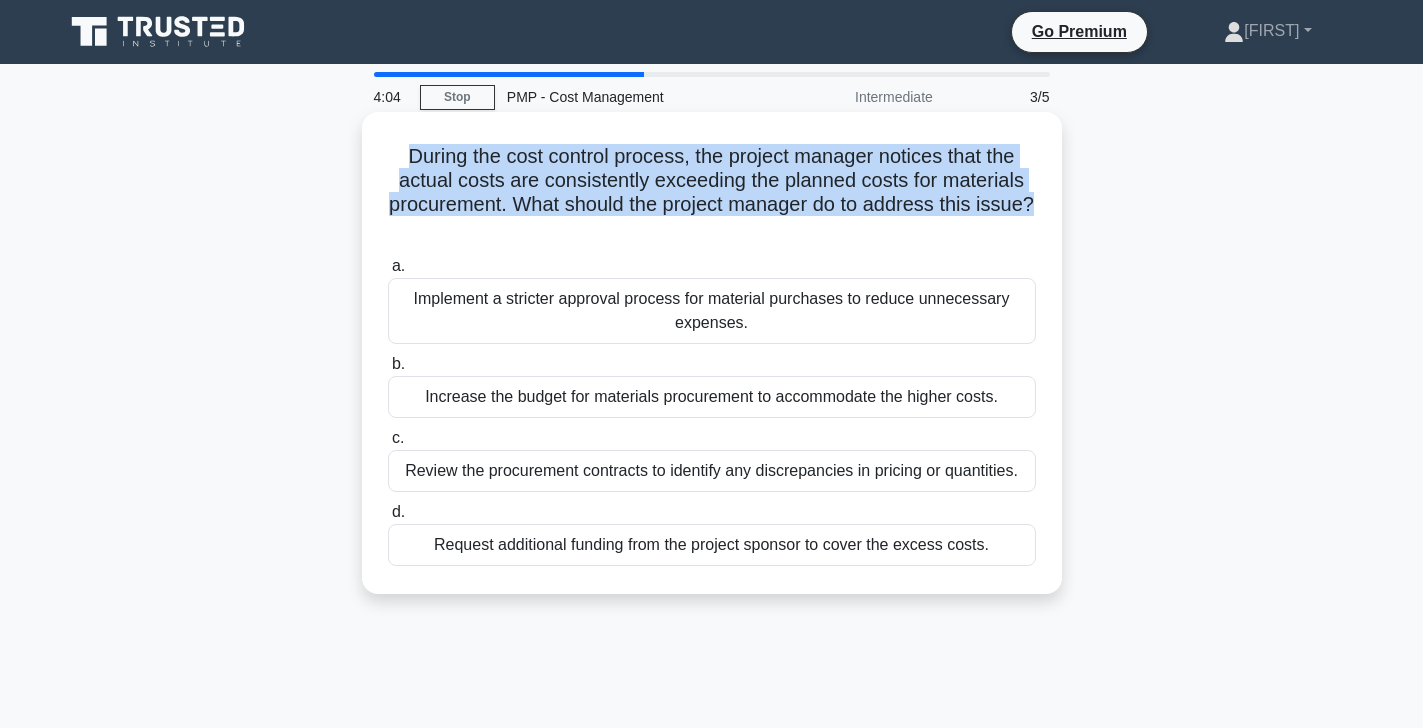 copy on "During the cost control process, the project manager notices that the actual costs are consistently exceeding the planned costs for materials procurement. What should the project manager do to address this issue?
.spinner_0XTQ{transform-origin:center;animation:spinner_y6GP .75s linear infinite}@keyframes spinner_y6GP{100%{transform:rotate(360deg)}}" 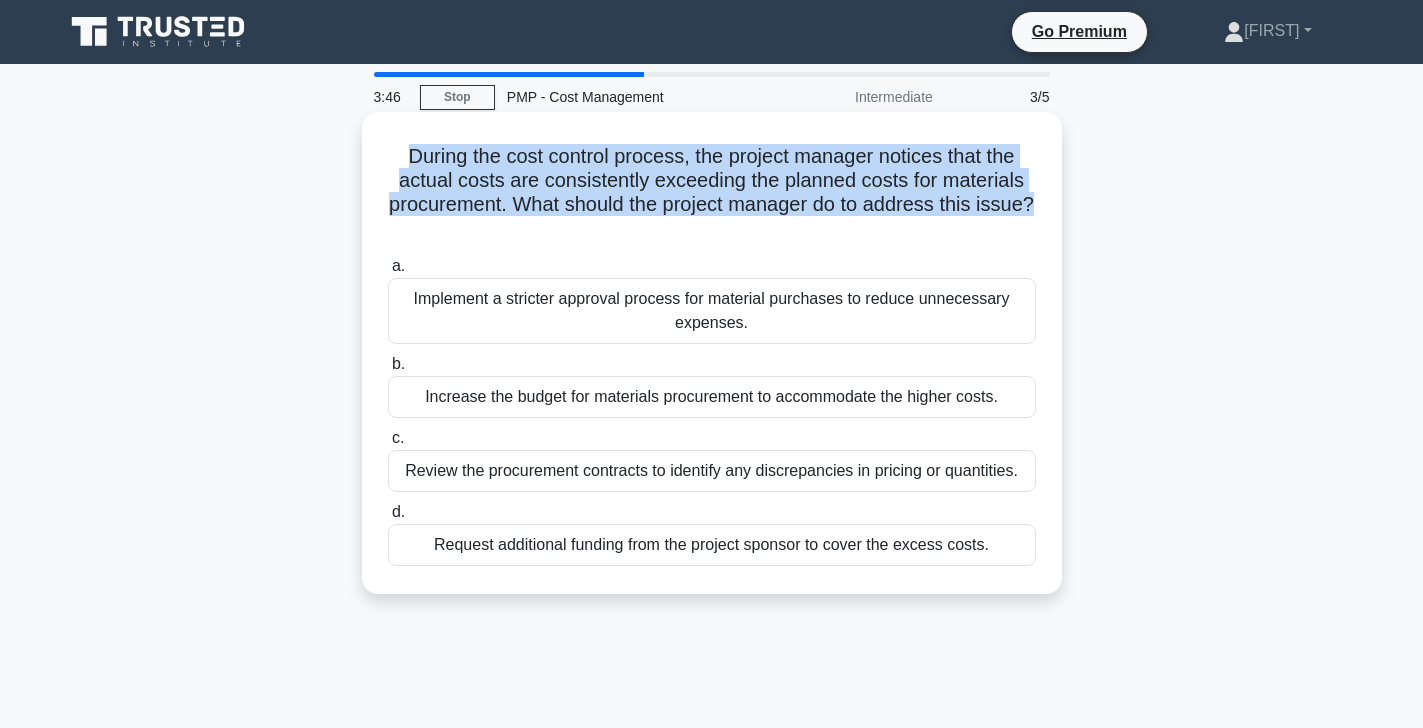 click on "Implement a stricter approval process for material purchases to reduce unnecessary expenses." at bounding box center [712, 311] 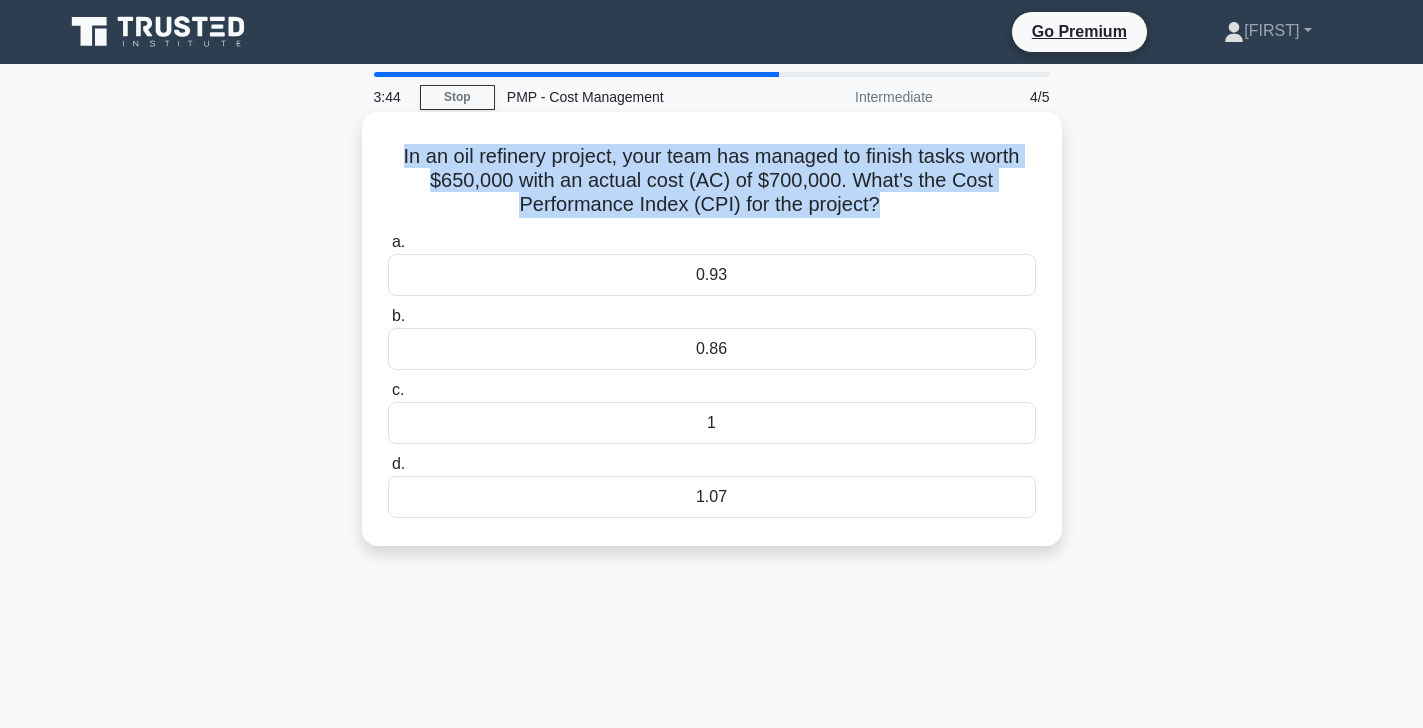 drag, startPoint x: 799, startPoint y: 503, endPoint x: 404, endPoint y: 152, distance: 528.4184 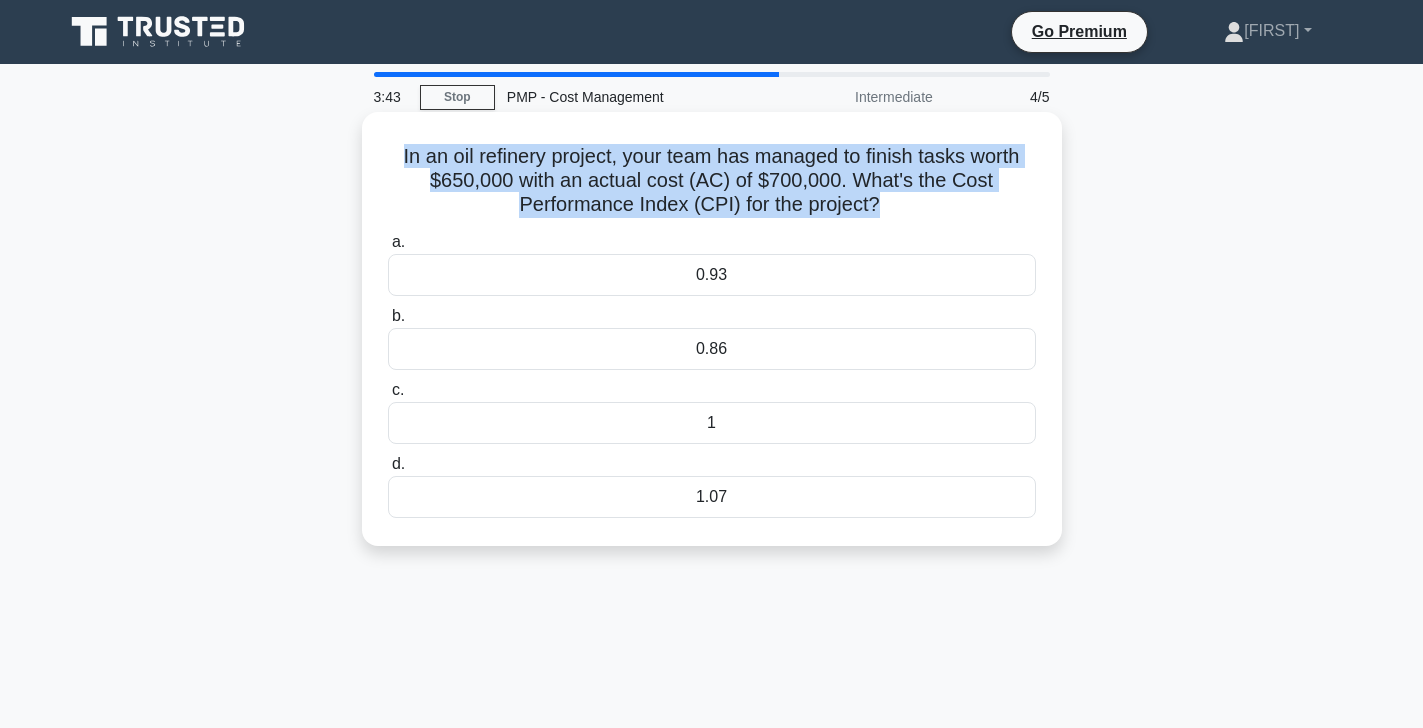 copy on "In an oil refinery project, your team has managed to finish tasks worth $650,000 with an actual cost (AC) of $700,000. What's the Cost Performance Index (CPI) for the project?
.spinner_0XTQ{transform-origin:center;animation:spinner_y6GP .75s linear infinite}@keyframes spinner_y6GP{100%{transform:rotate(360deg)}}" 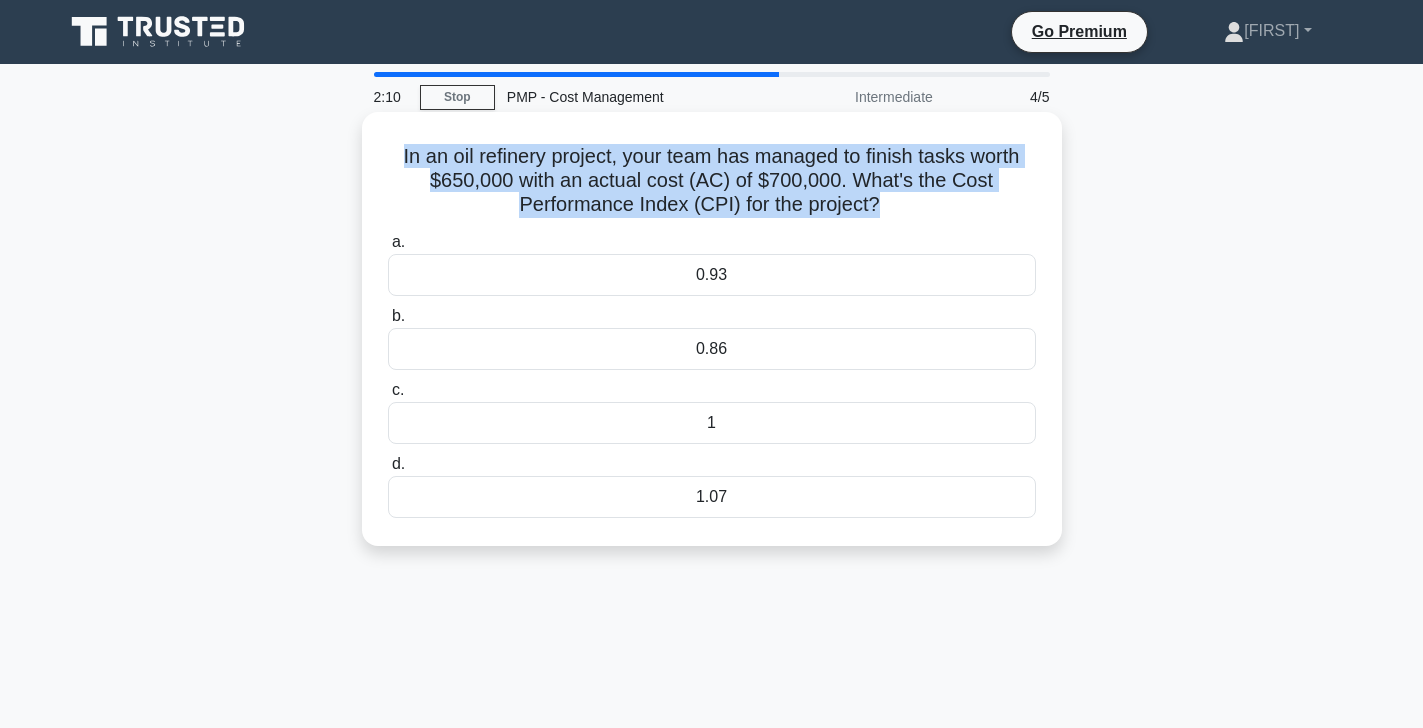 click on "0.93" at bounding box center (712, 275) 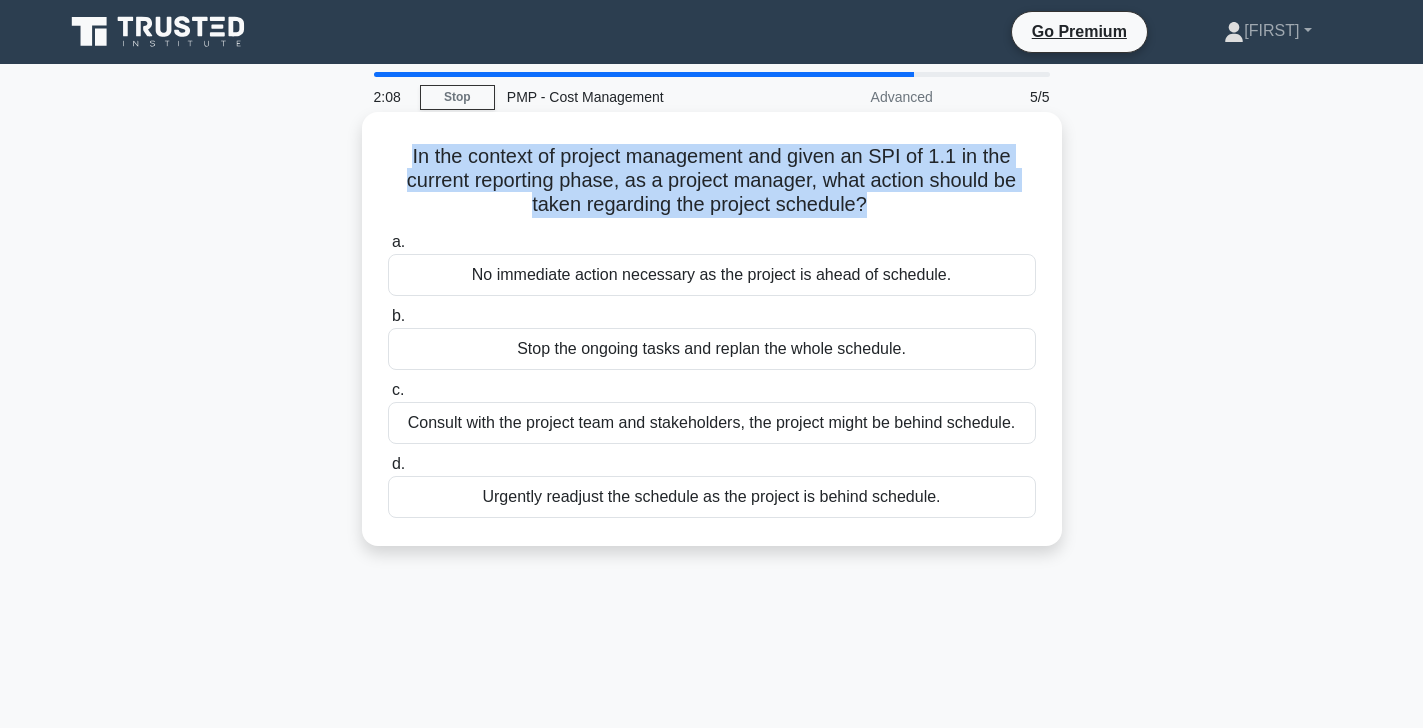 drag, startPoint x: 979, startPoint y: 488, endPoint x: 382, endPoint y: 155, distance: 683.592 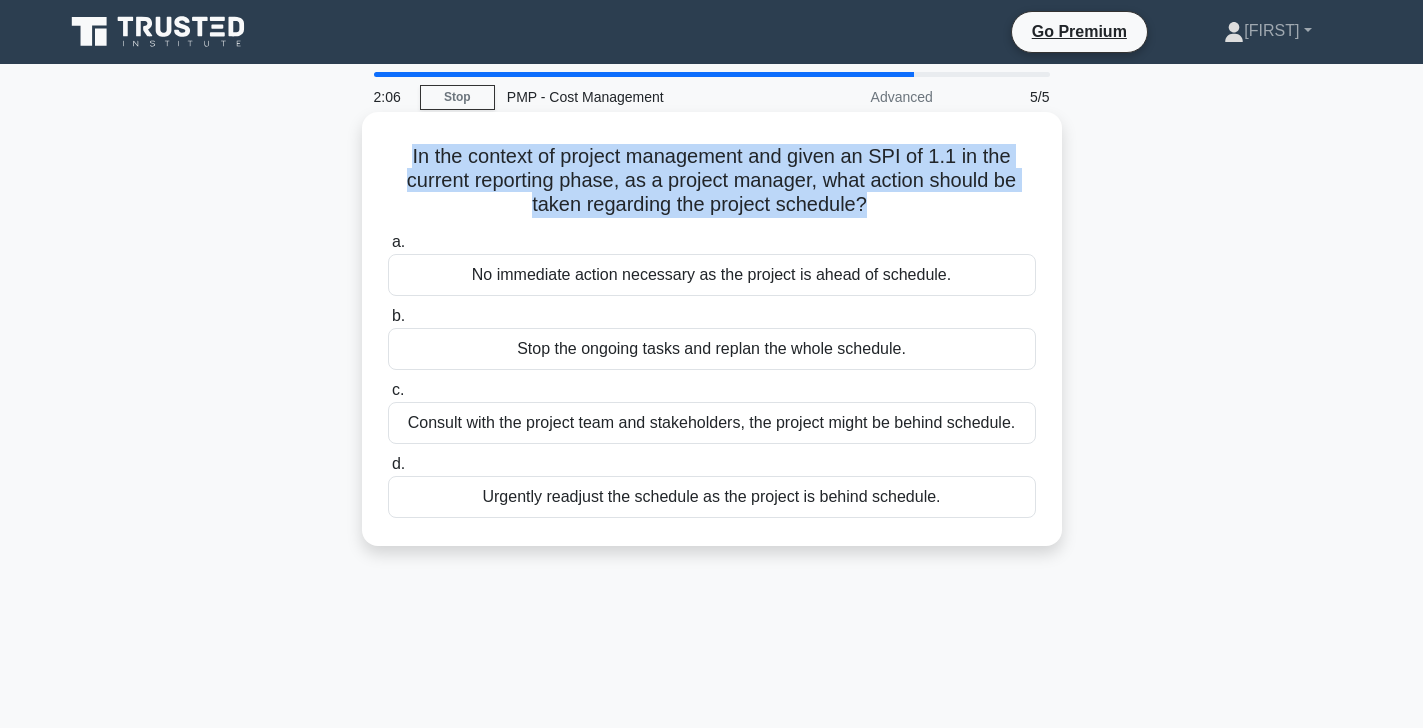 copy on "In the context of project management and given an SPI of 1.1 in the current reporting phase, as a project manager, what action should be taken regarding the project schedule?
.spinner_0XTQ{transform-origin:center;animation:spinner_y6GP .75s linear infinite}@keyframes spinner_y6GP{100%{transform:rotate(360deg)}}" 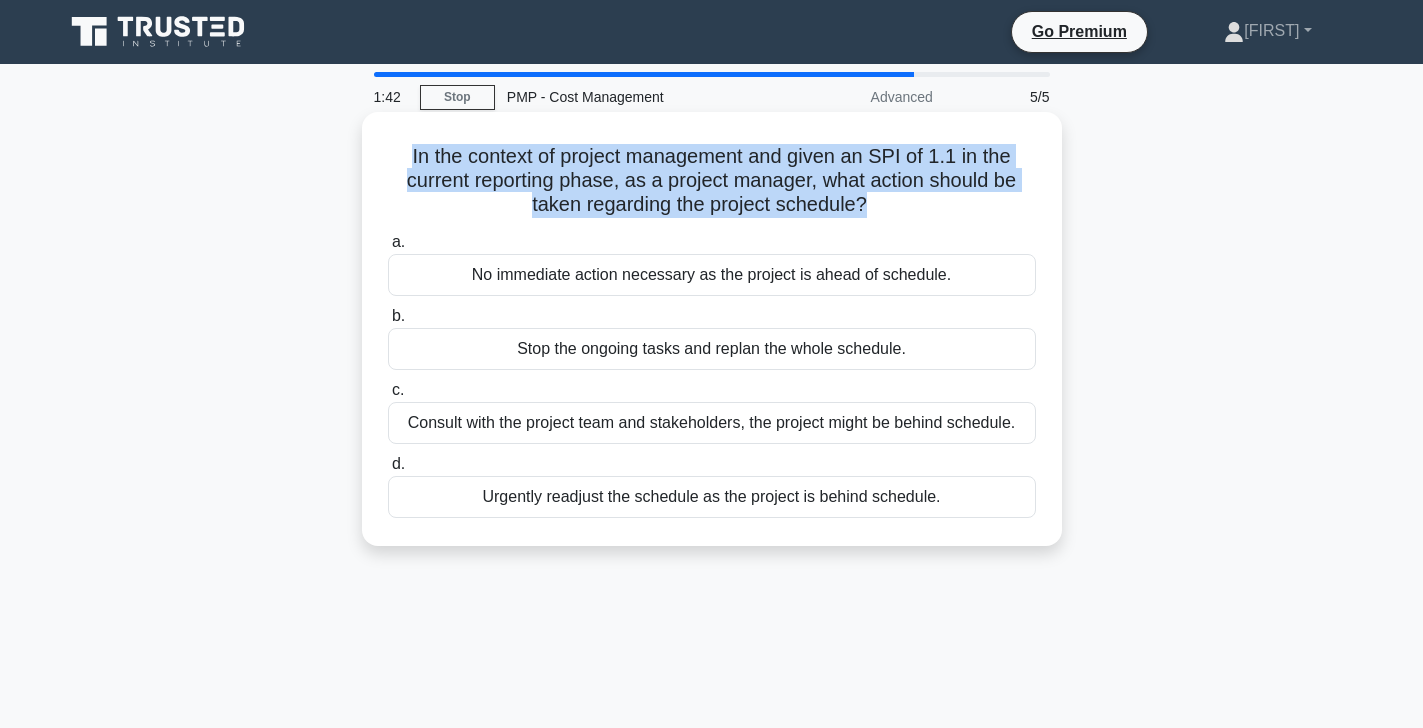 click on "No immediate action necessary as the project is ahead of schedule." at bounding box center [712, 275] 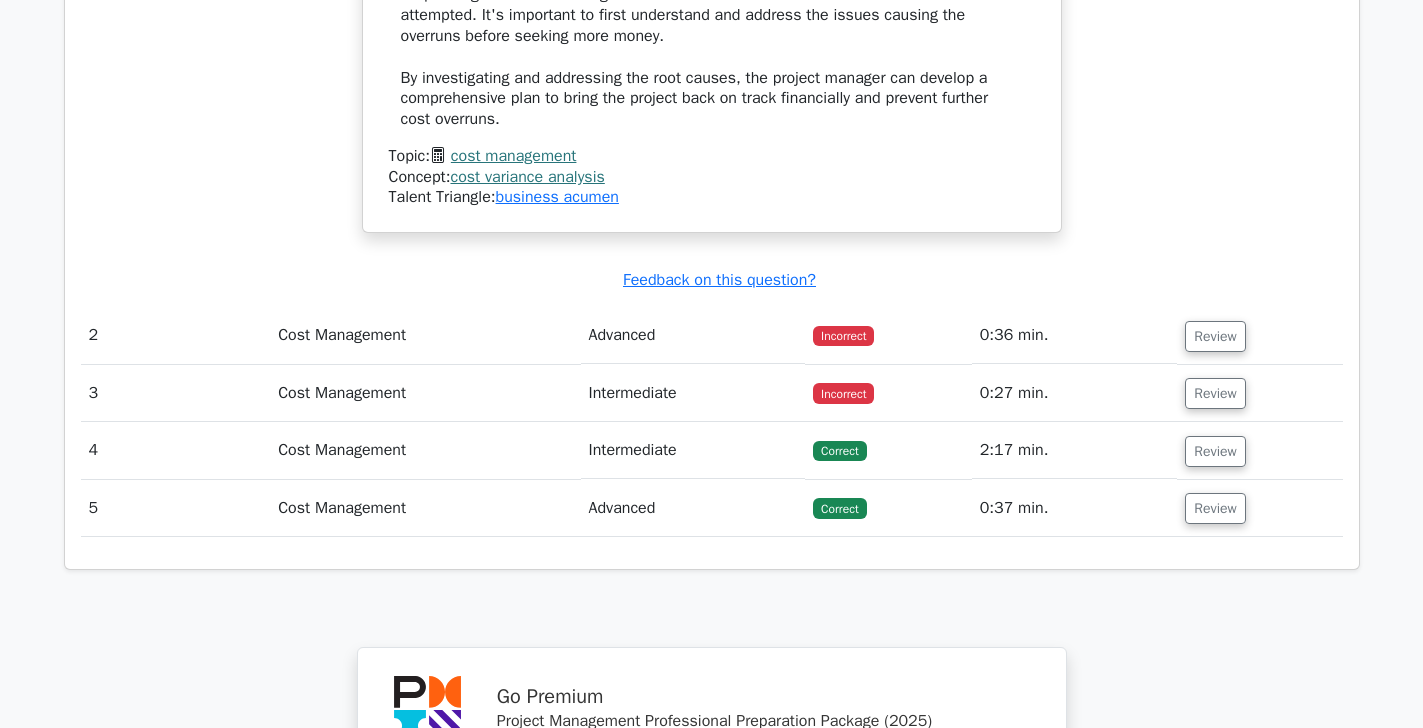 scroll, scrollTop: 2652, scrollLeft: 0, axis: vertical 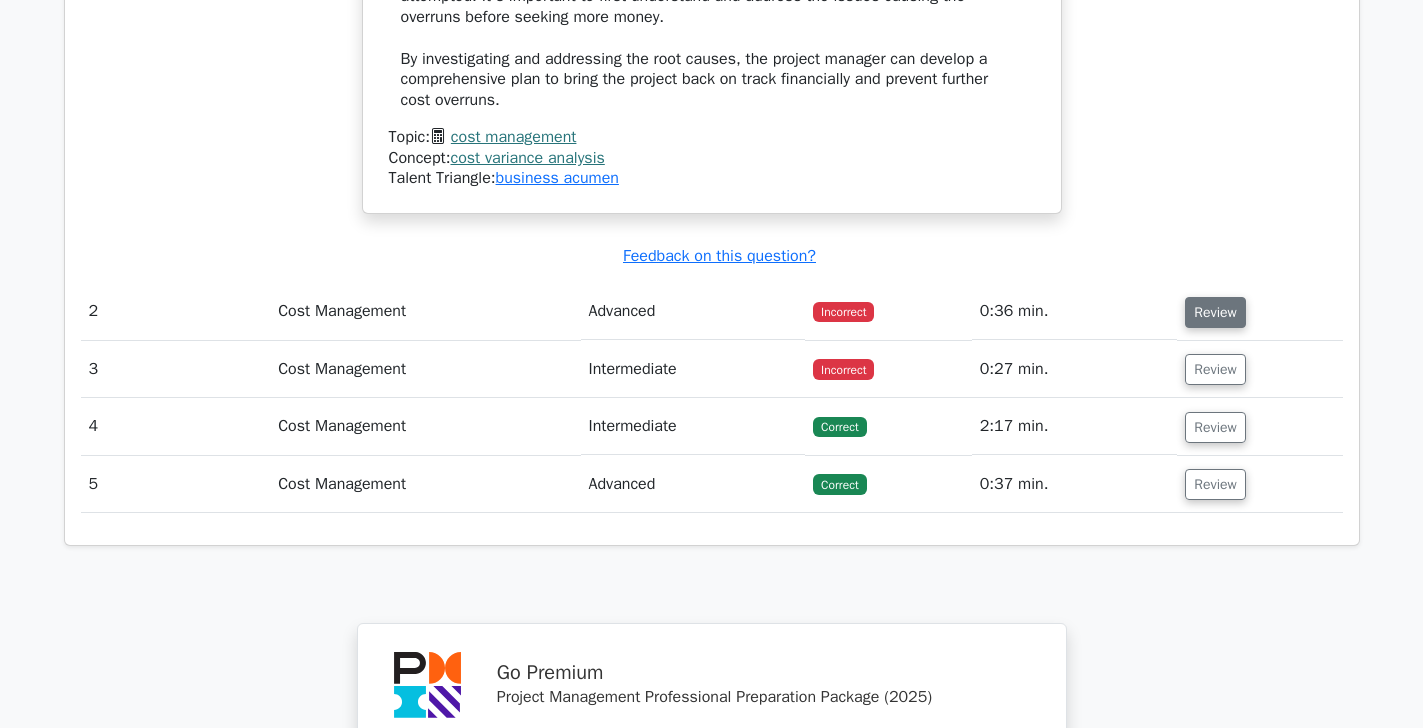click on "Review" at bounding box center (1215, 312) 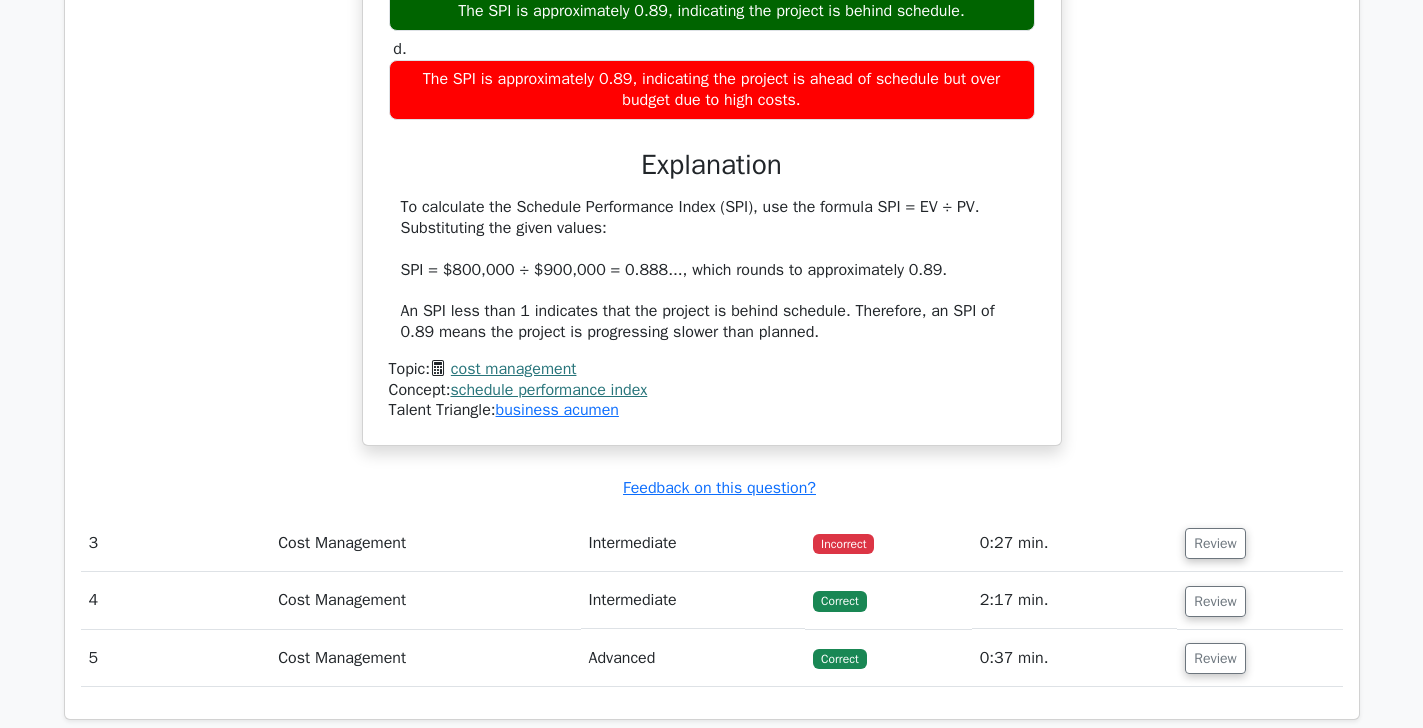 scroll, scrollTop: 3672, scrollLeft: 0, axis: vertical 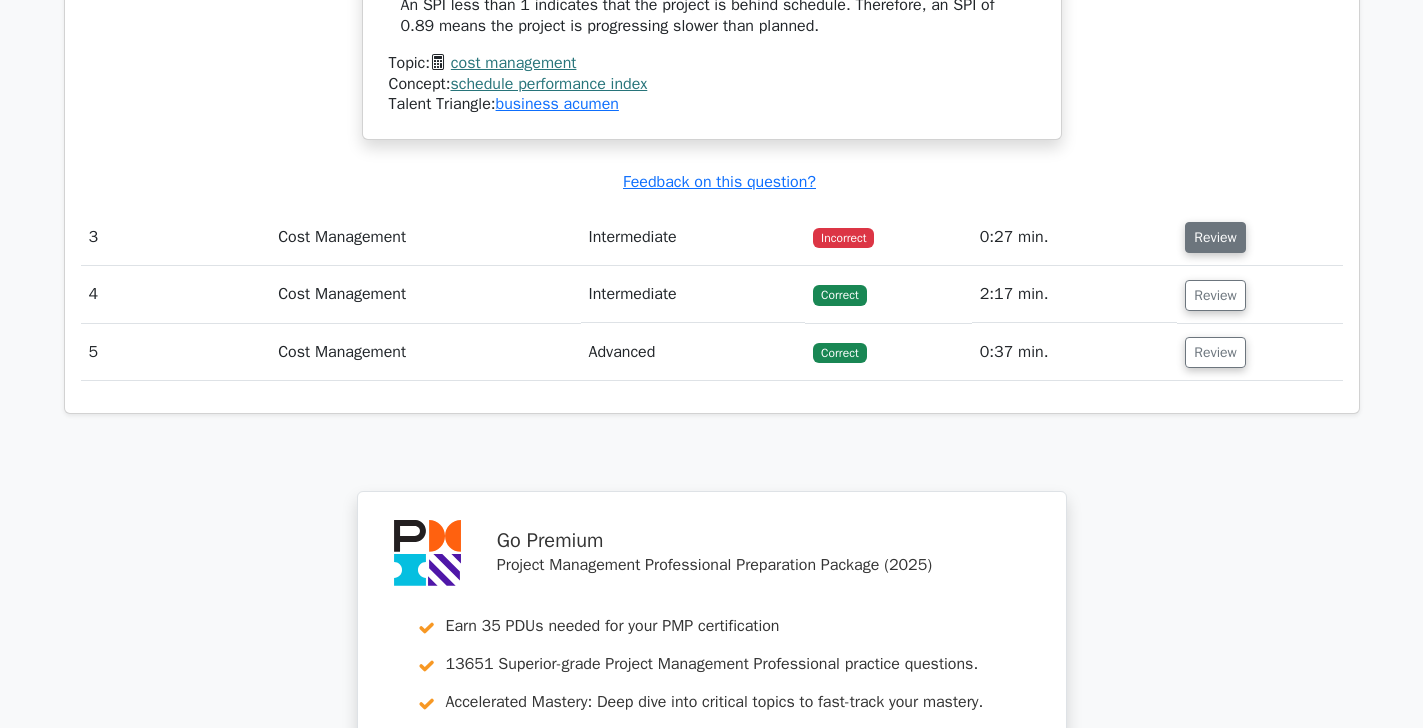 click on "Review" at bounding box center (1215, 237) 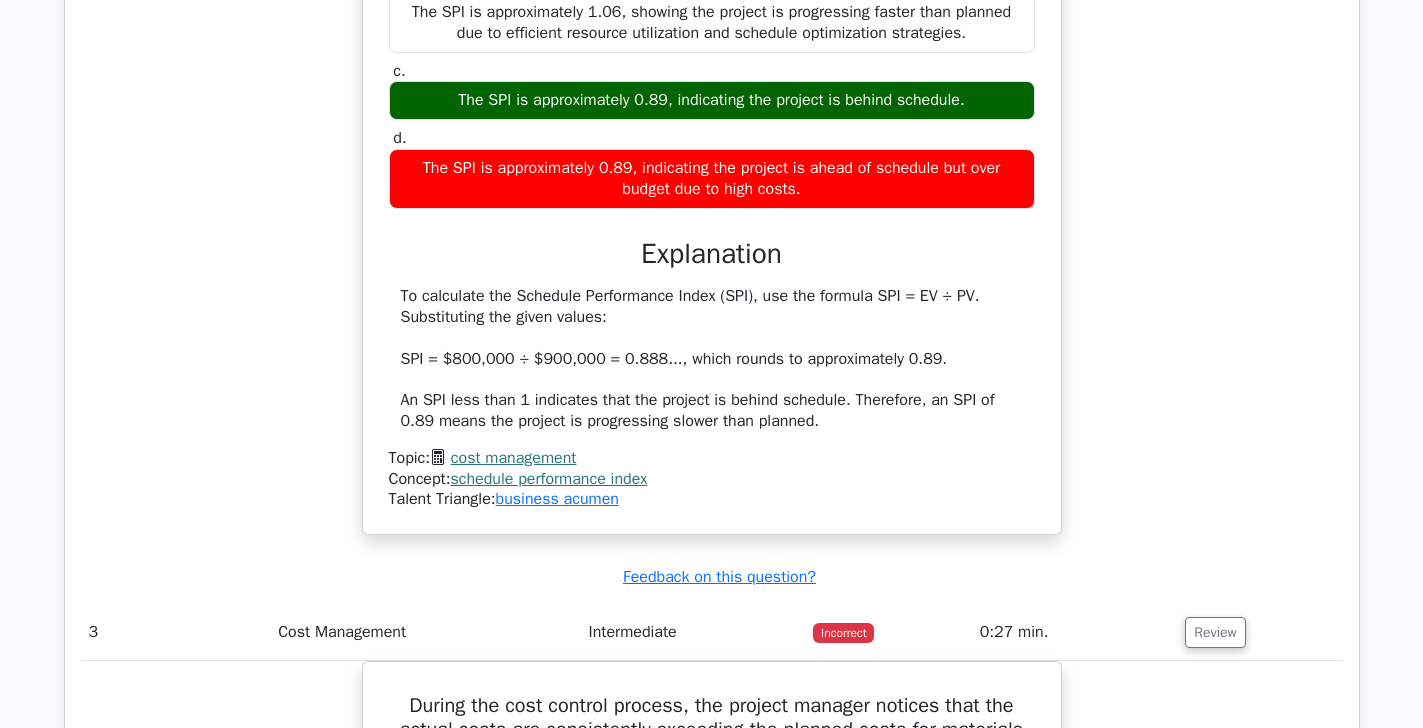scroll, scrollTop: 3264, scrollLeft: 0, axis: vertical 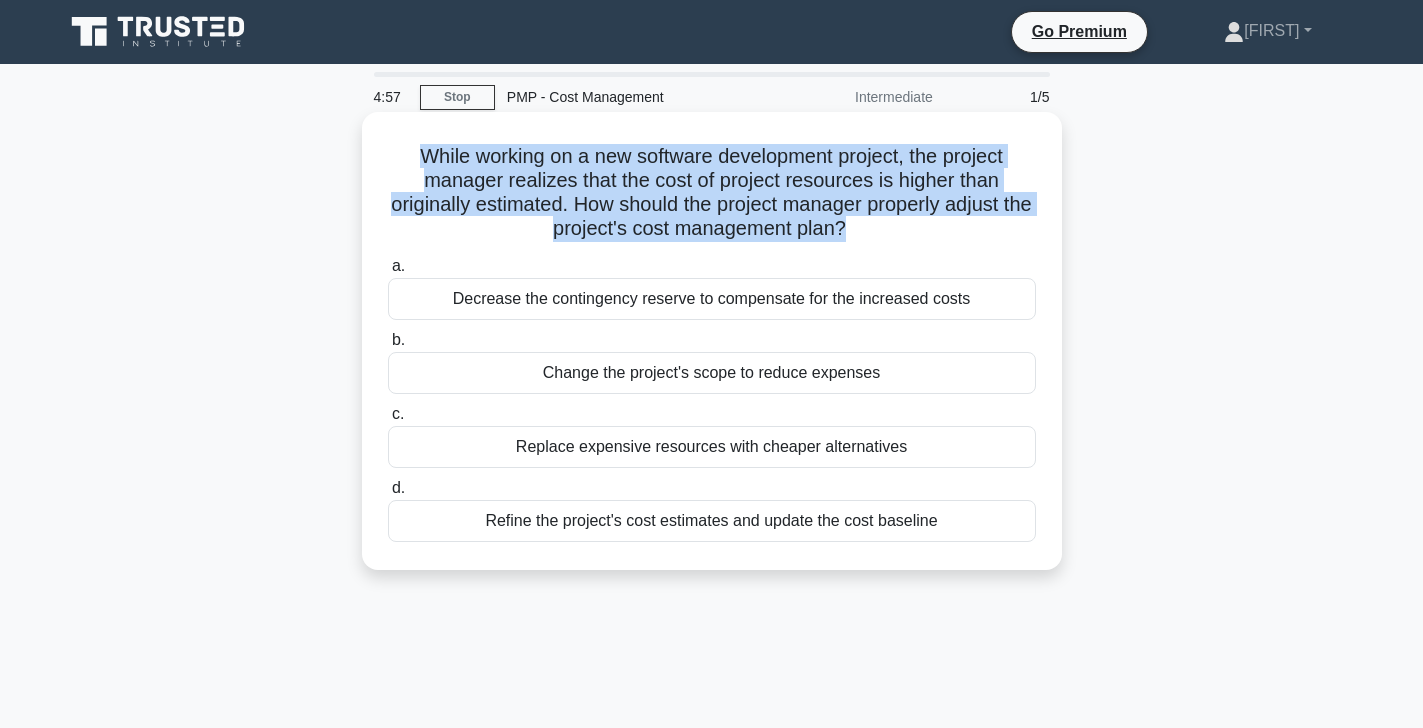 drag, startPoint x: 982, startPoint y: 525, endPoint x: 415, endPoint y: 140, distance: 685.3568 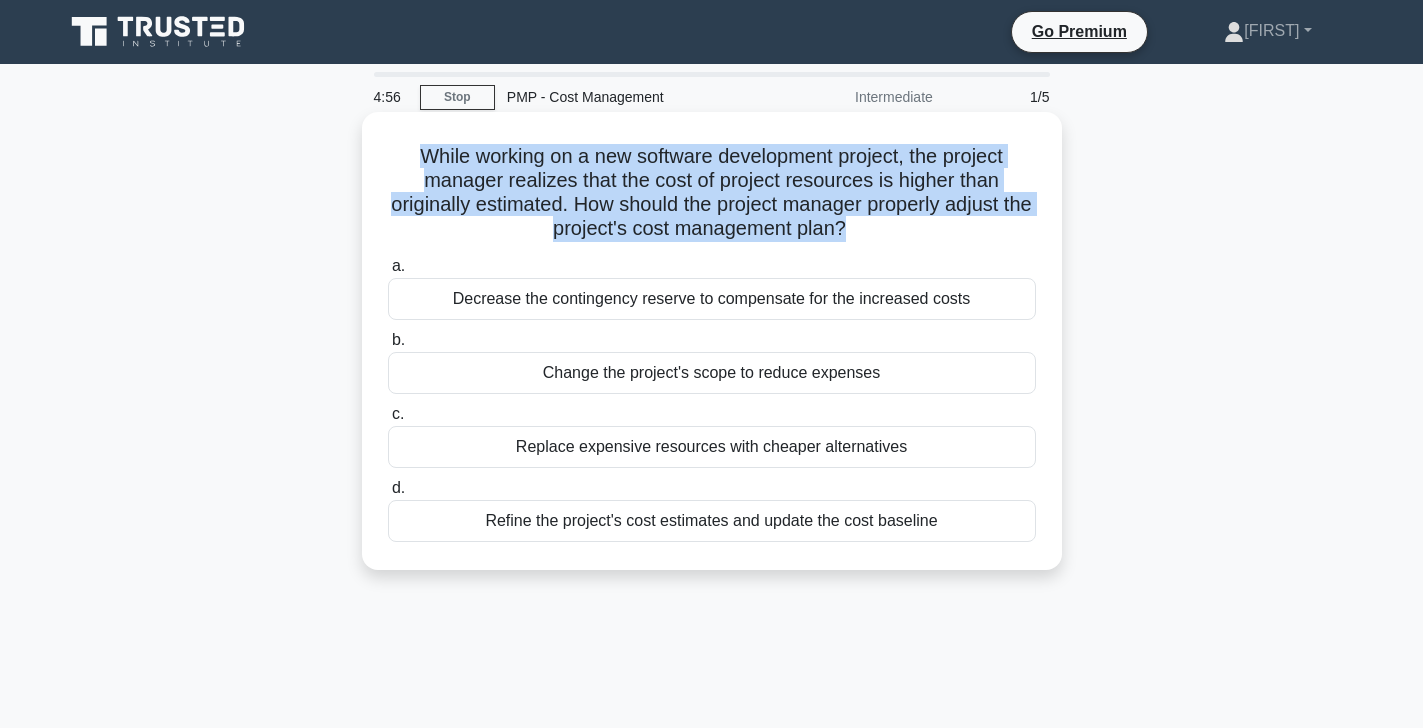 copy on "While working on a new software development project, the project manager realizes that the cost of project resources is higher than originally estimated. How should the project manager properly adjust the project's cost management plan?
.spinner_0XTQ{transform-origin:center;animation:spinner_y6GP .75s linear infinite}@keyframes spinner_y6GP{100%{transform:rotate(360deg)}}" 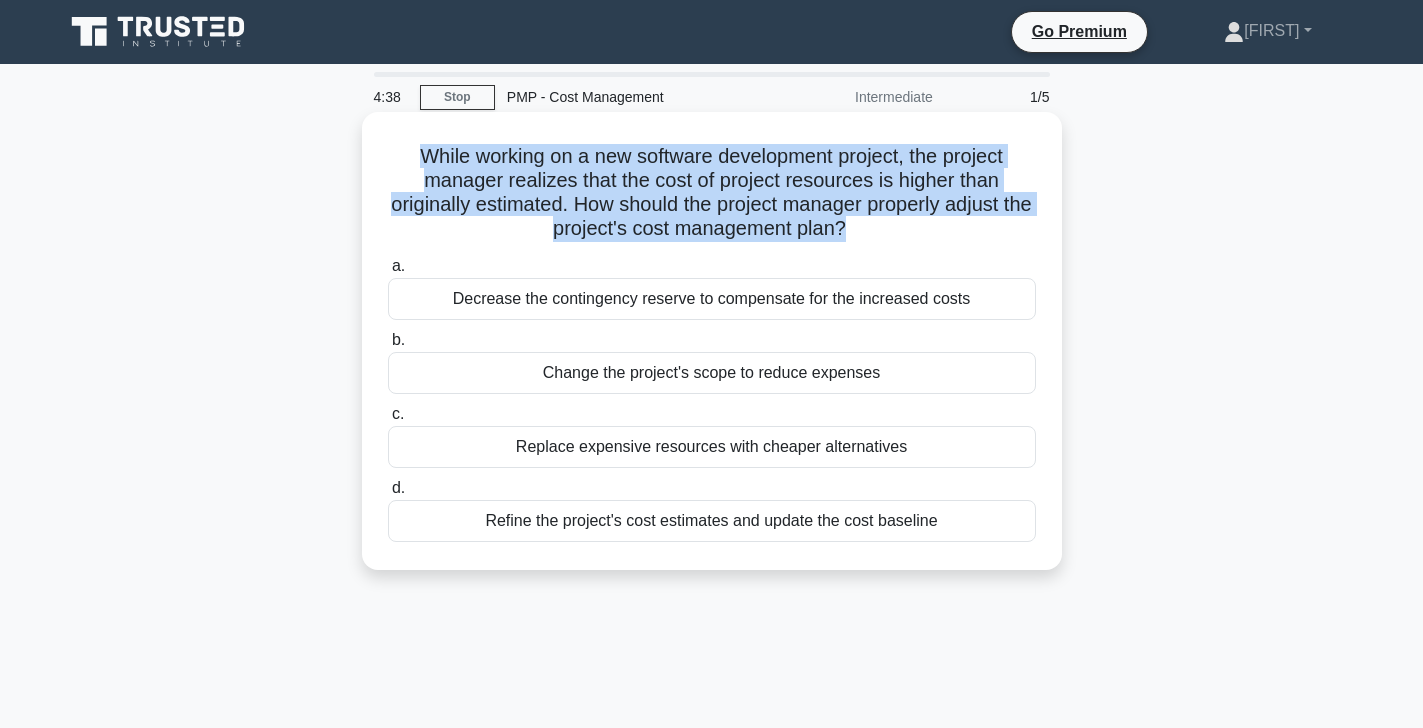 click on "Refine the project's cost estimates and update the cost baseline" at bounding box center [712, 521] 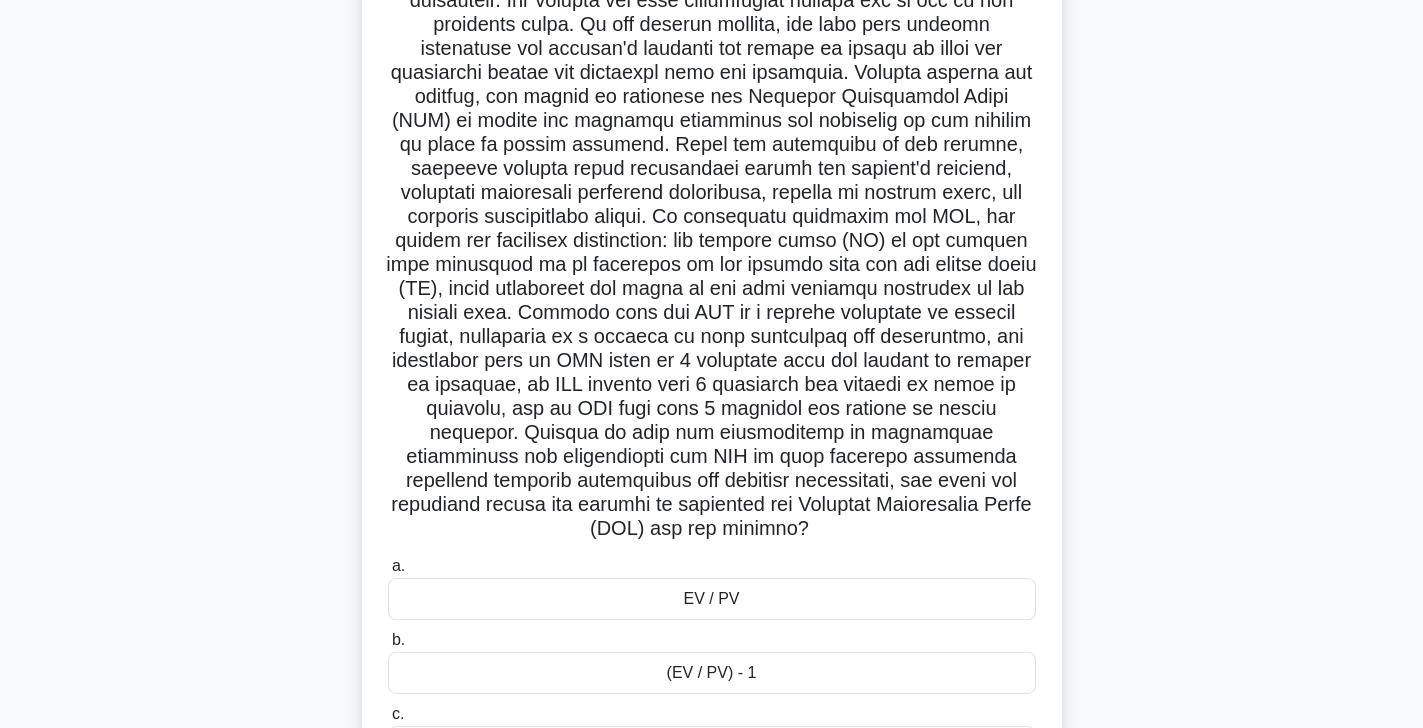 scroll, scrollTop: 361, scrollLeft: 0, axis: vertical 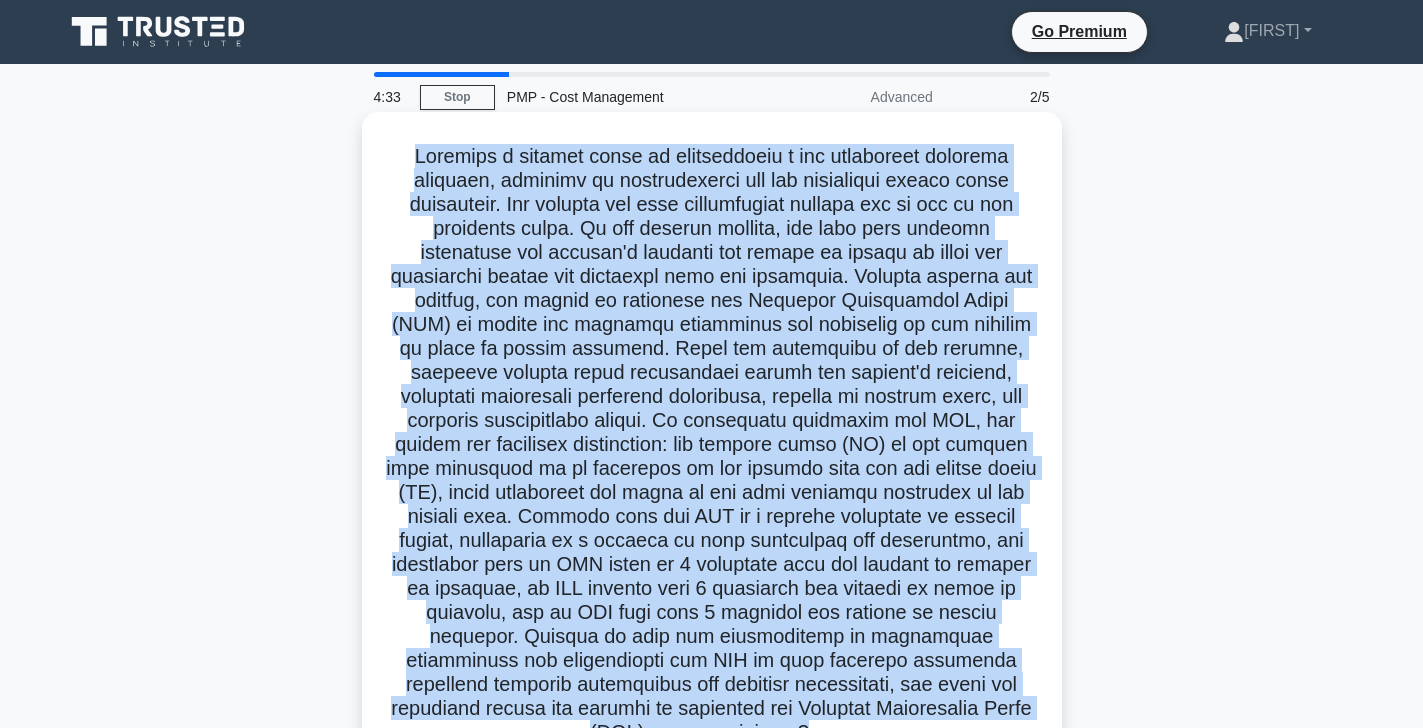 drag, startPoint x: 788, startPoint y: 637, endPoint x: 394, endPoint y: 161, distance: 617.90936 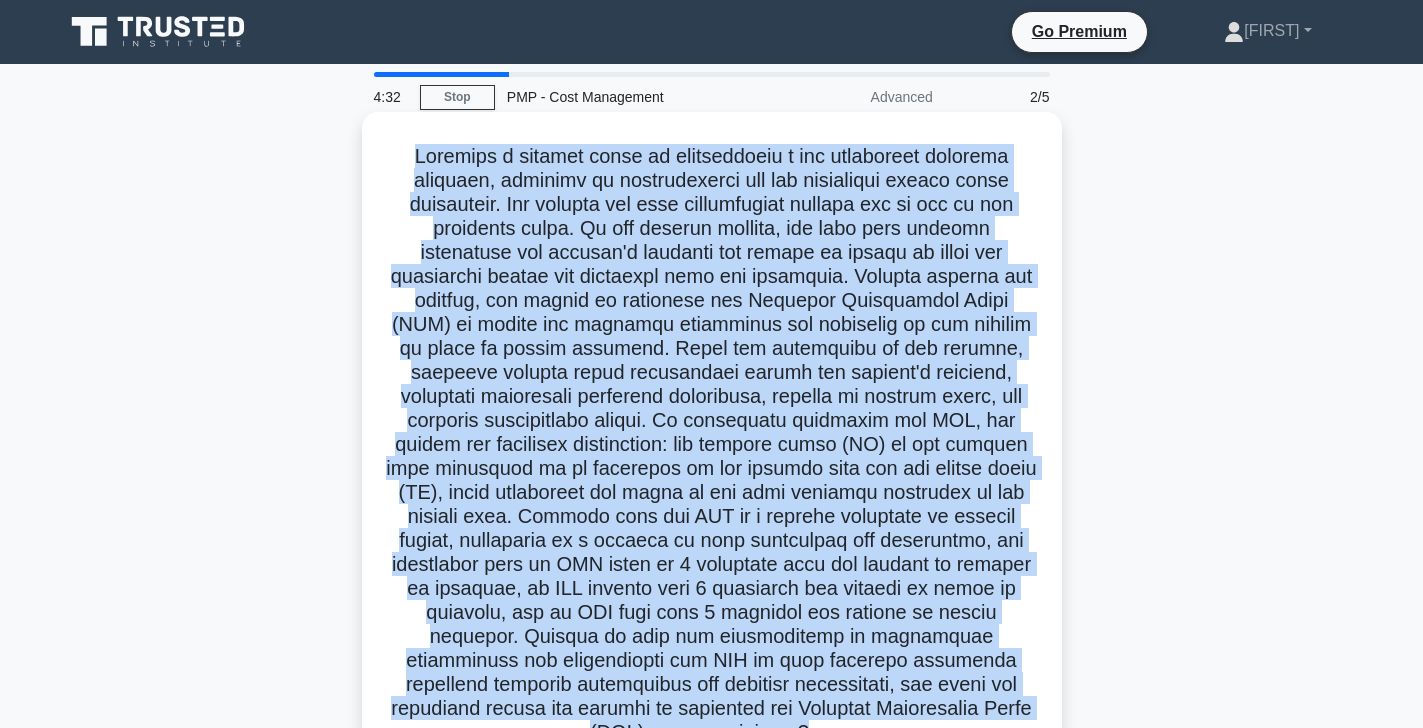 copy on "Consider a project aimed at constructing a new innovative software solution, designed to revolutionize the way businesses manage their operations. The project has been meticulously planned and is now in its execution phase. As the project manager, you have been closely monitoring the project's schedule and budget to ensure it meets its objectives within the allocated time and resources. Halfway through the project, you decide to calculate the Schedule Performance Index (SPI) to assess the schedule efficiency and determine if the project is ahead or behind schedule. Given the complexity of the project, numerous factors could potentially impact the project's schedule, including unexpected technical challenges, changes in project scope, and resource availability issues. To accurately calculate the SPI, you gather the following information: the planned value (PV) of the project work scheduled to be completed by the current date and the earned value (EV), which represents the value of the work actually complete..." 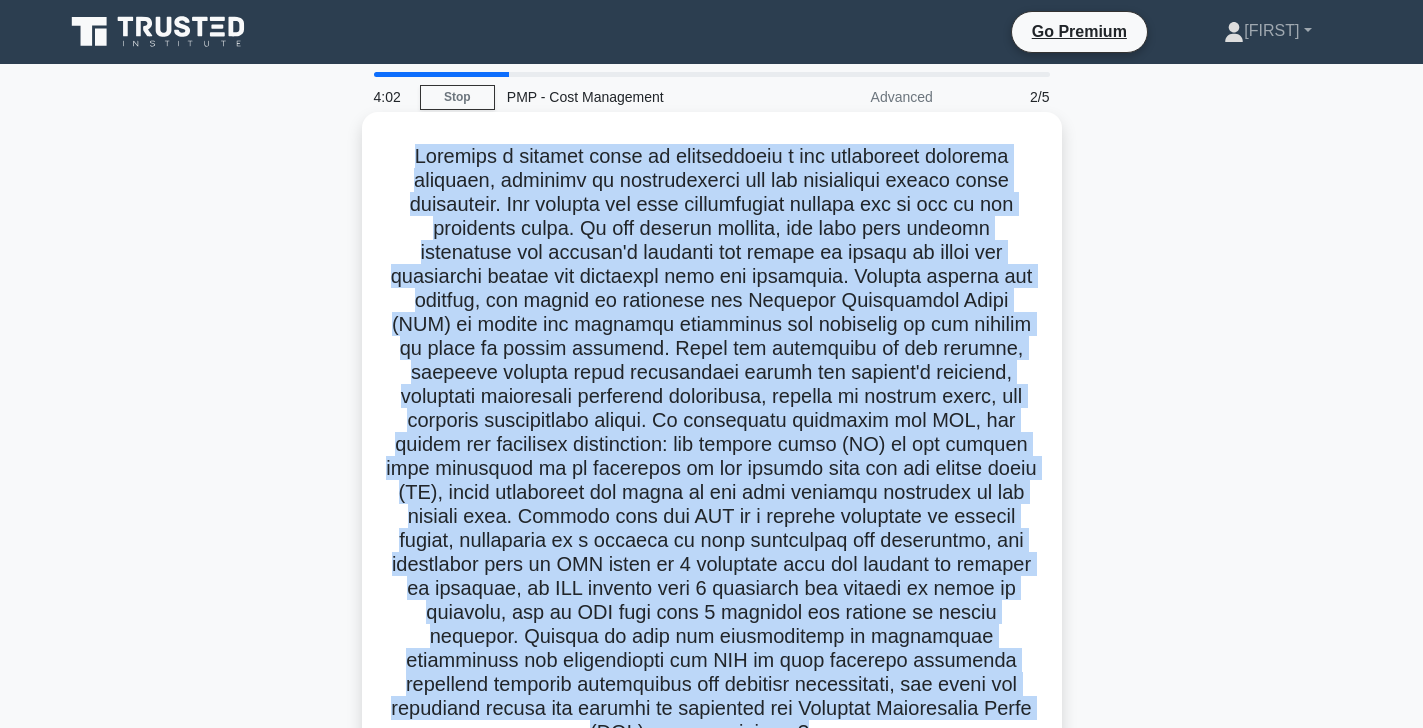 scroll, scrollTop: 361, scrollLeft: 0, axis: vertical 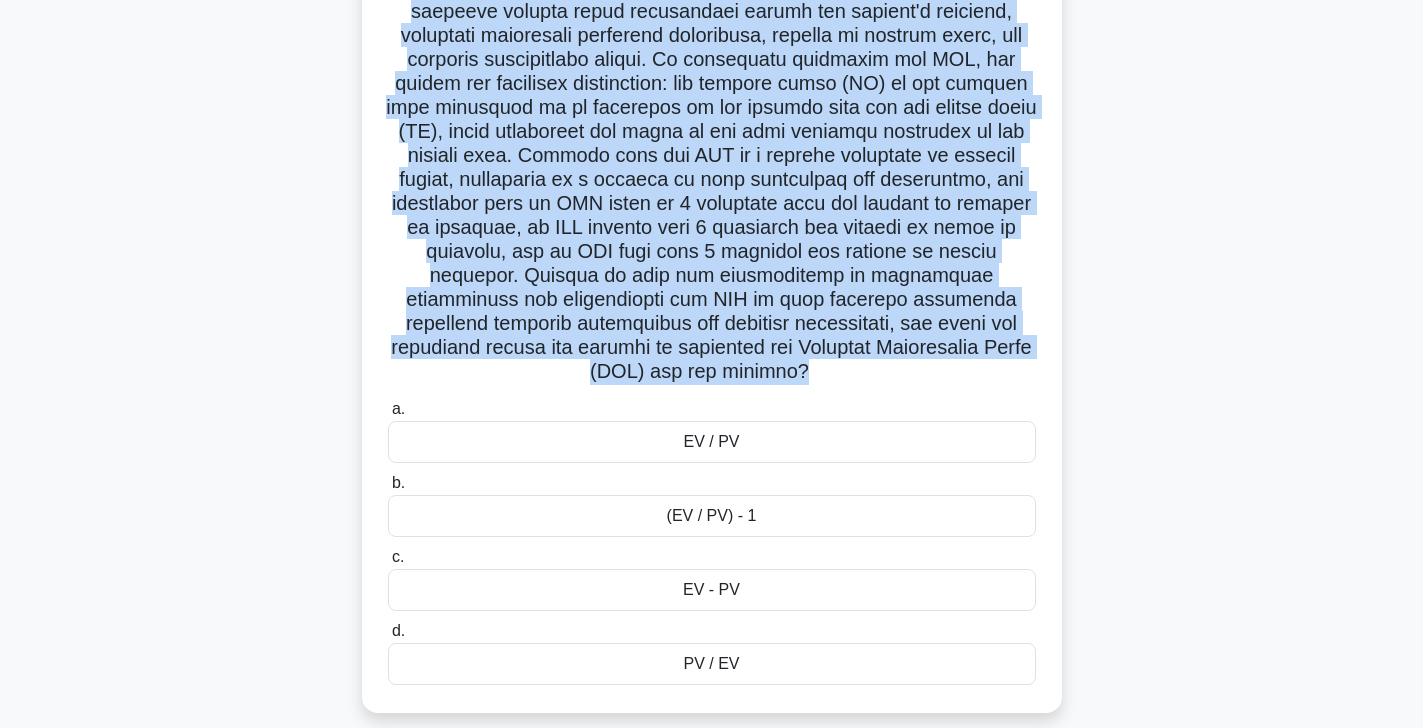 click on "(EV / PV) - 1" at bounding box center [712, 516] 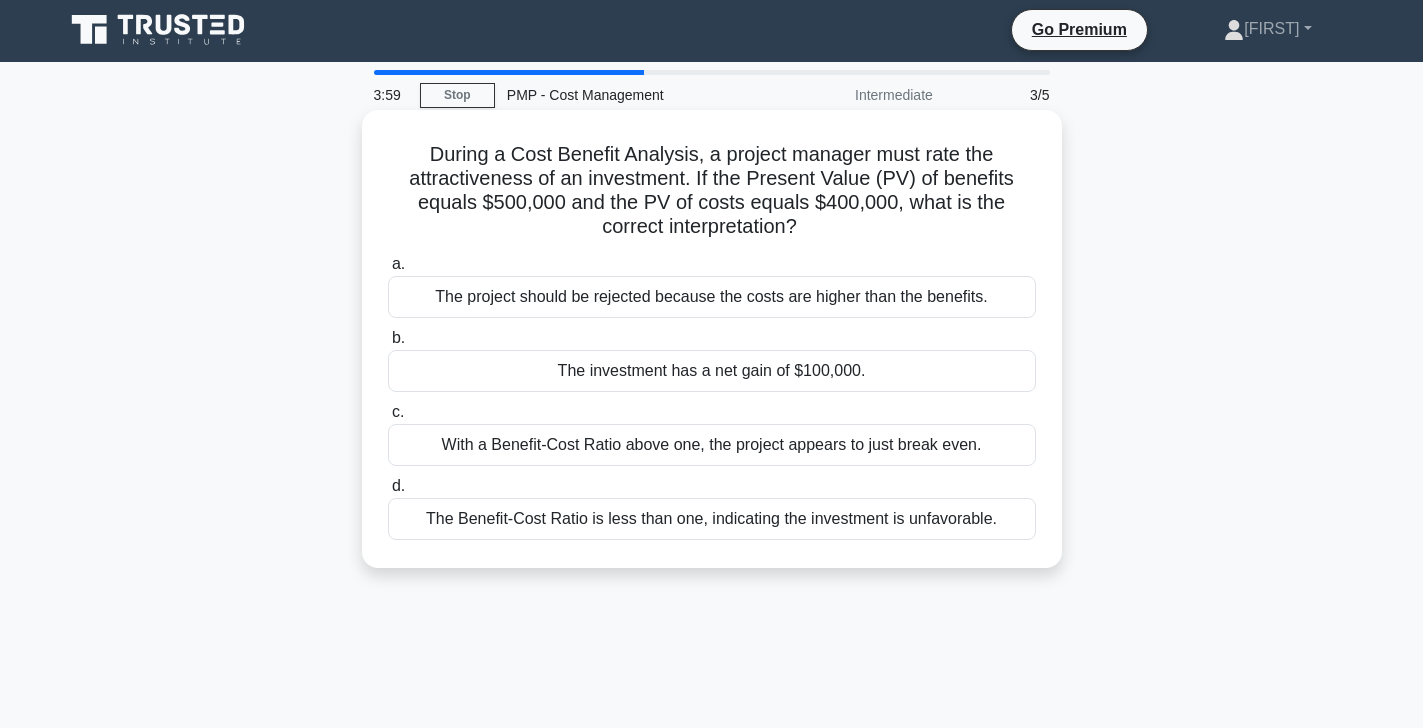 scroll, scrollTop: 0, scrollLeft: 0, axis: both 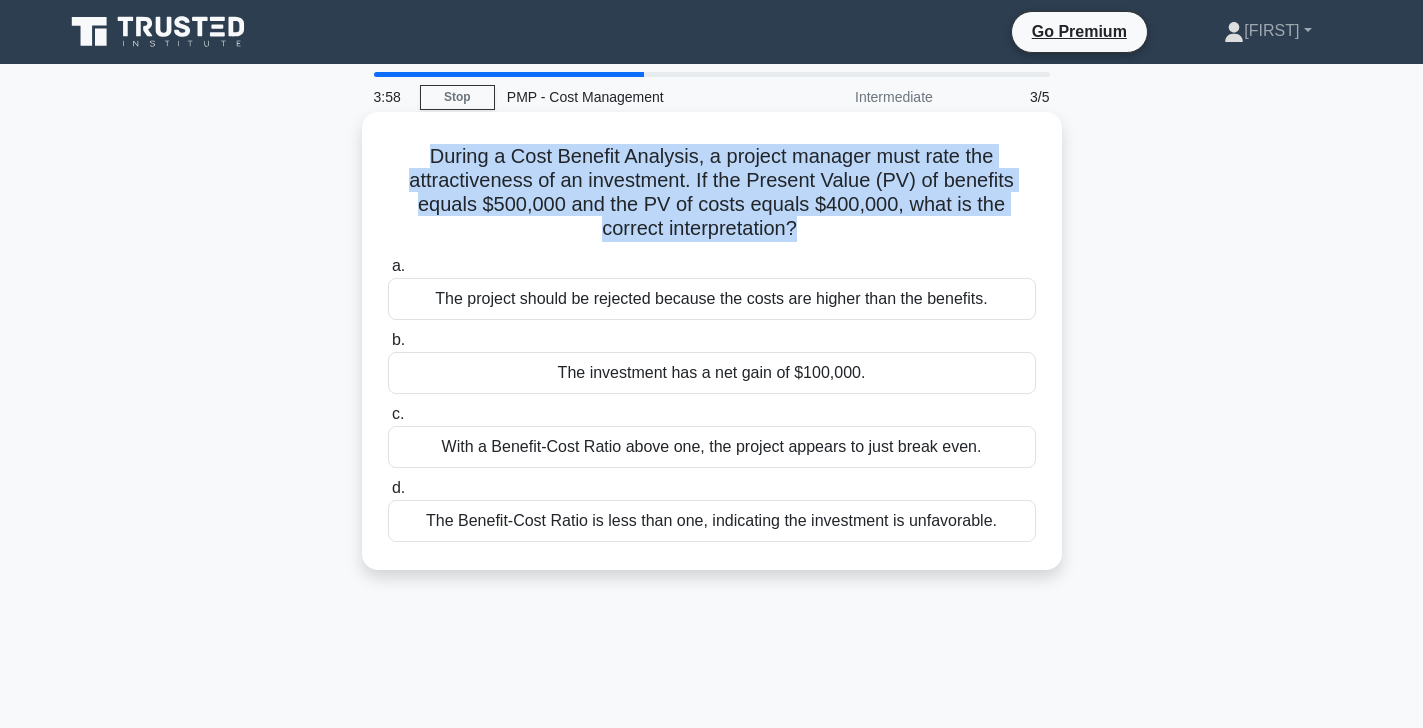 drag, startPoint x: 810, startPoint y: 513, endPoint x: 498, endPoint y: 198, distance: 443.36102 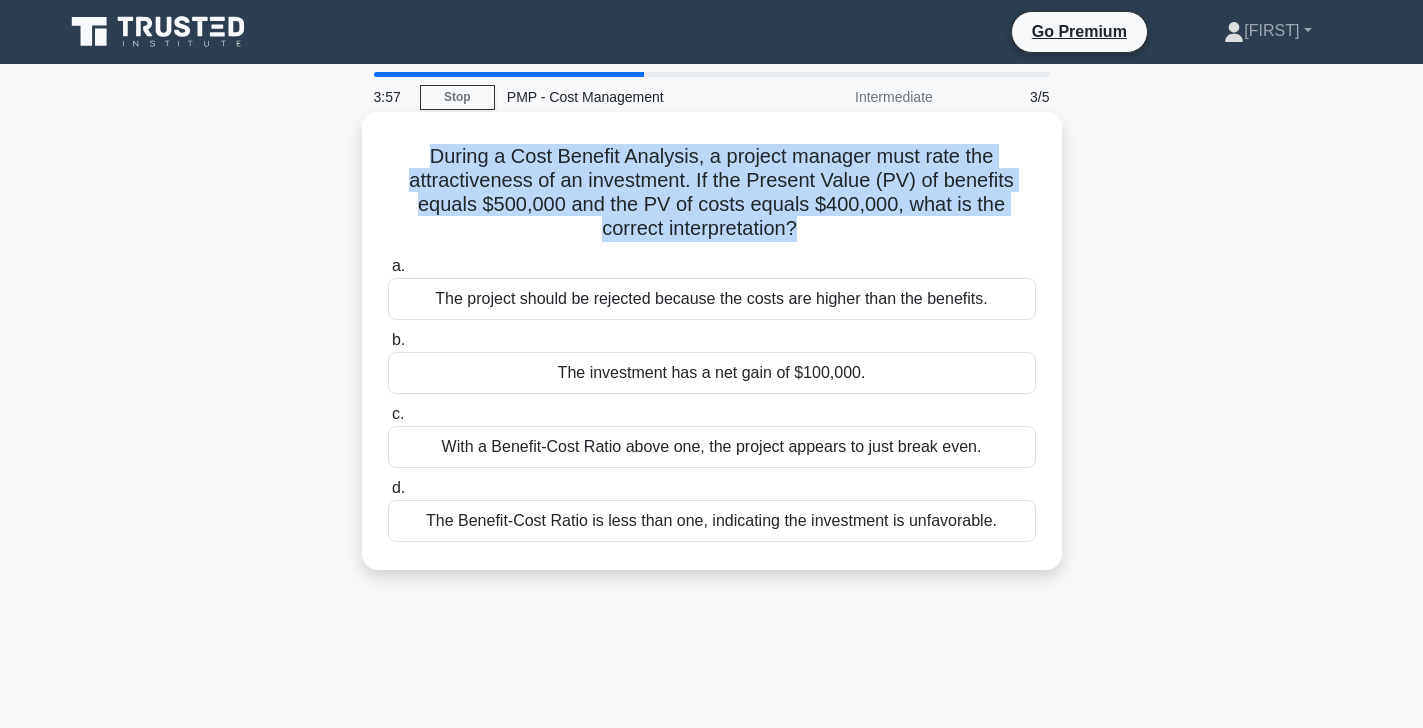 copy on "During a Cost Benefit Analysis, a project manager must rate the attractiveness of an investment. If the Present Value (PV) of benefits equals $500,000 and the PV of costs equals $400,000, what is the correct interpretation?
.spinner_0XTQ{transform-origin:center;animation:spinner_y6GP .75s linear infinite}@keyframes spinner_y6GP{100%{transform:rotate(360deg)}}" 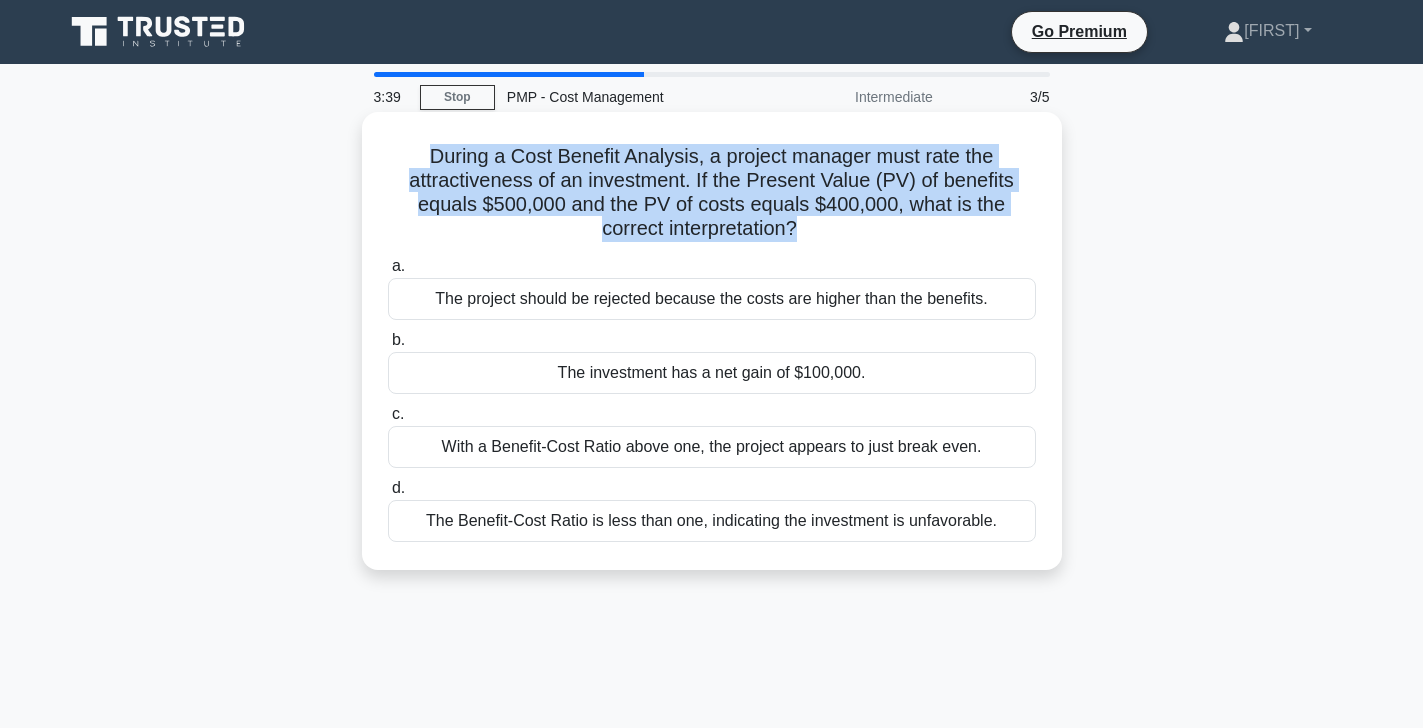 click on "The investment has a net gain of $100,000." at bounding box center [712, 373] 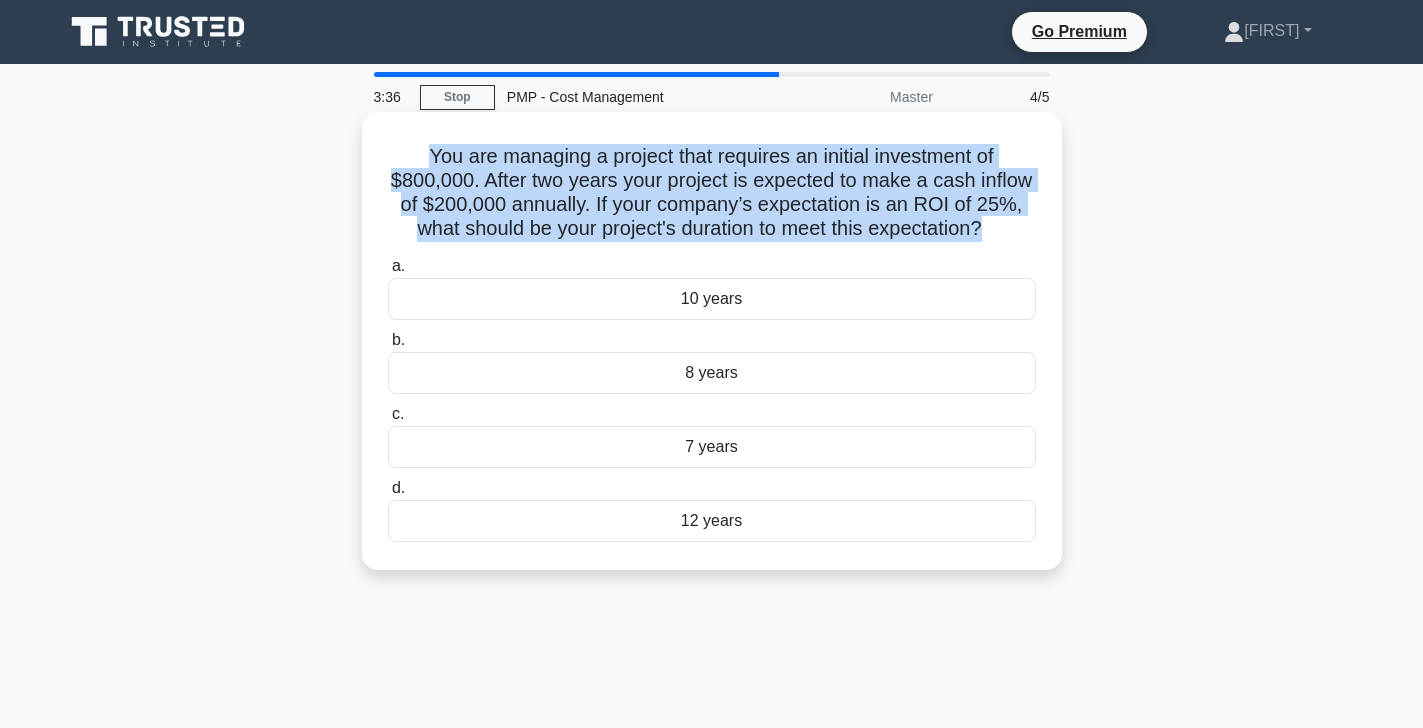 drag, startPoint x: 810, startPoint y: 521, endPoint x: 404, endPoint y: 129, distance: 564.35803 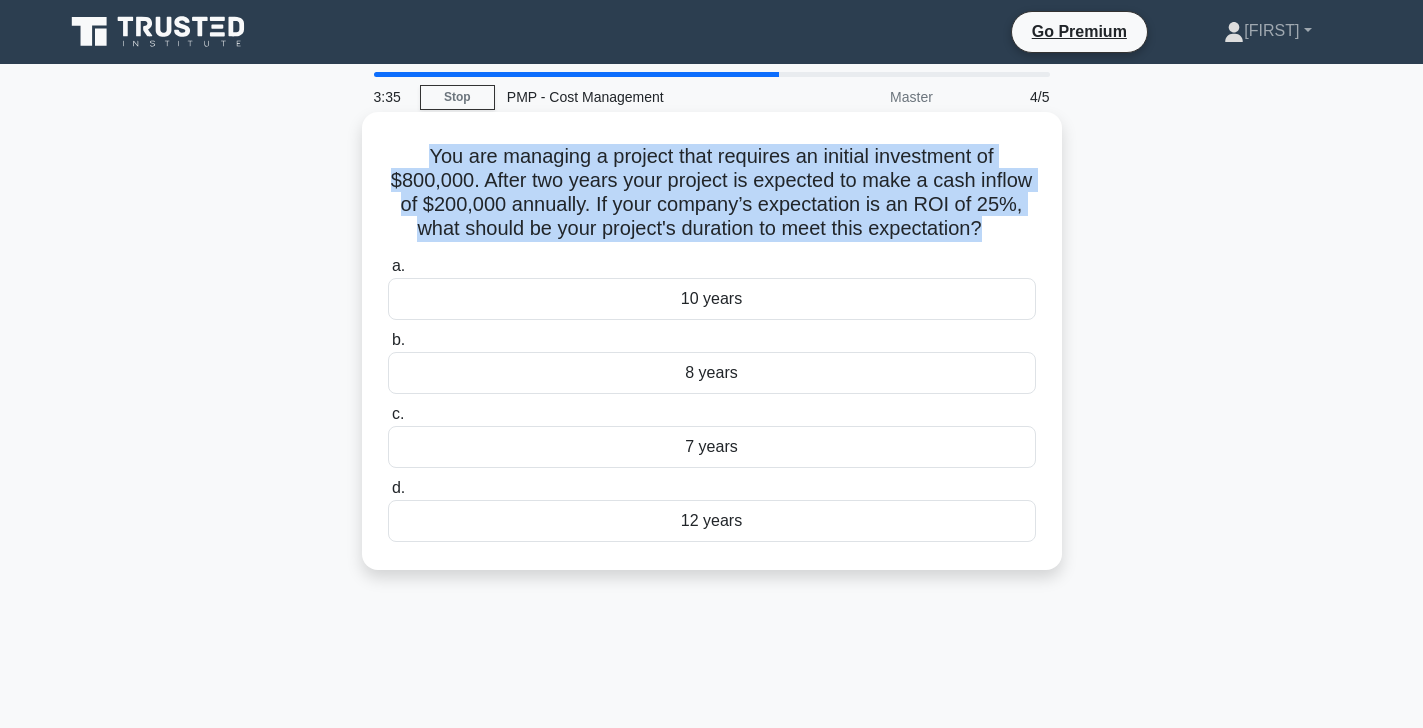 copy on "You are managing a project that requires an initial investment of $800,000. After two years your project is expected to make a cash inflow of $200,000 annually. If your company’s expectation is an ROI of 25%, what should be your project's duration to meet this expectation?
.spinner_0XTQ{transform-origin:center;animation:spinner_y6GP .75s linear infinite}@keyframes spinner_y6GP{100%{transform:rotate(360deg)}}" 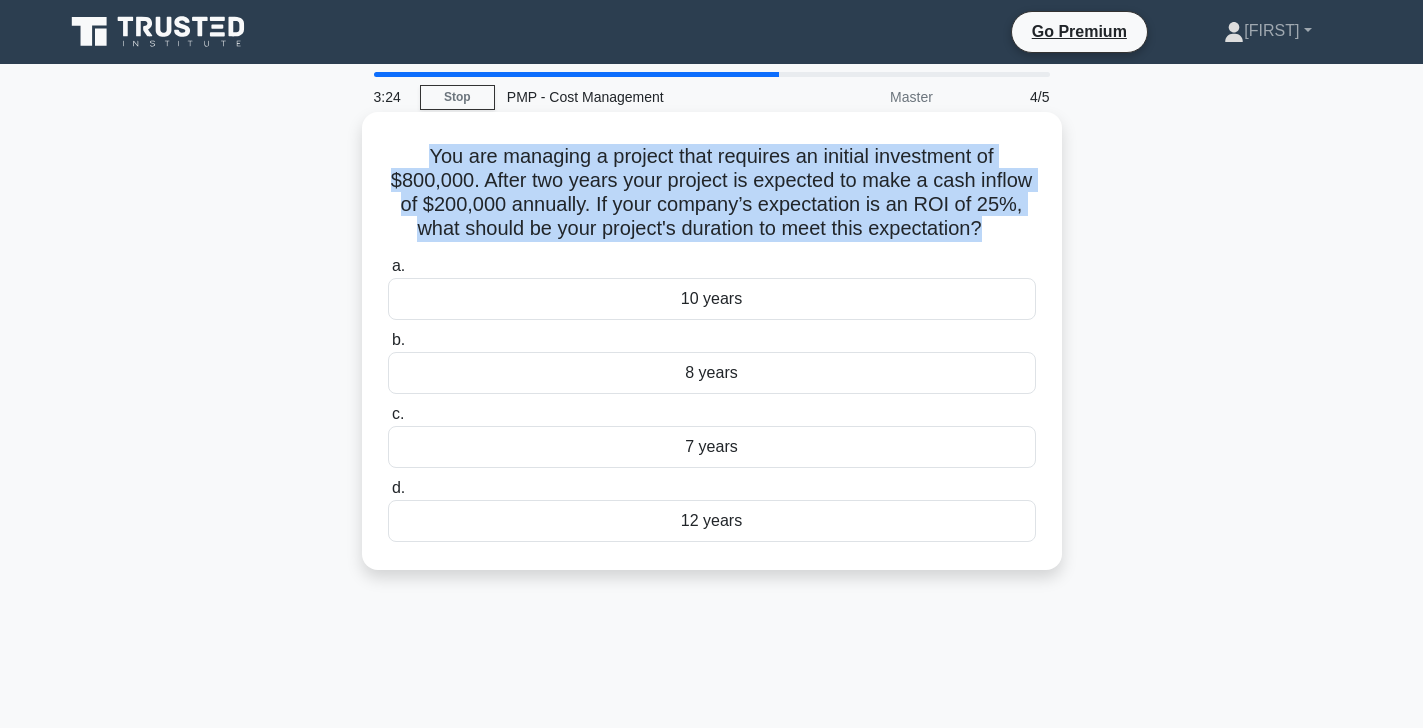 click on "7 years" at bounding box center [712, 447] 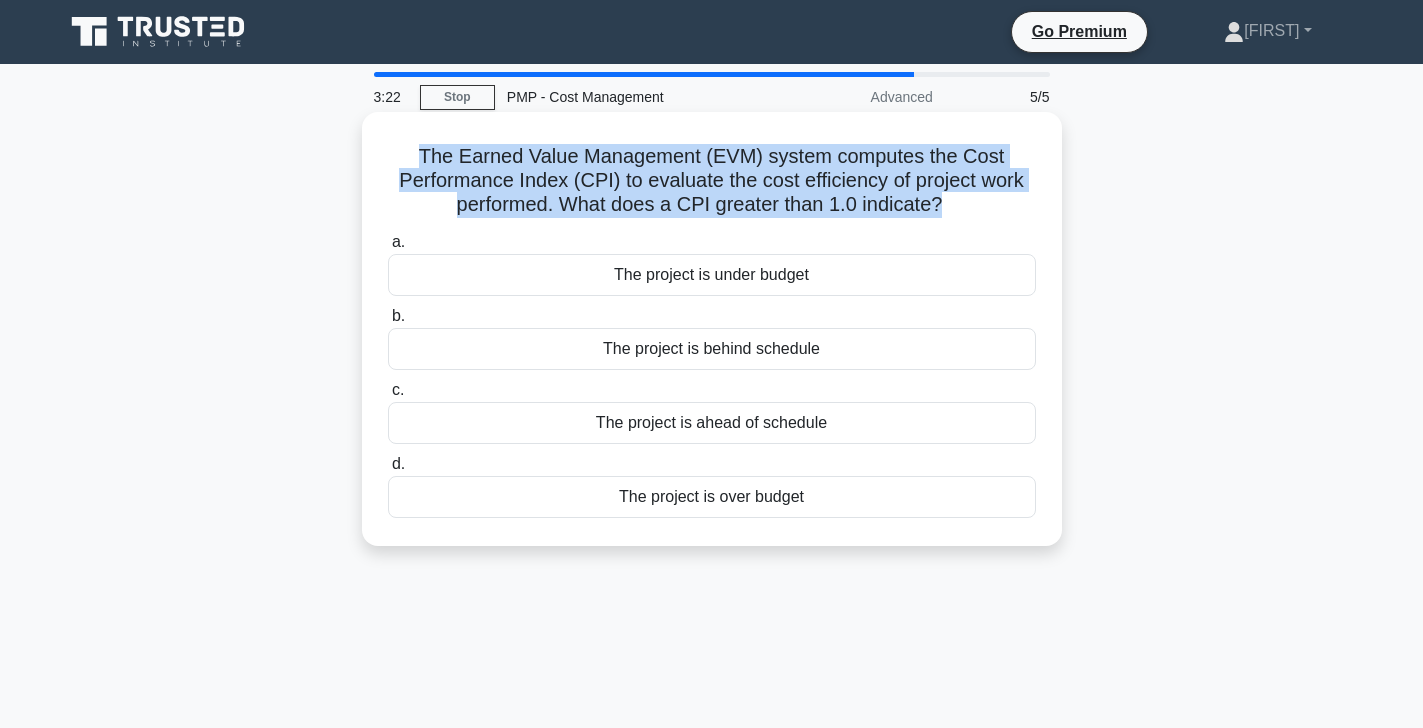 drag, startPoint x: 854, startPoint y: 509, endPoint x: 401, endPoint y: 147, distance: 579.8733 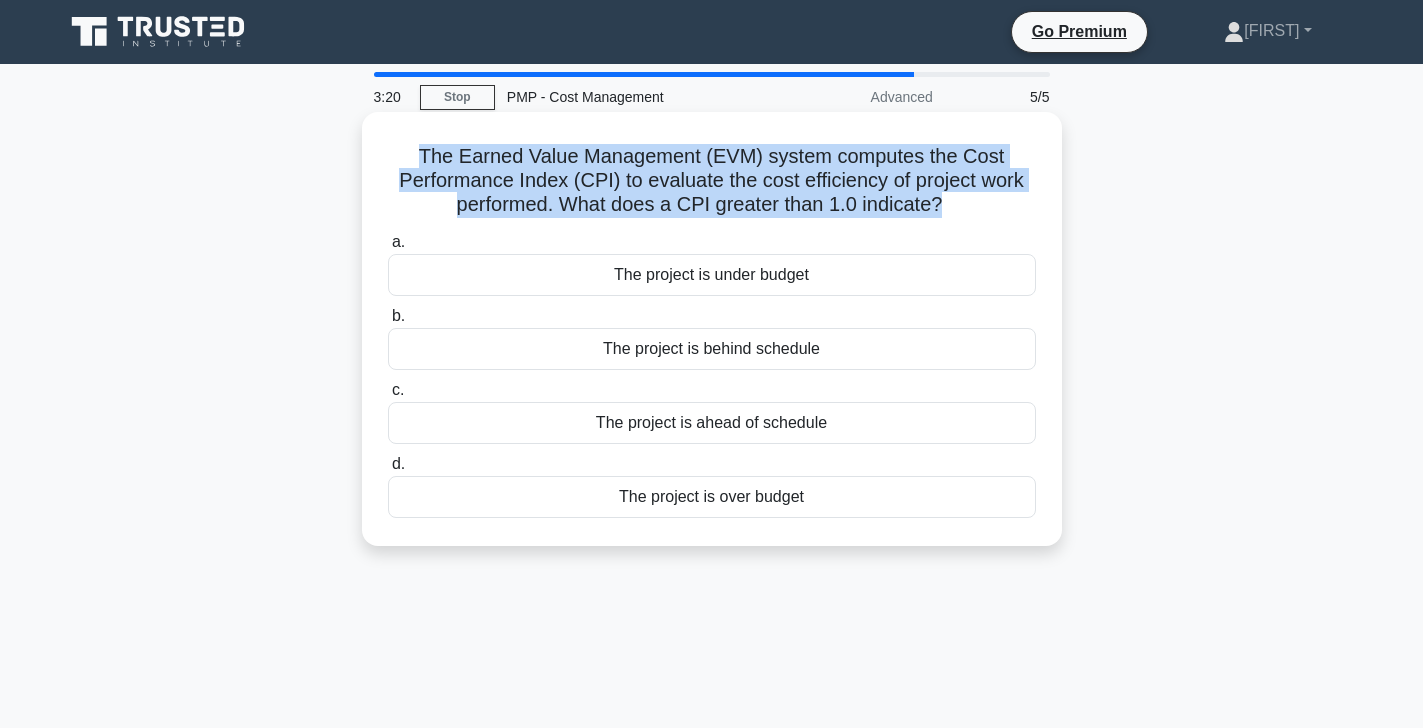 copy on "The Earned Value Management (EVM) system computes the Cost Performance Index (CPI) to evaluate the cost efficiency of project work performed. What does a CPI greater than 1.0 indicate?
.spinner_0XTQ{transform-origin:center;animation:spinner_y6GP .75s linear infinite}@keyframes spinner_y6GP{100%{transform:rotate(360deg)}}" 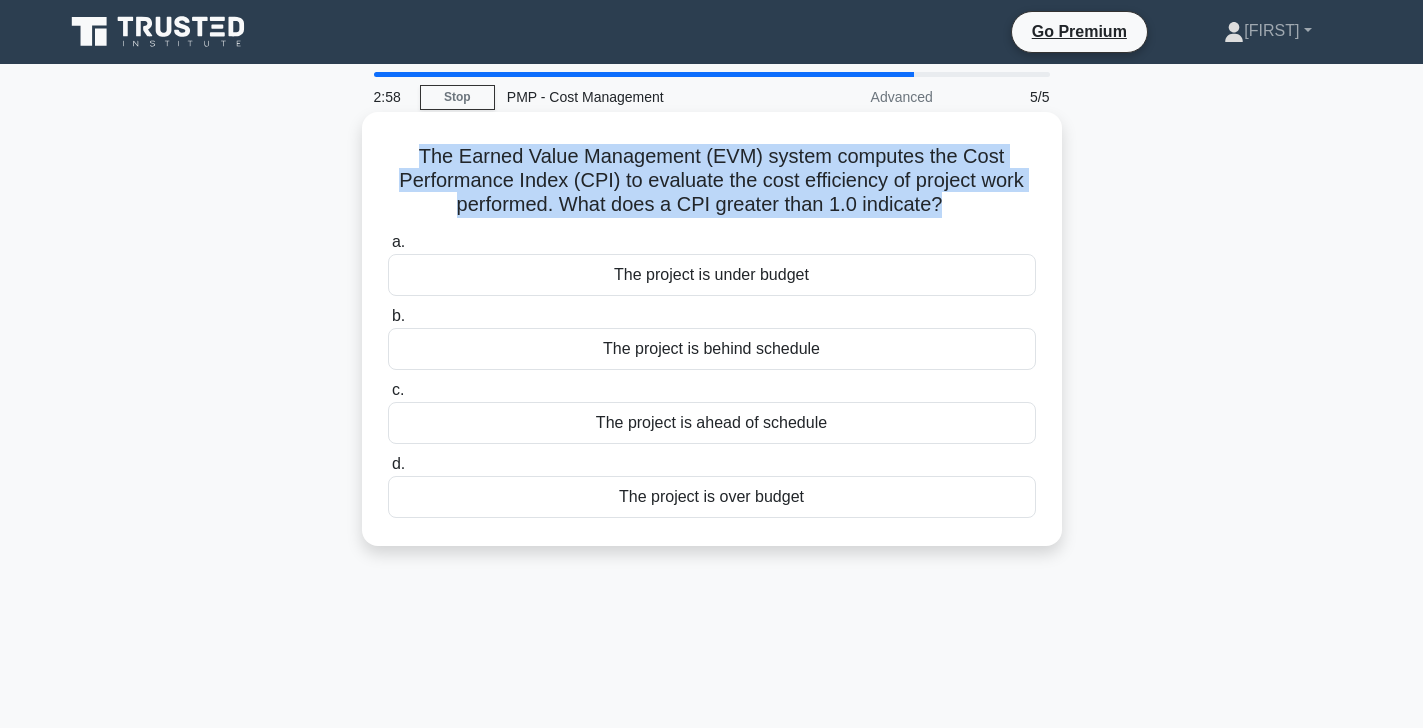 click on "The project is over budget" at bounding box center [712, 497] 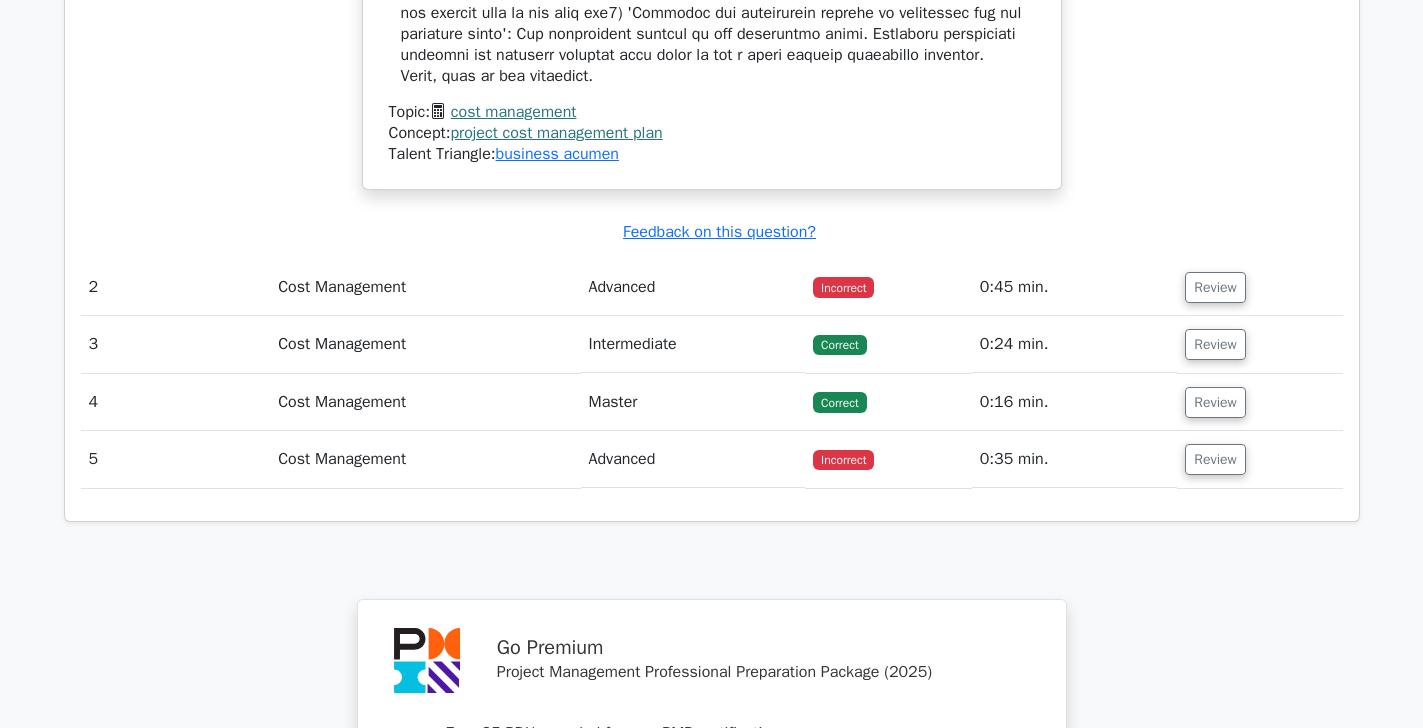 scroll, scrollTop: 2346, scrollLeft: 0, axis: vertical 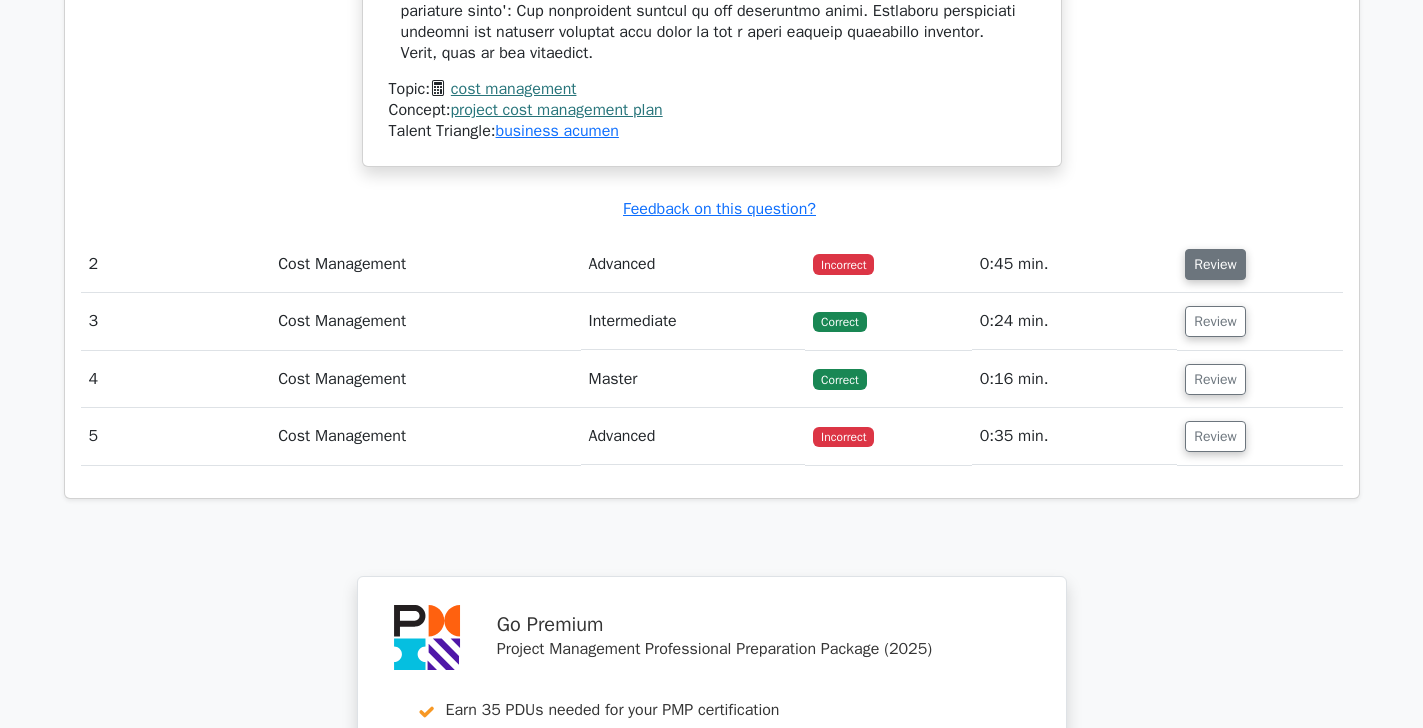 click on "Review" at bounding box center (1215, 264) 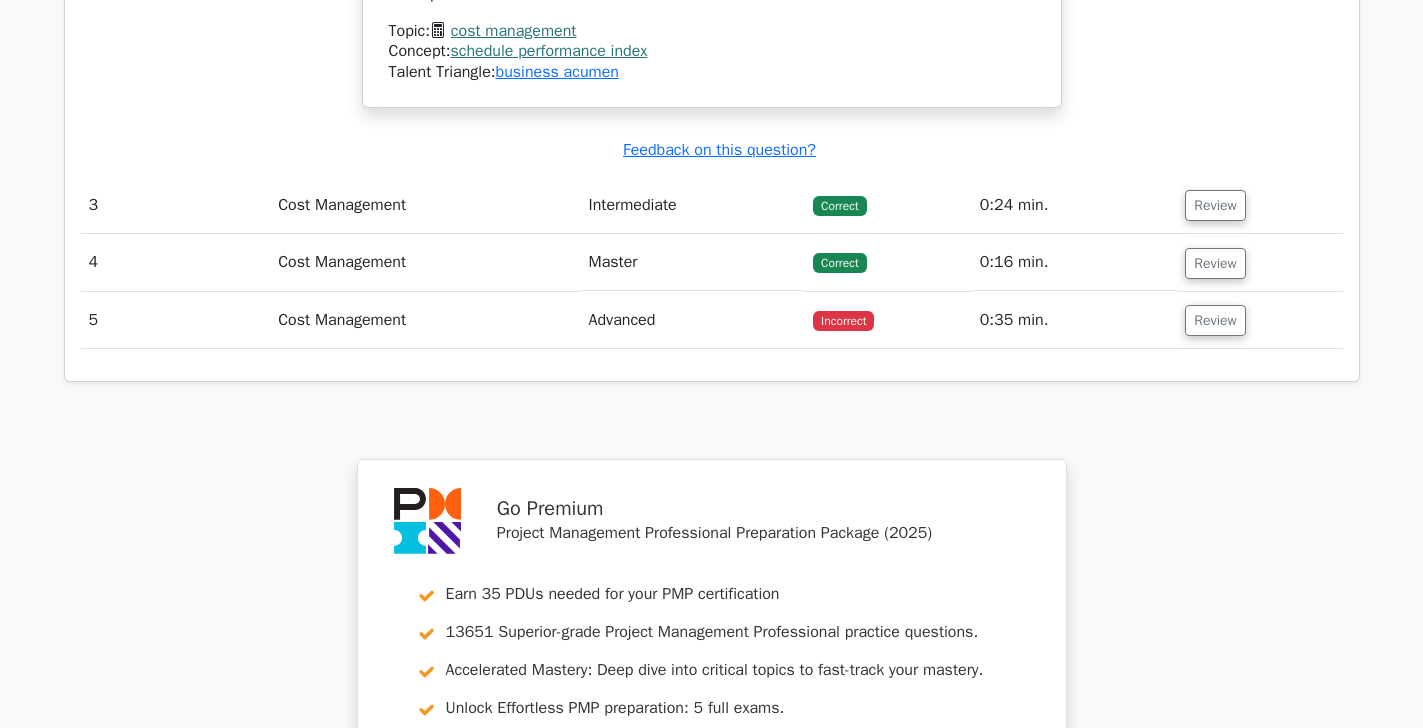 scroll, scrollTop: 3978, scrollLeft: 0, axis: vertical 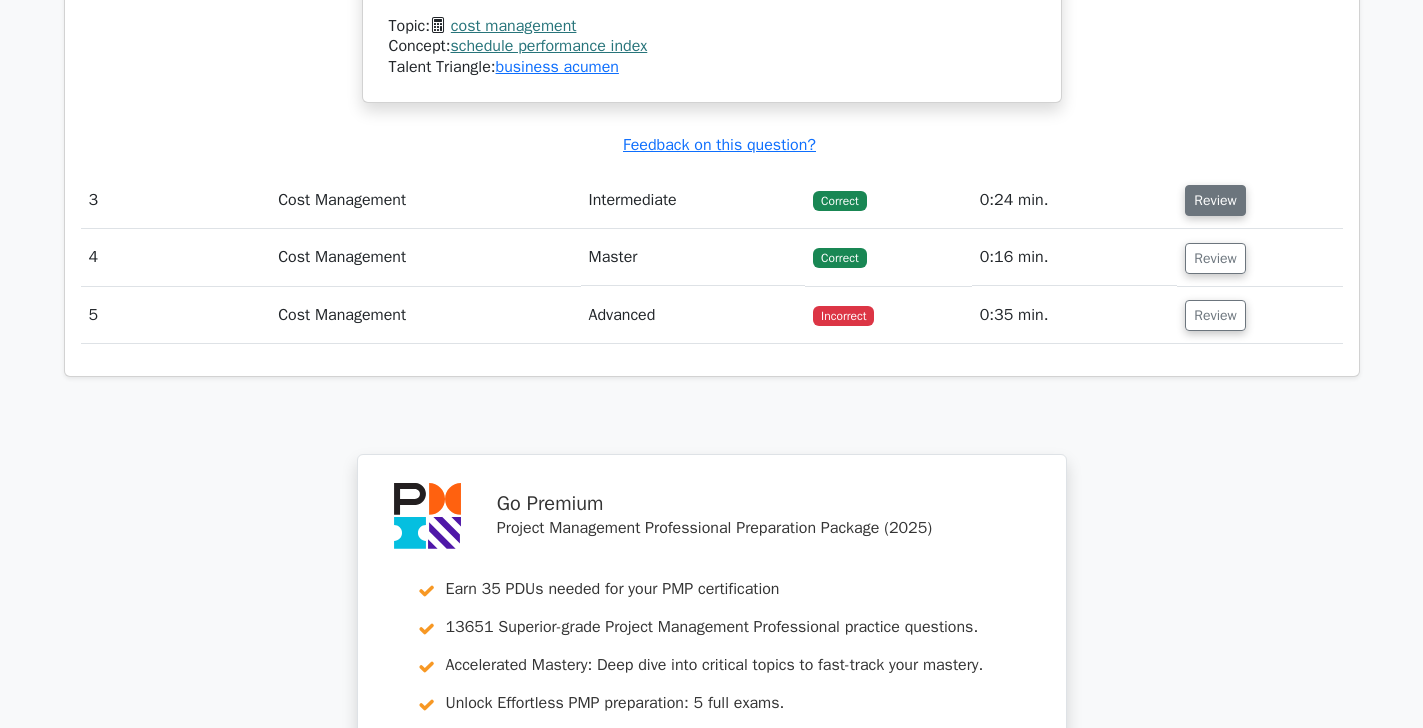 click on "Review" at bounding box center (1215, 200) 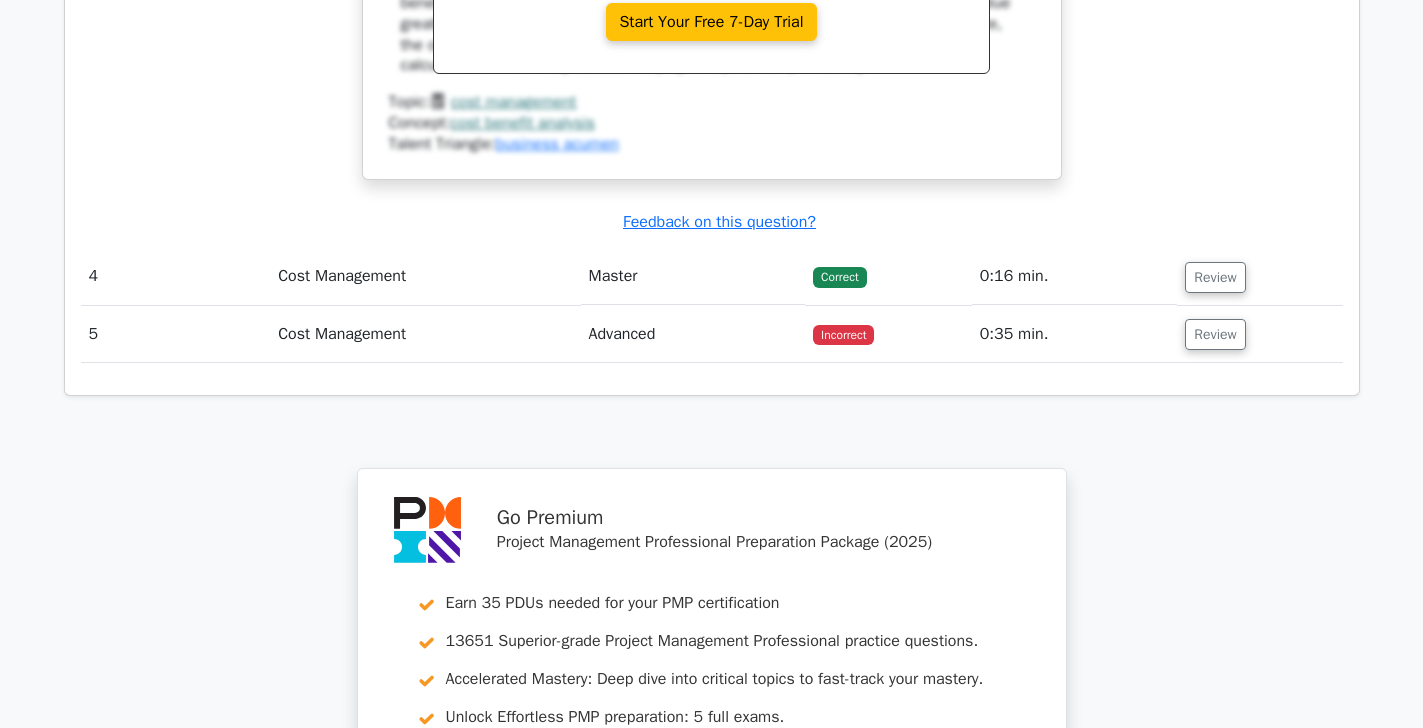 scroll, scrollTop: 4998, scrollLeft: 0, axis: vertical 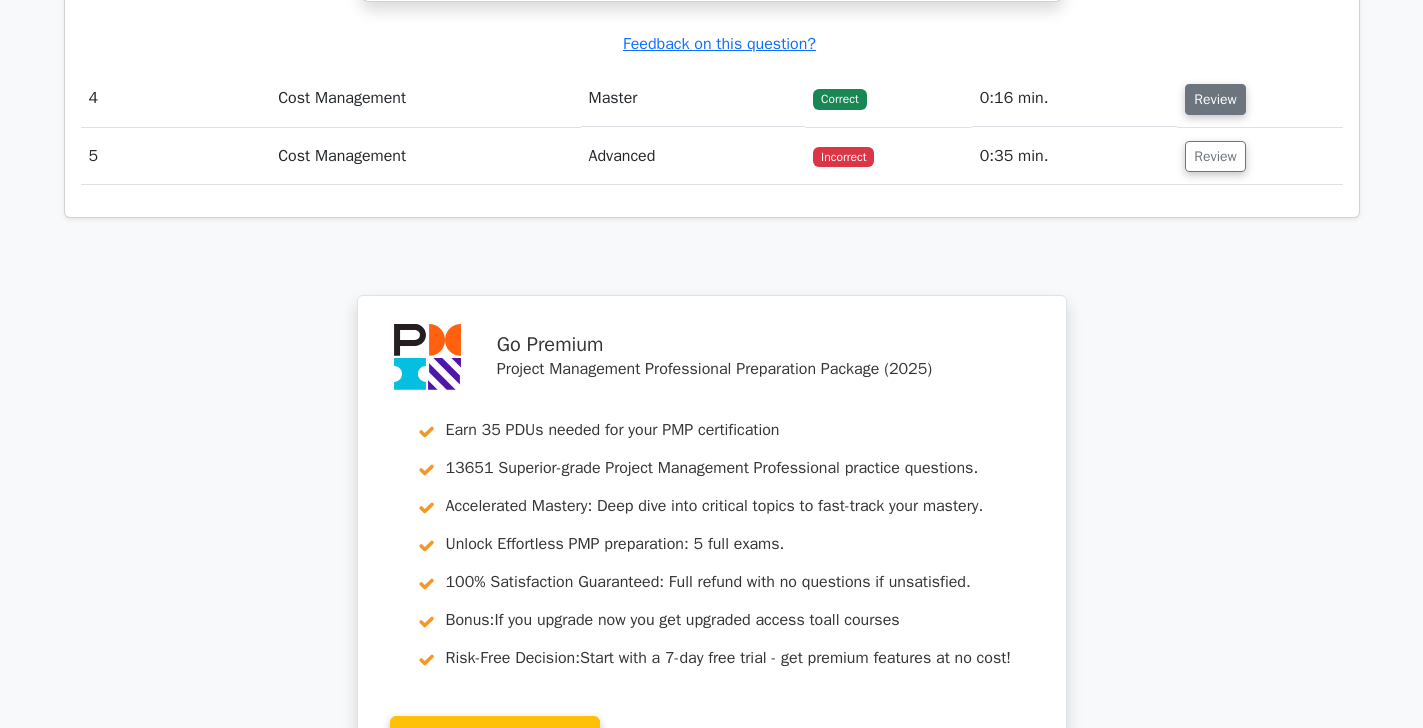 click on "Review" at bounding box center (1215, 99) 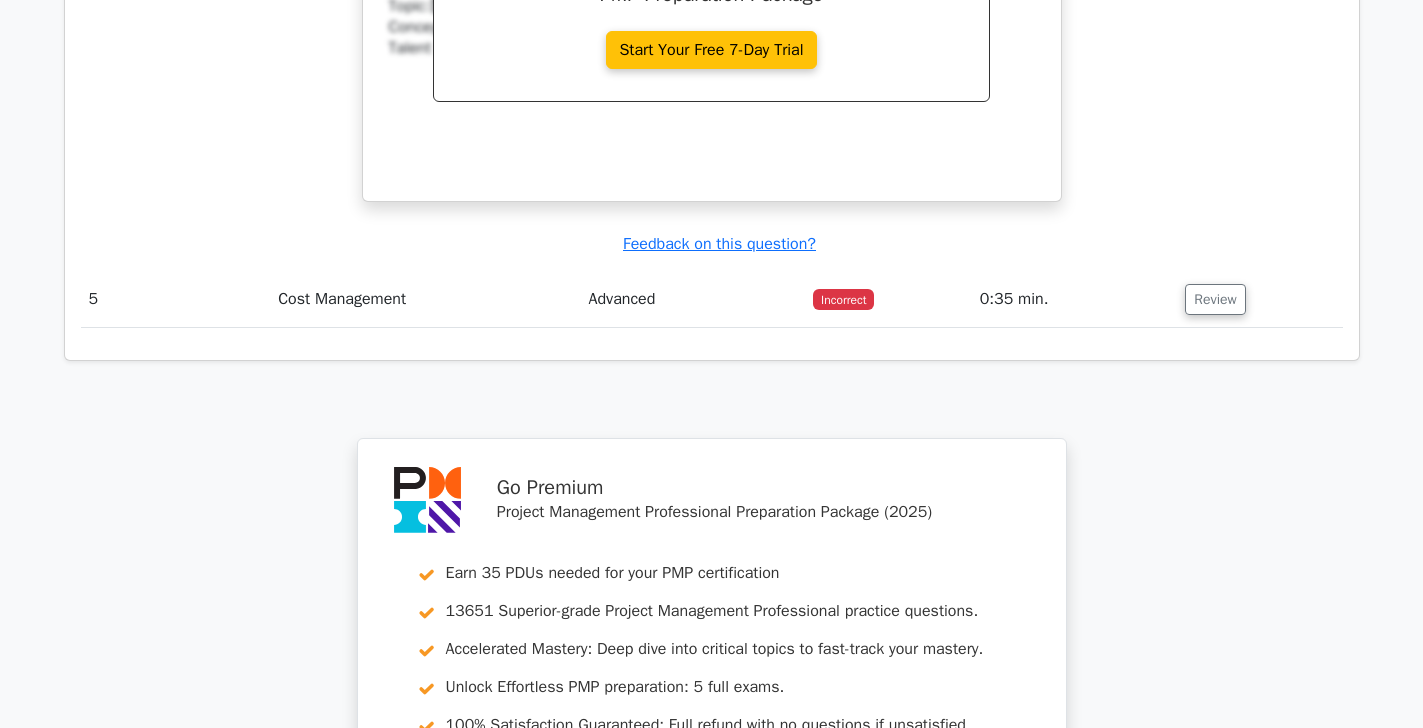 scroll, scrollTop: 5712, scrollLeft: 0, axis: vertical 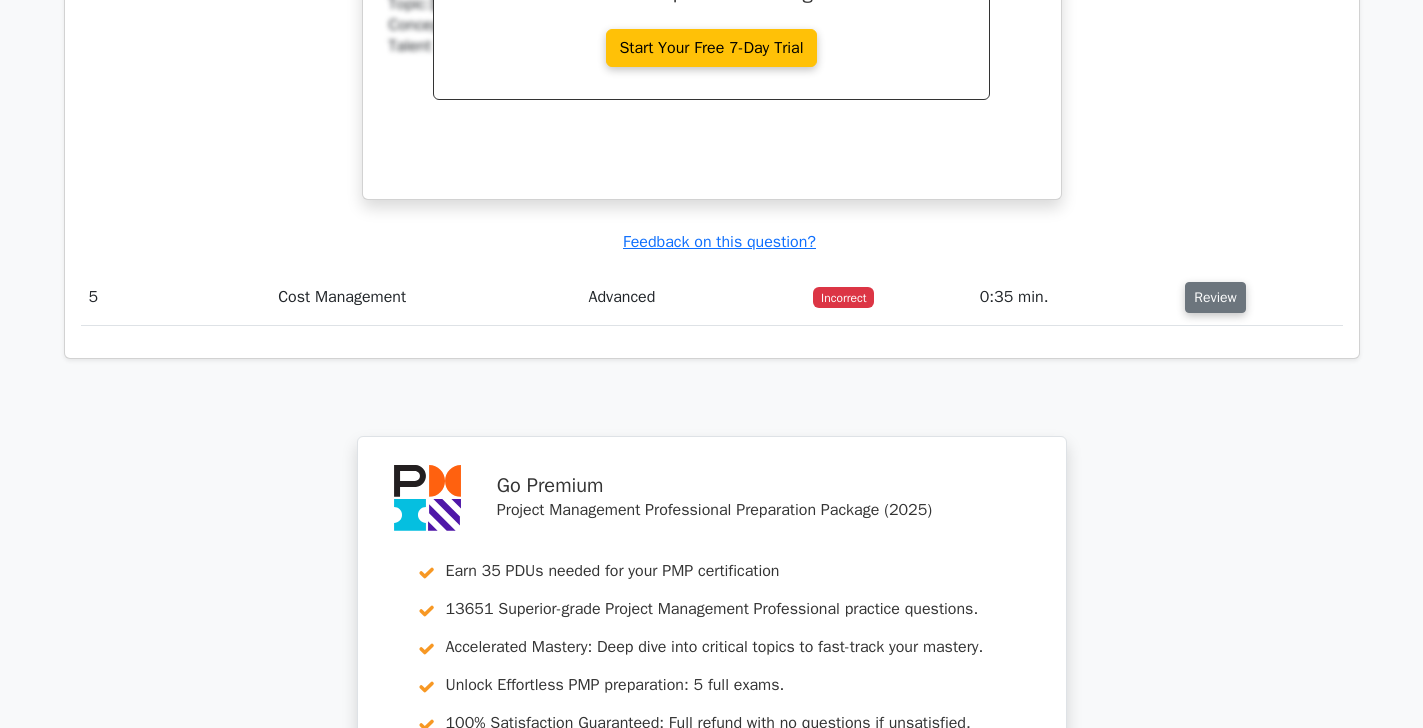 click on "Review" at bounding box center [1215, 297] 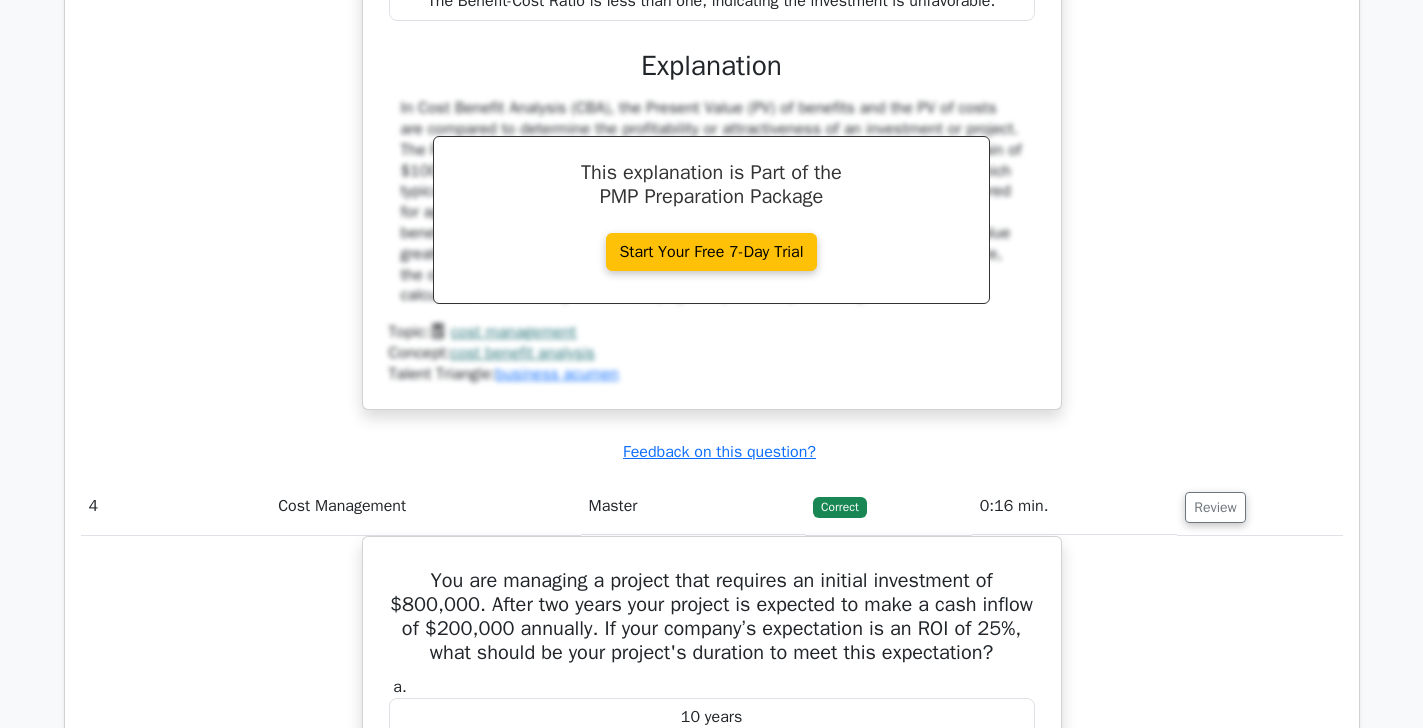 scroll, scrollTop: 4284, scrollLeft: 0, axis: vertical 